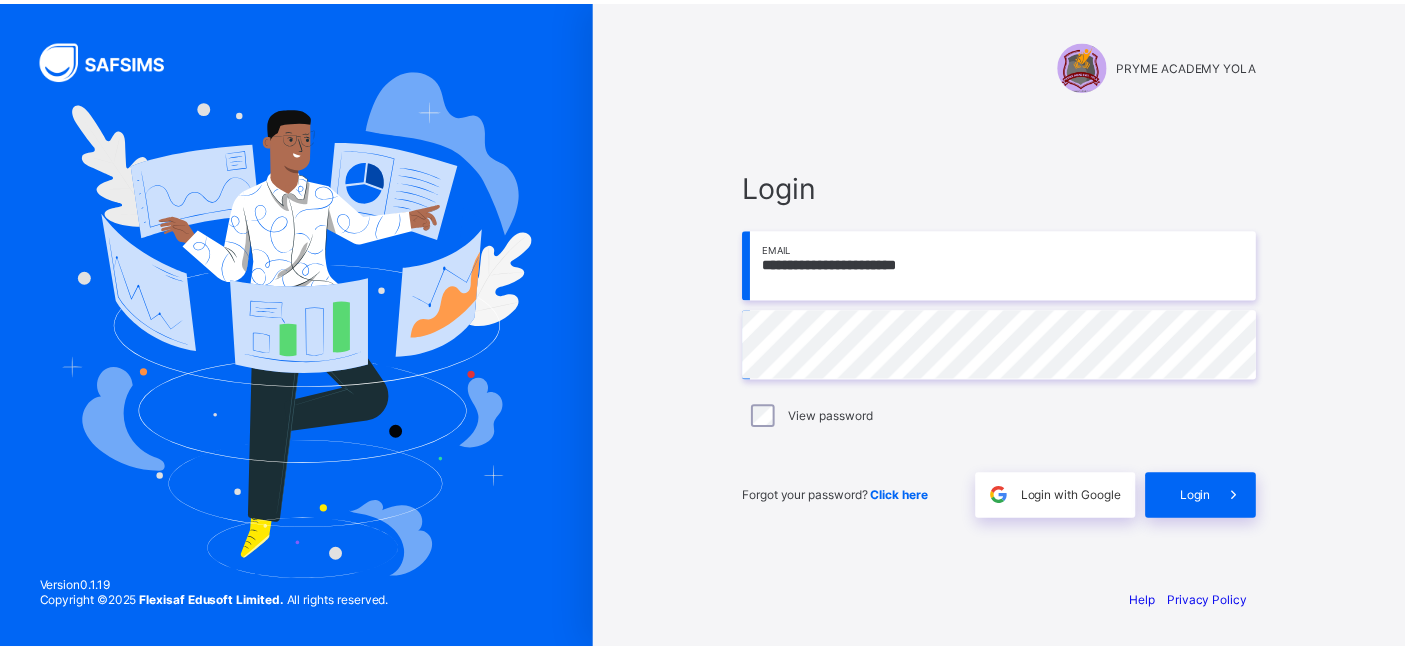 scroll, scrollTop: 0, scrollLeft: 0, axis: both 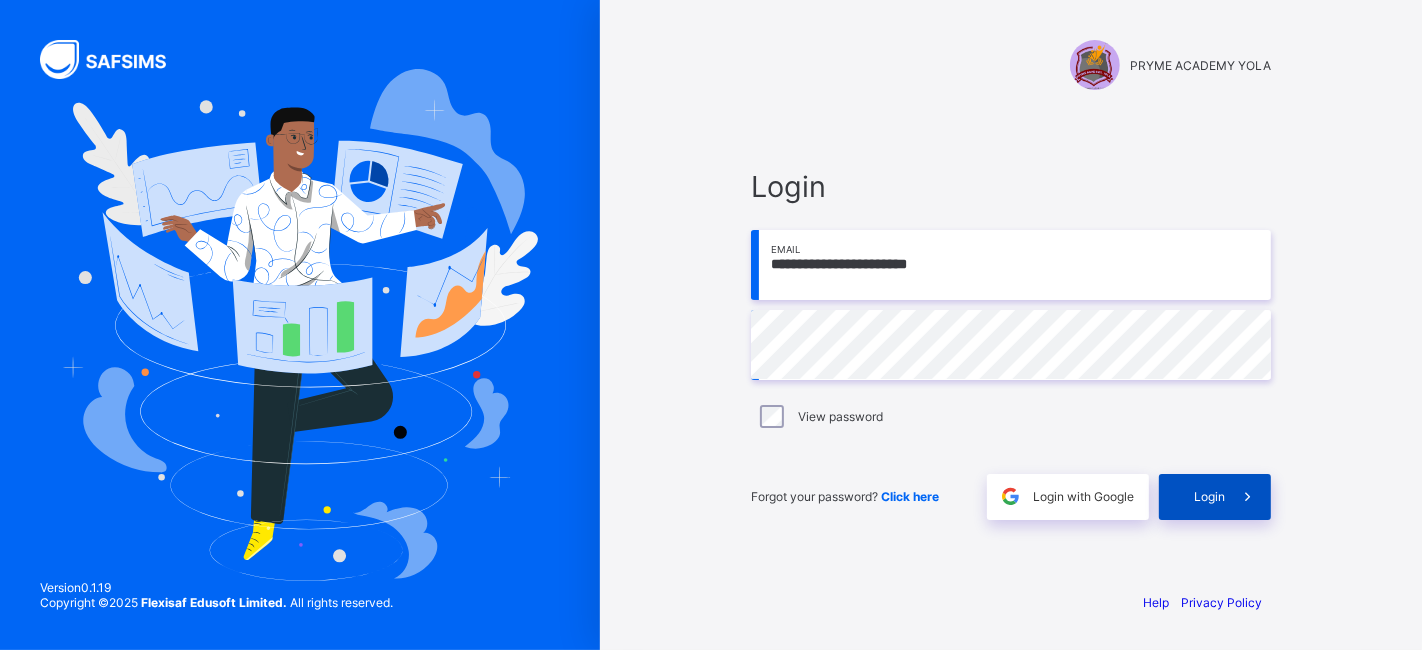 click at bounding box center (1248, 497) 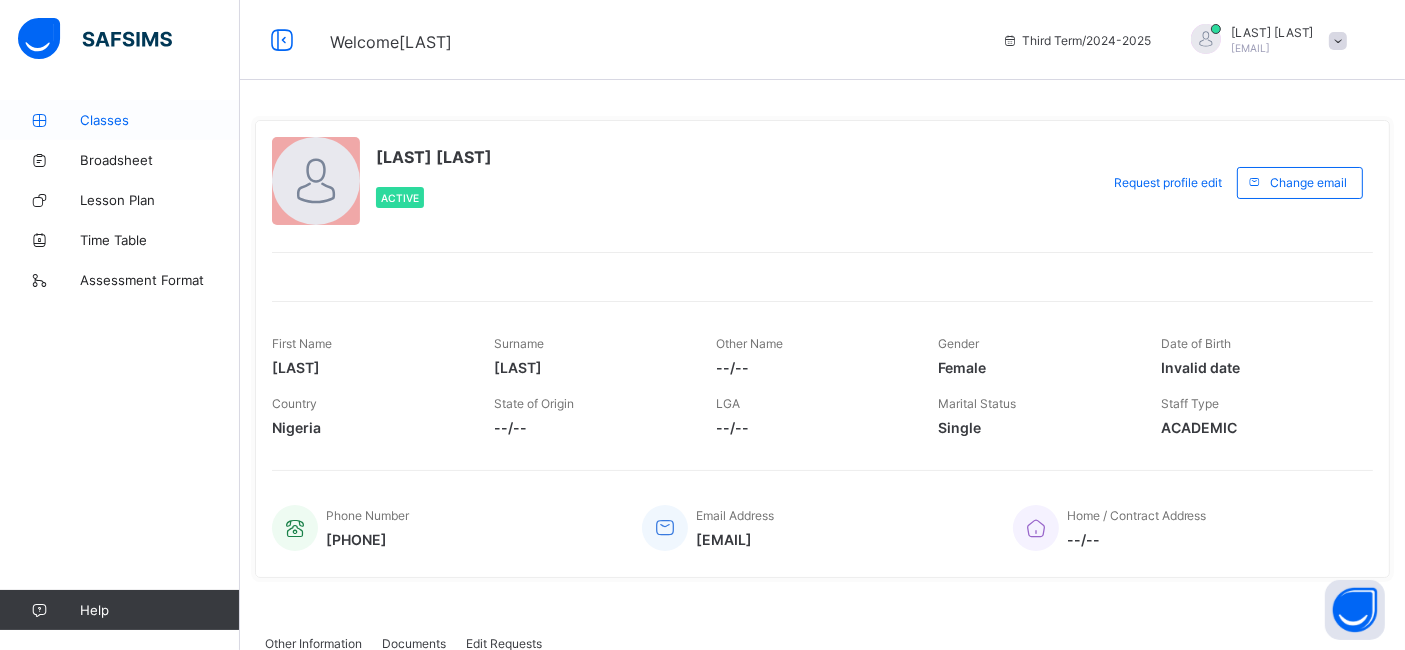 click on "Classes" at bounding box center (160, 120) 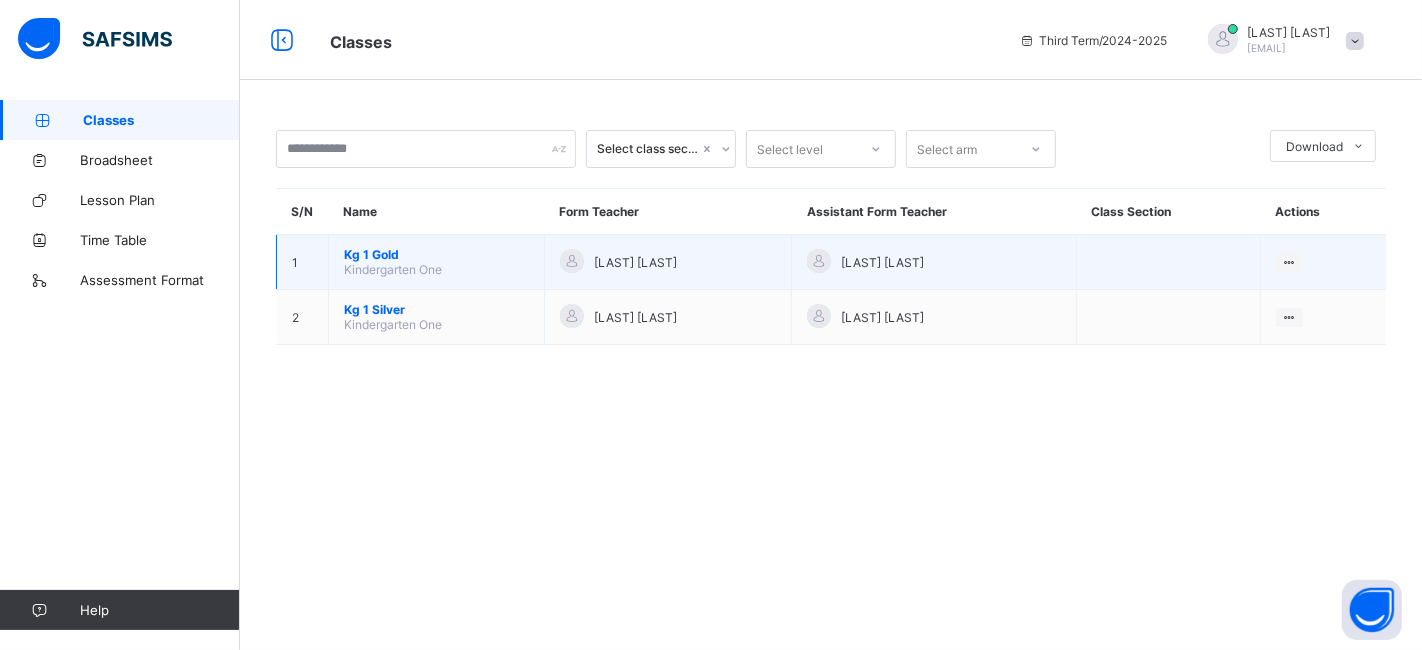 click on "Kg 1   Gold" at bounding box center [436, 254] 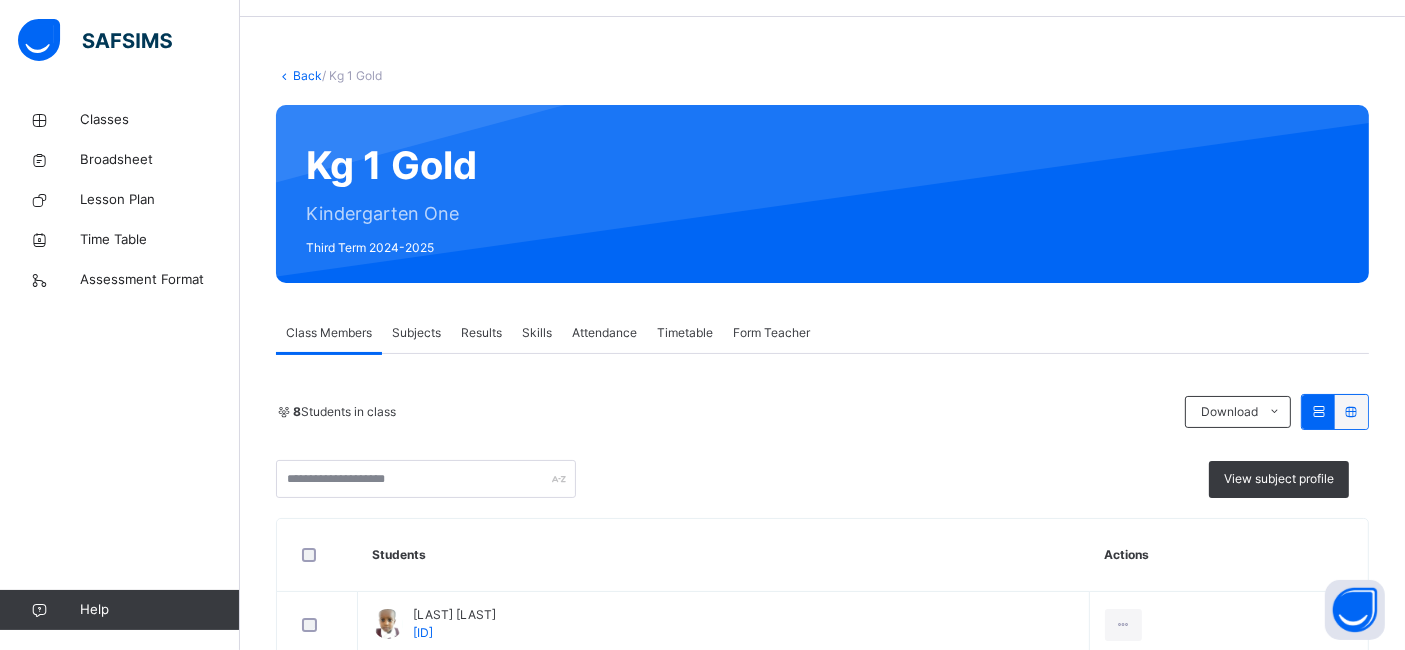 scroll, scrollTop: 333, scrollLeft: 0, axis: vertical 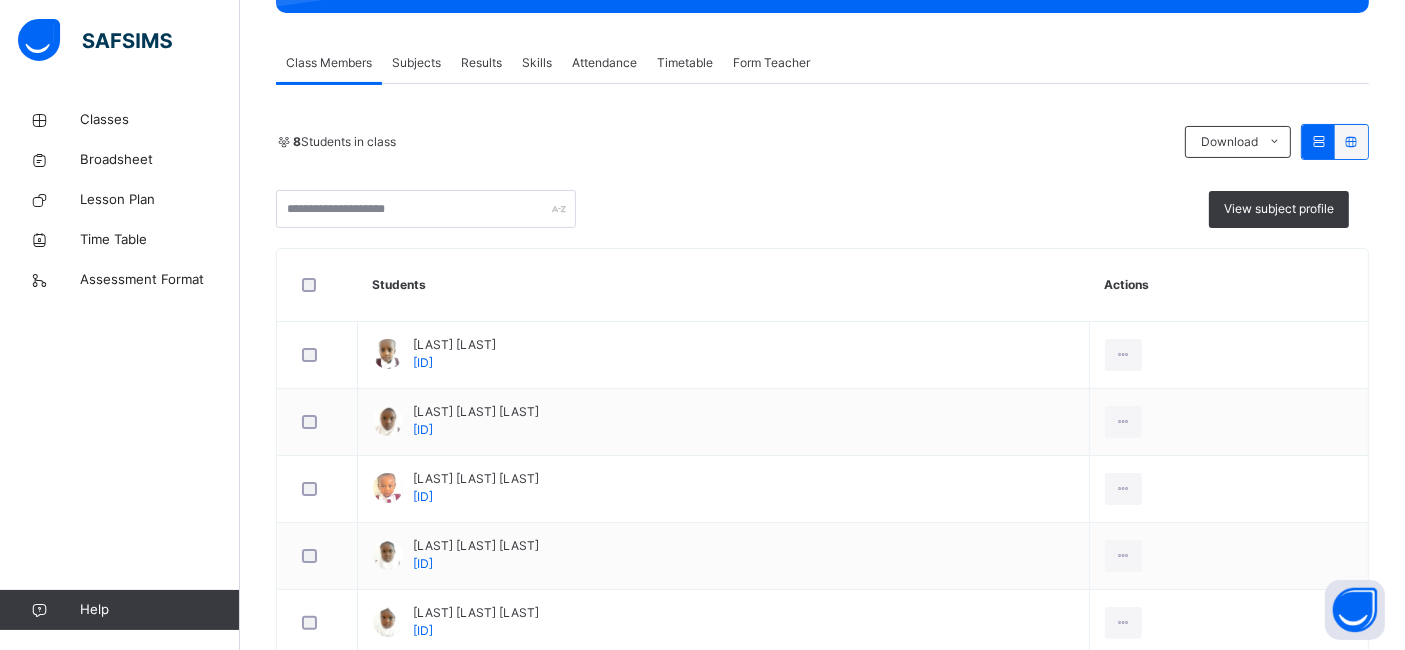 click on "Results" at bounding box center (481, 63) 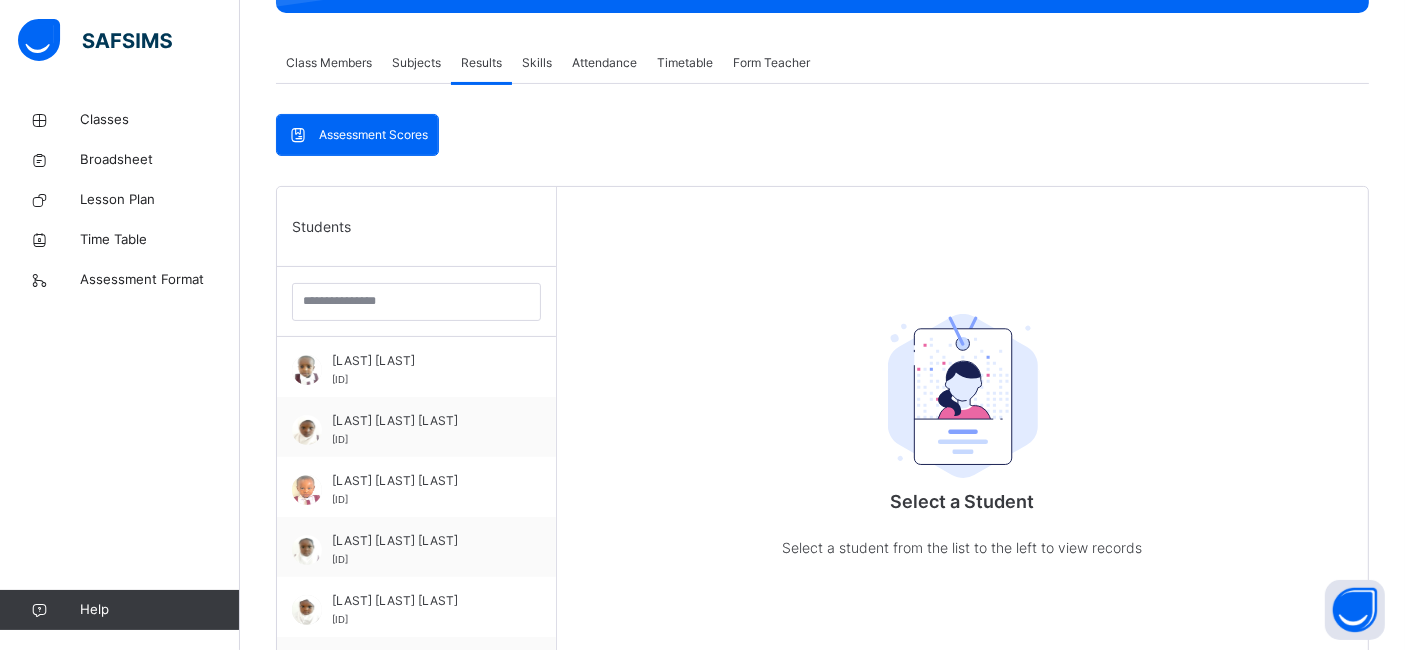 click on "Class Members" at bounding box center (329, 63) 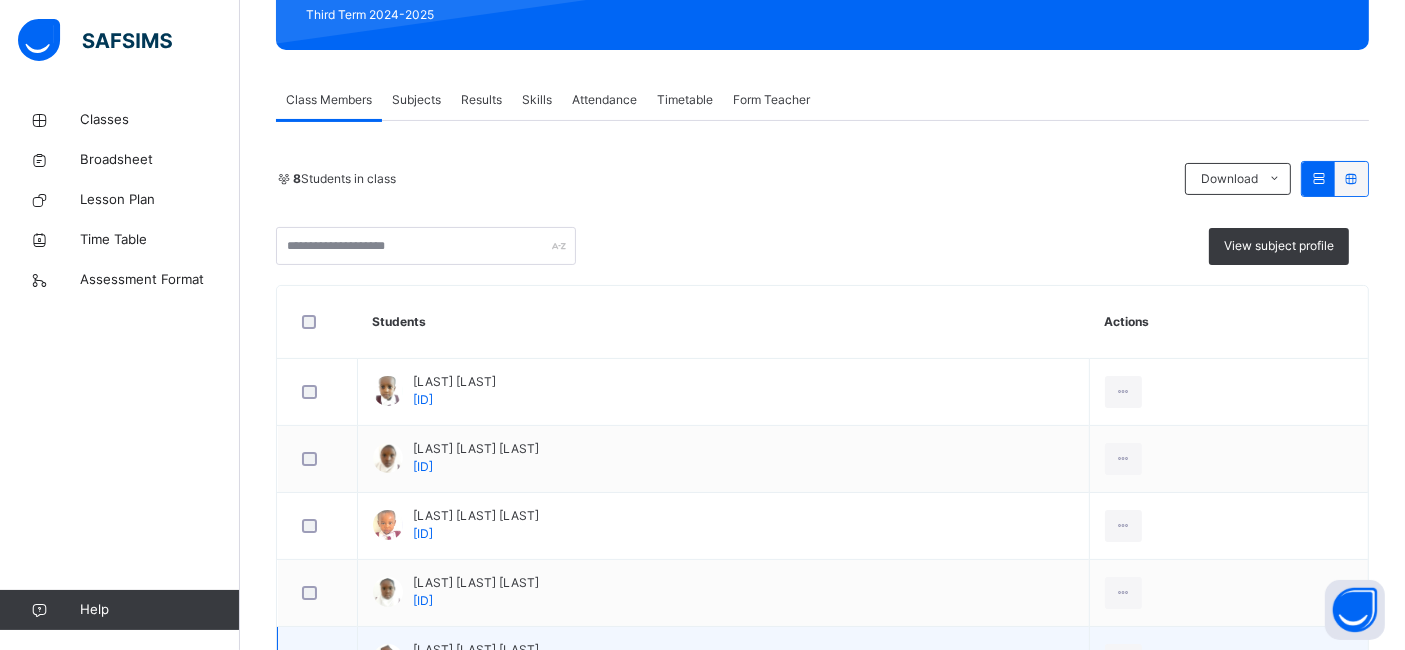 scroll, scrollTop: 91, scrollLeft: 0, axis: vertical 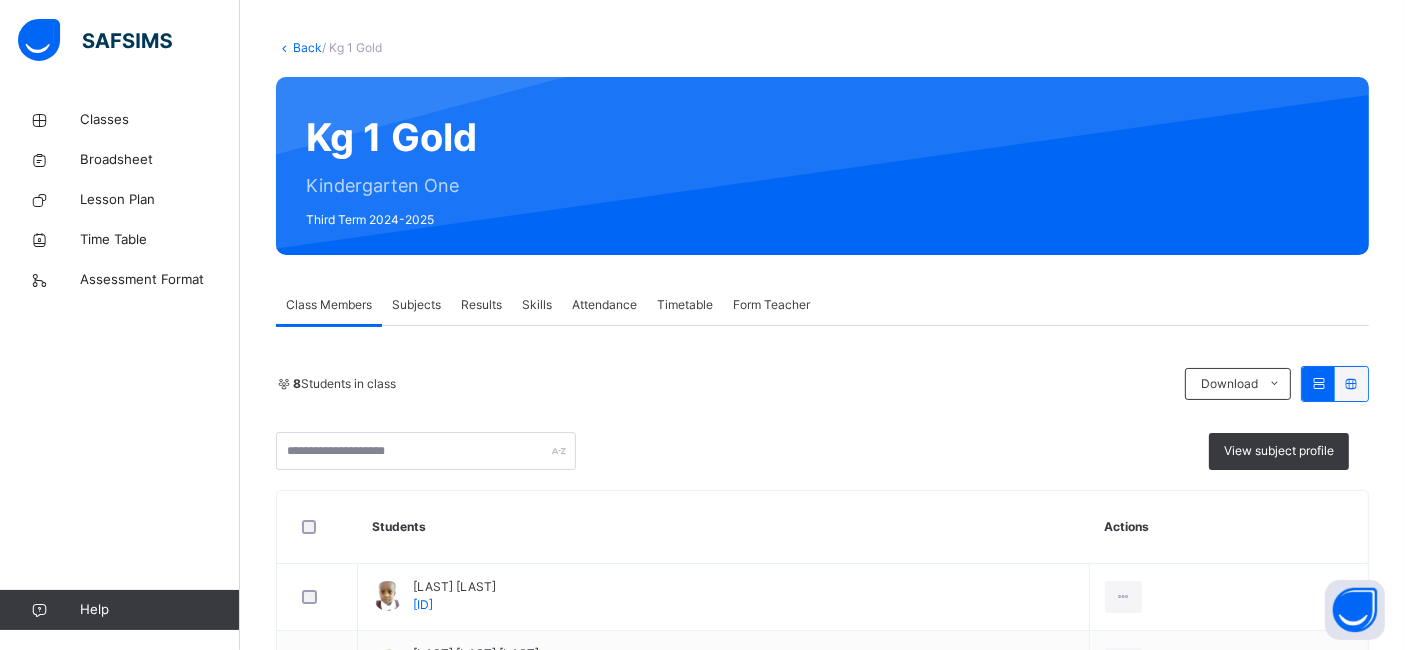click on "Back" at bounding box center [307, 47] 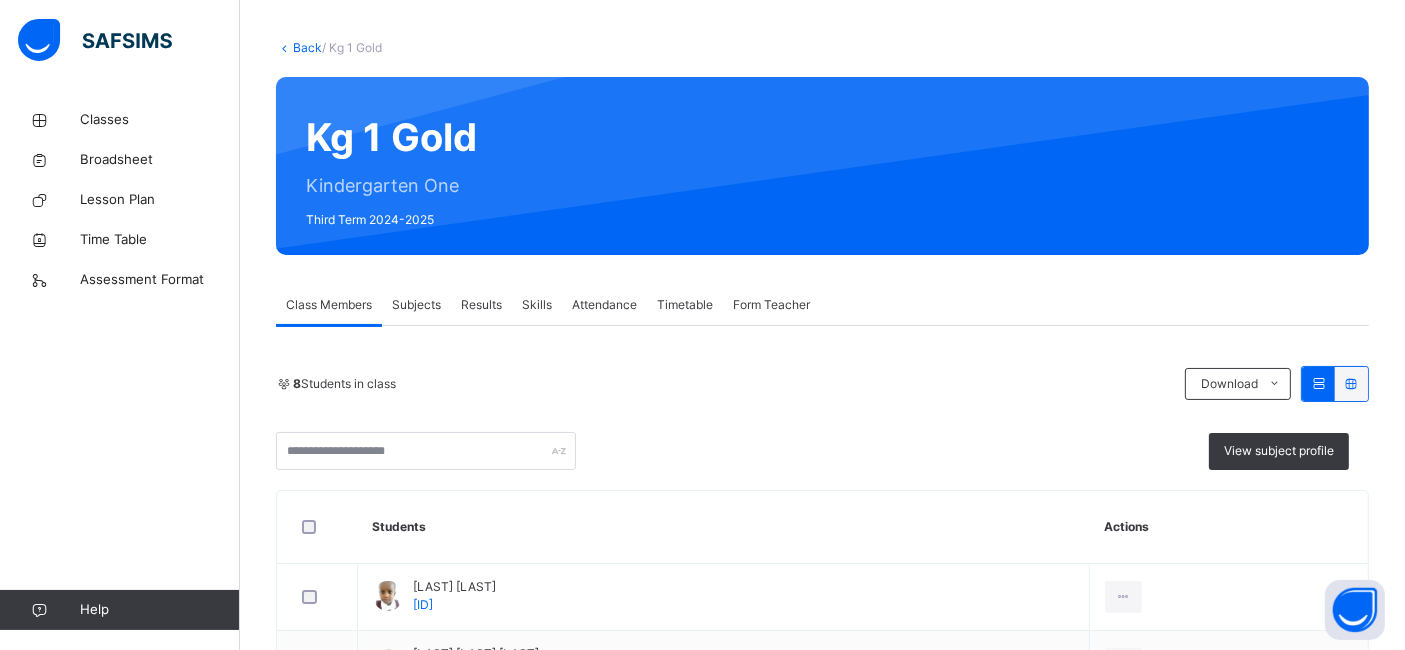 scroll, scrollTop: 0, scrollLeft: 0, axis: both 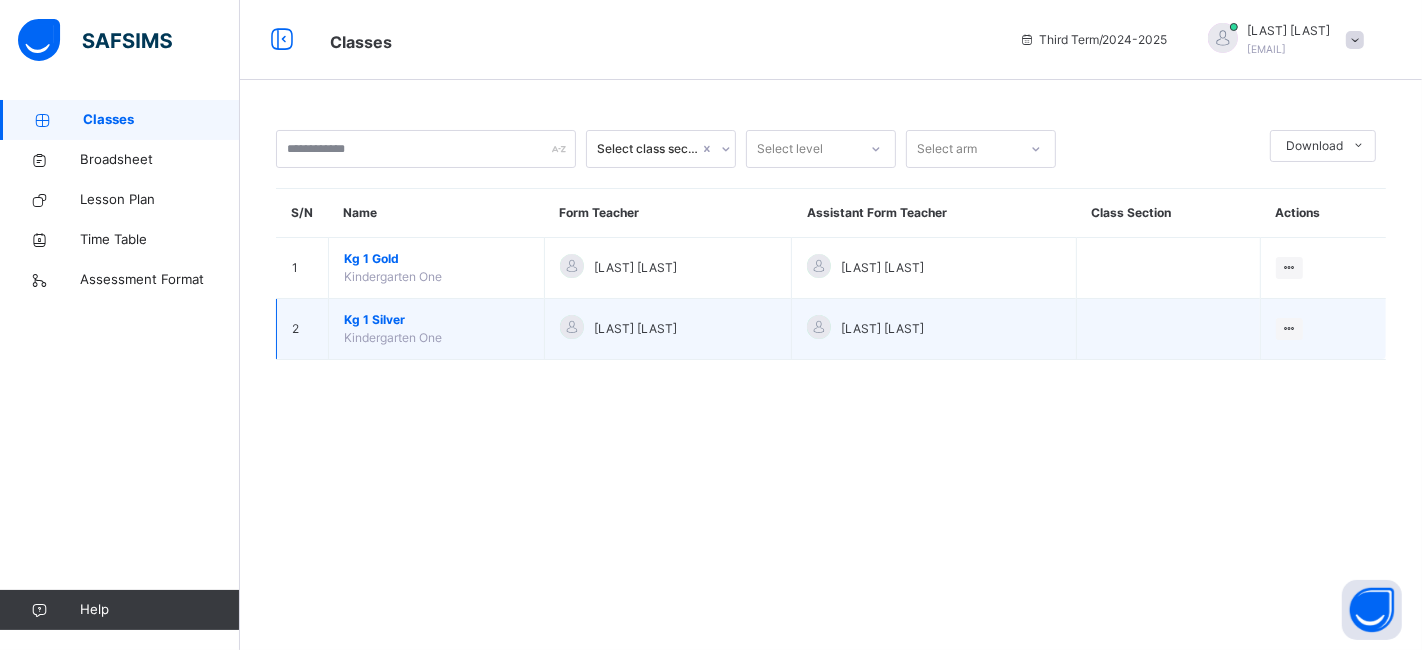 click on "Kg 1   Silver" at bounding box center [436, 320] 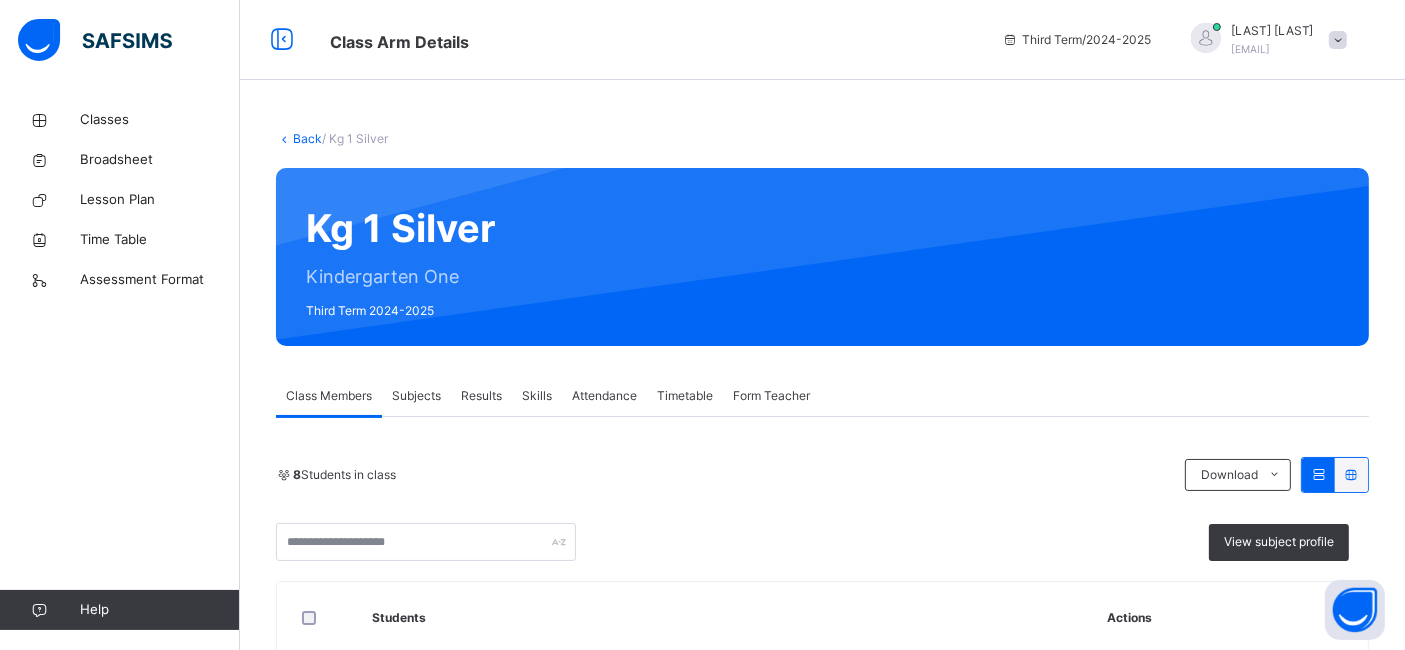 click on "Results" at bounding box center [481, 396] 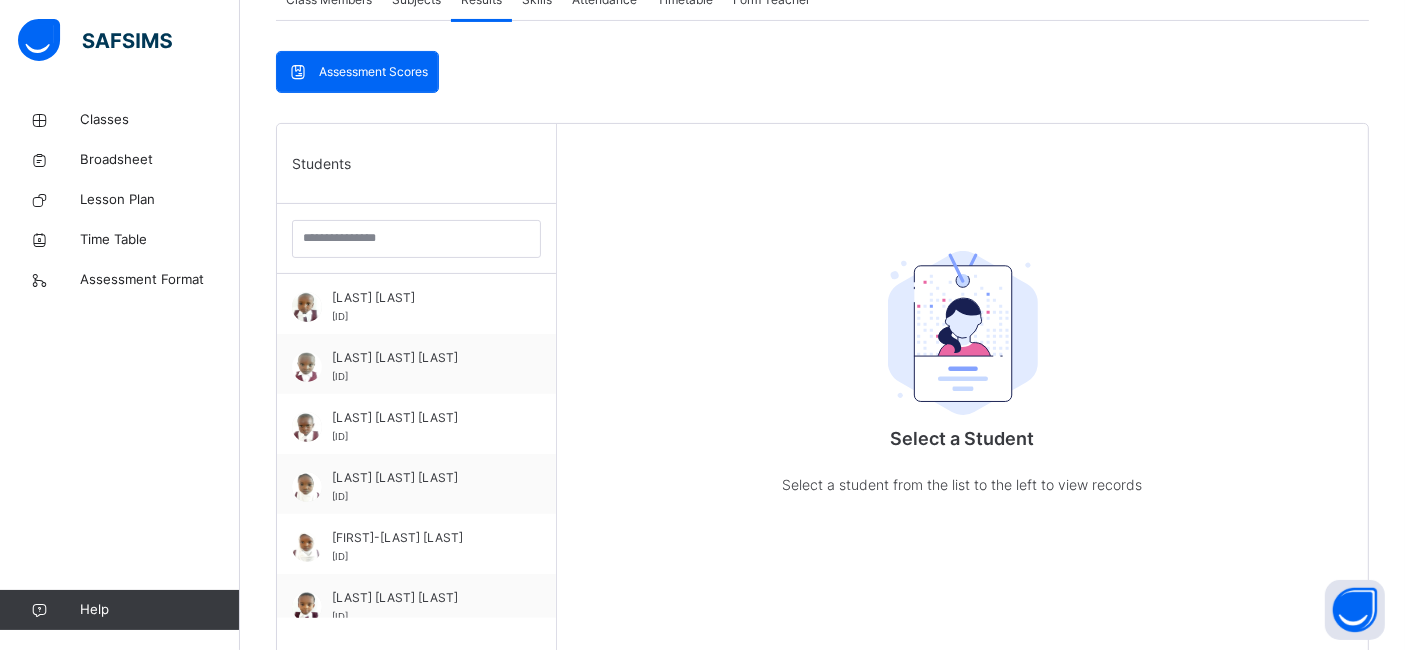 scroll, scrollTop: 444, scrollLeft: 0, axis: vertical 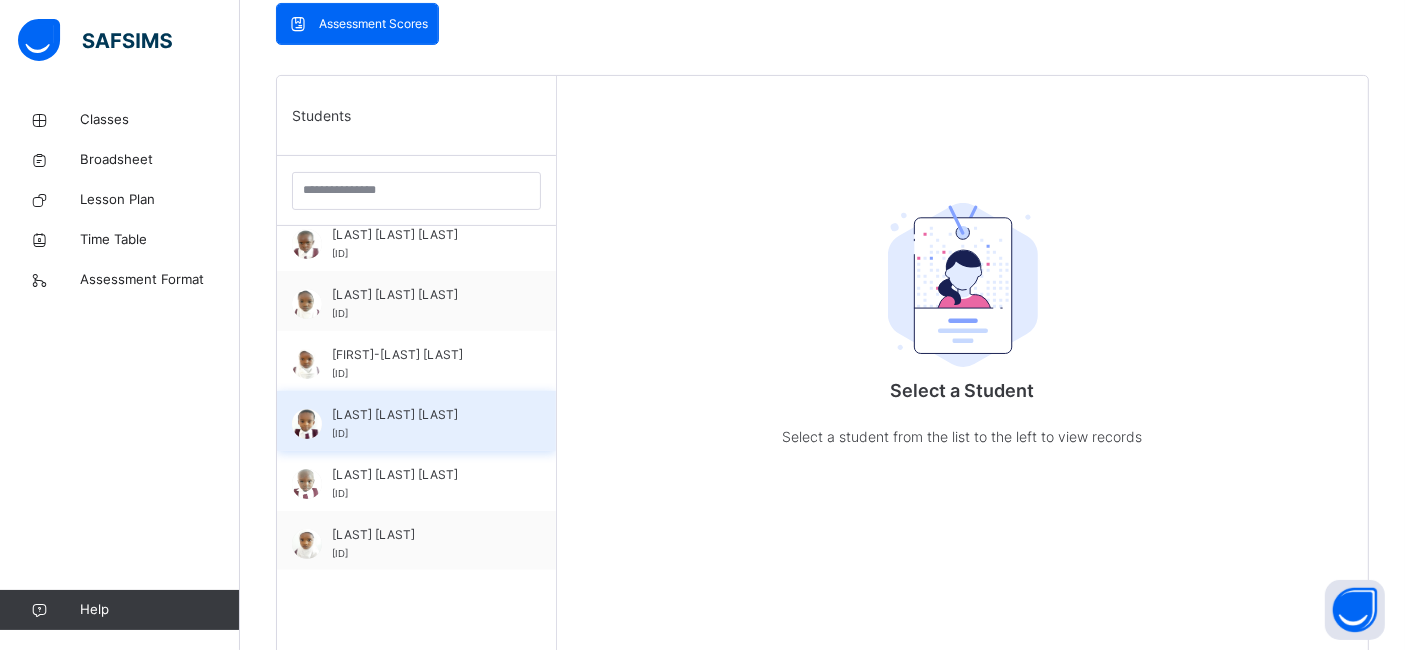 click on "[NAME] [LAST] [LAST]" at bounding box center [421, 415] 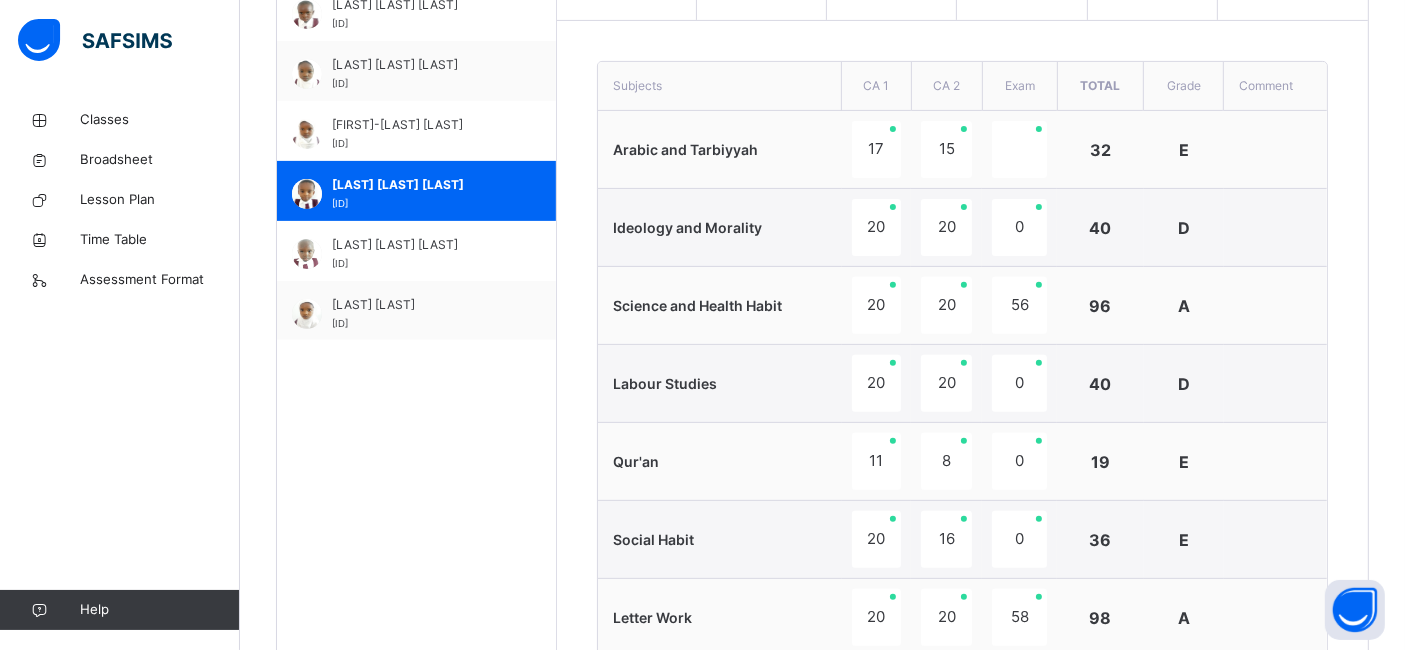 scroll, scrollTop: 555, scrollLeft: 0, axis: vertical 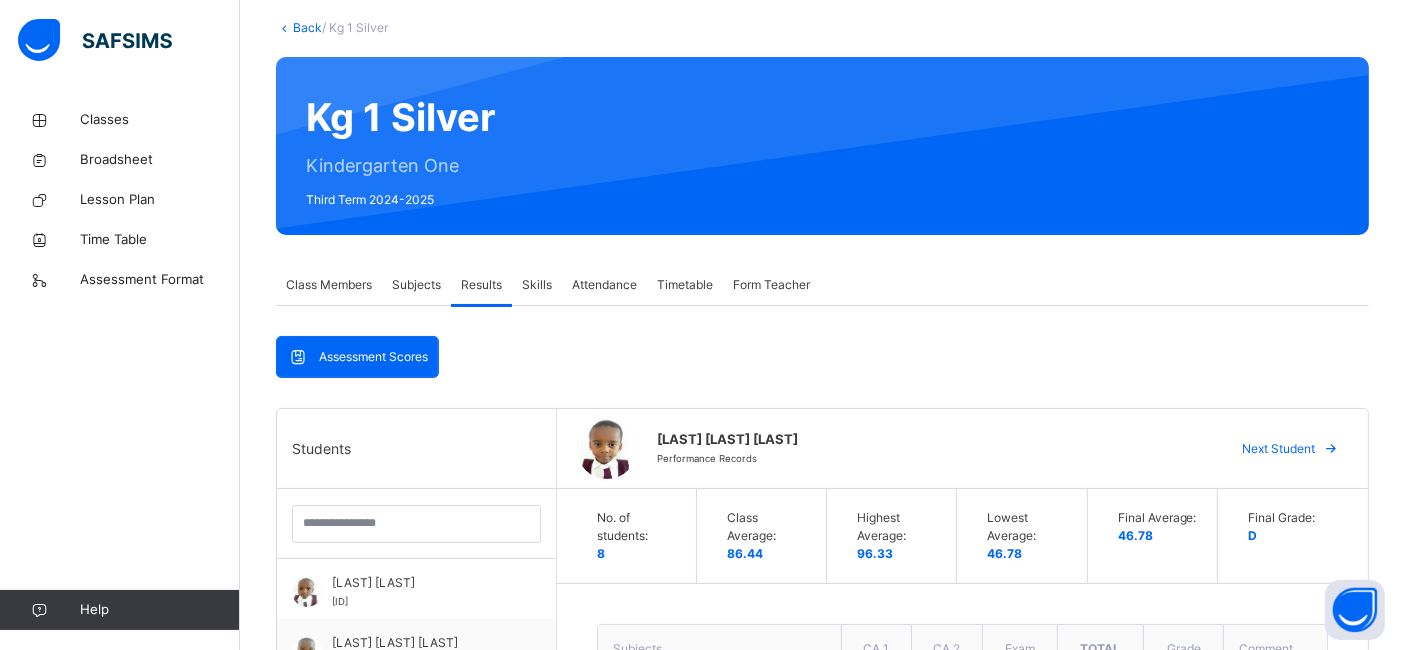 click on "Subjects" at bounding box center (416, 285) 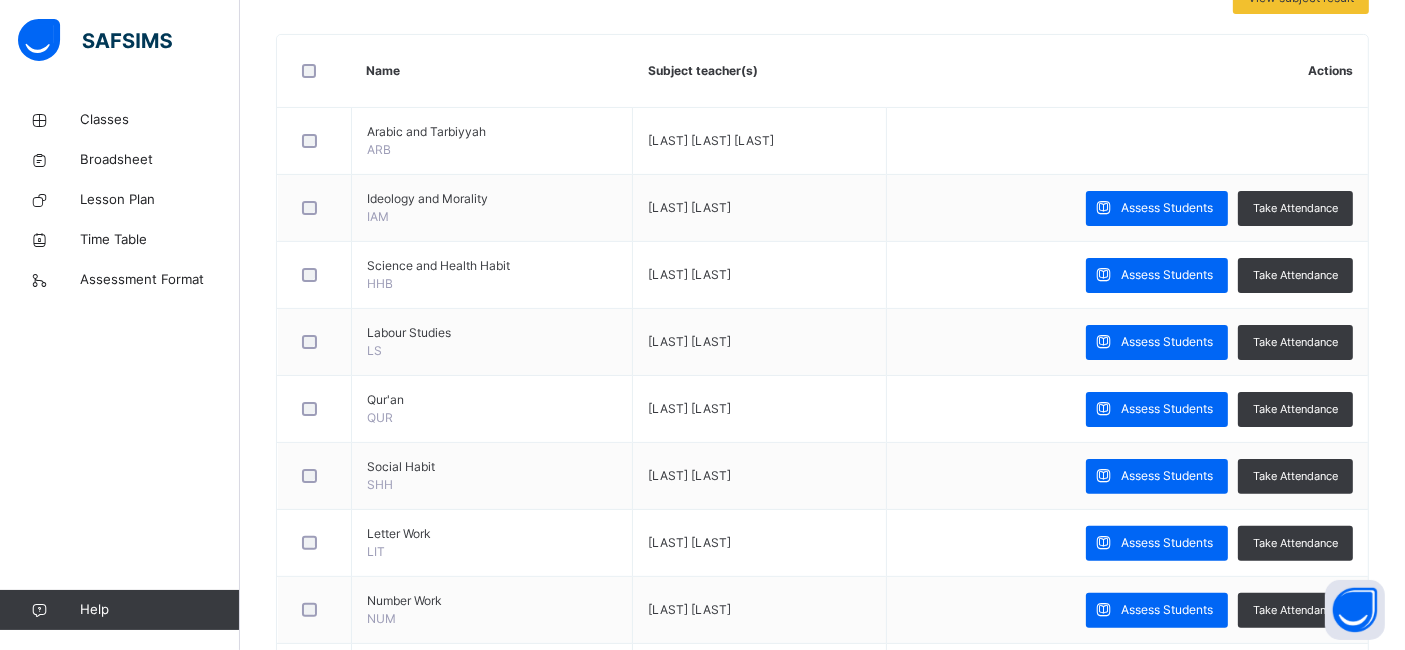 scroll, scrollTop: 555, scrollLeft: 0, axis: vertical 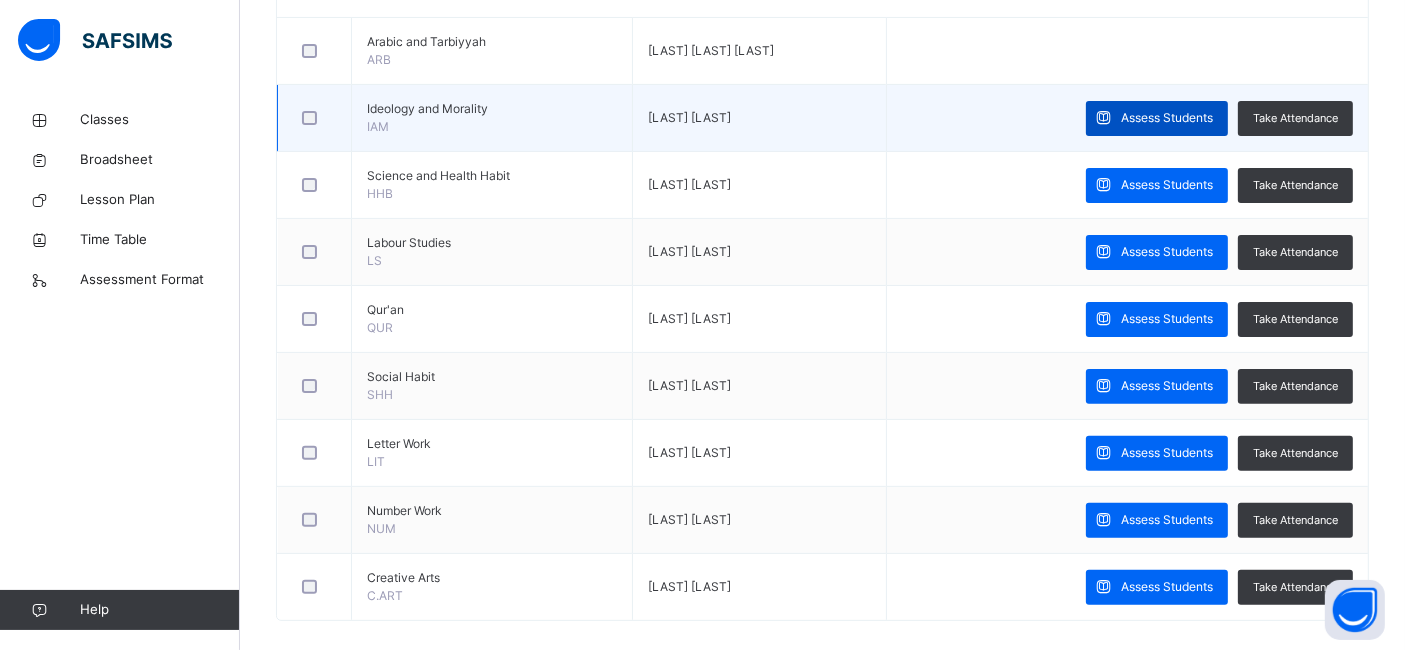 click on "Assess Students" at bounding box center [1167, 118] 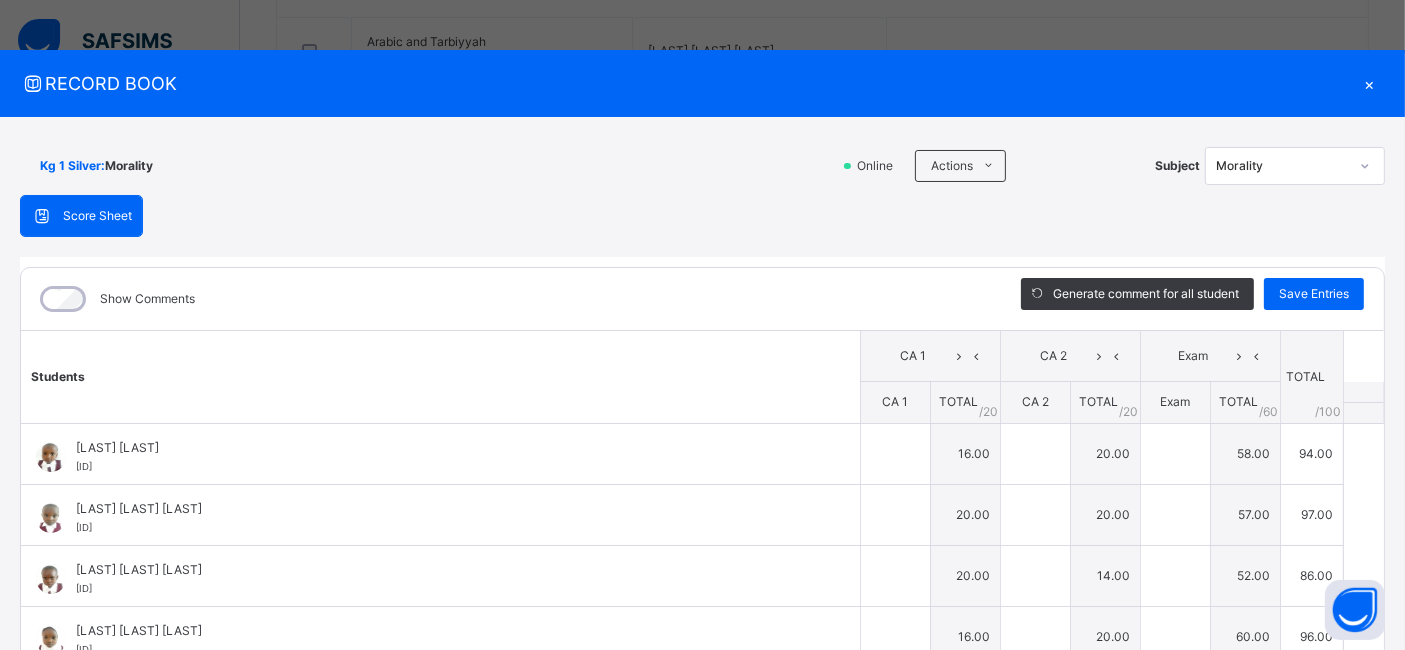 type on "**" 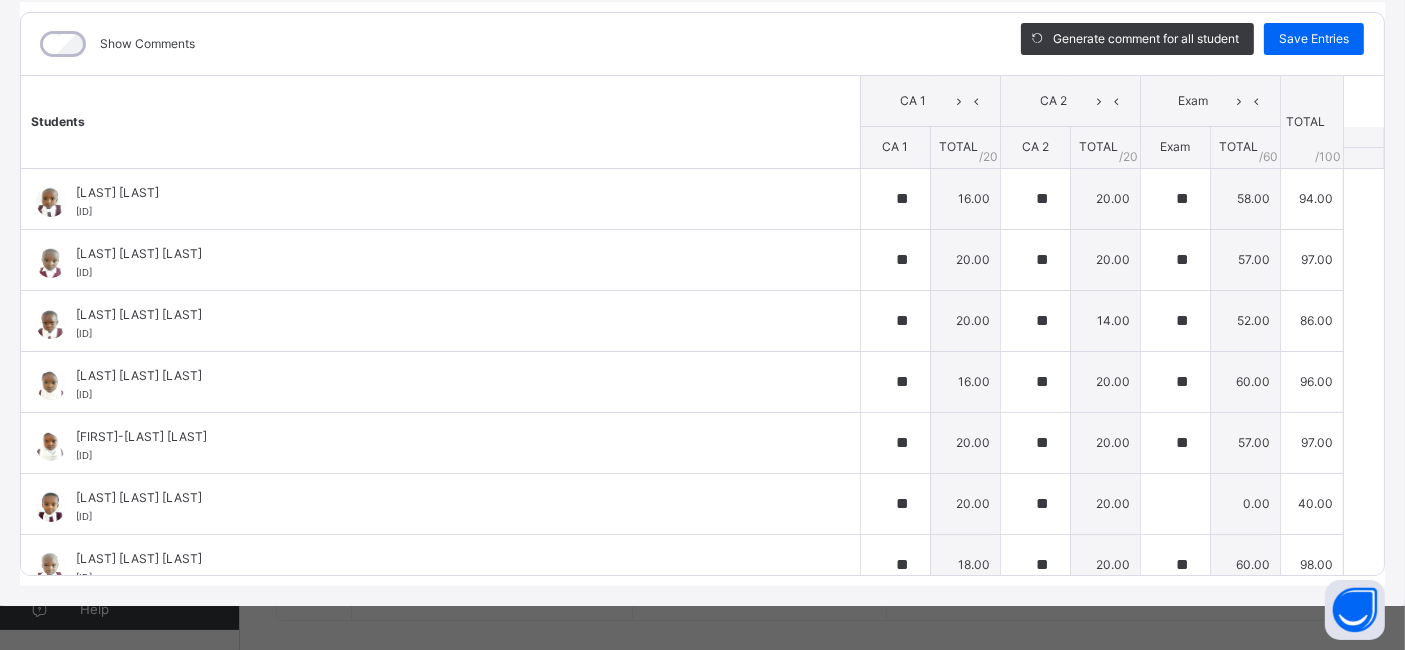scroll, scrollTop: 259, scrollLeft: 0, axis: vertical 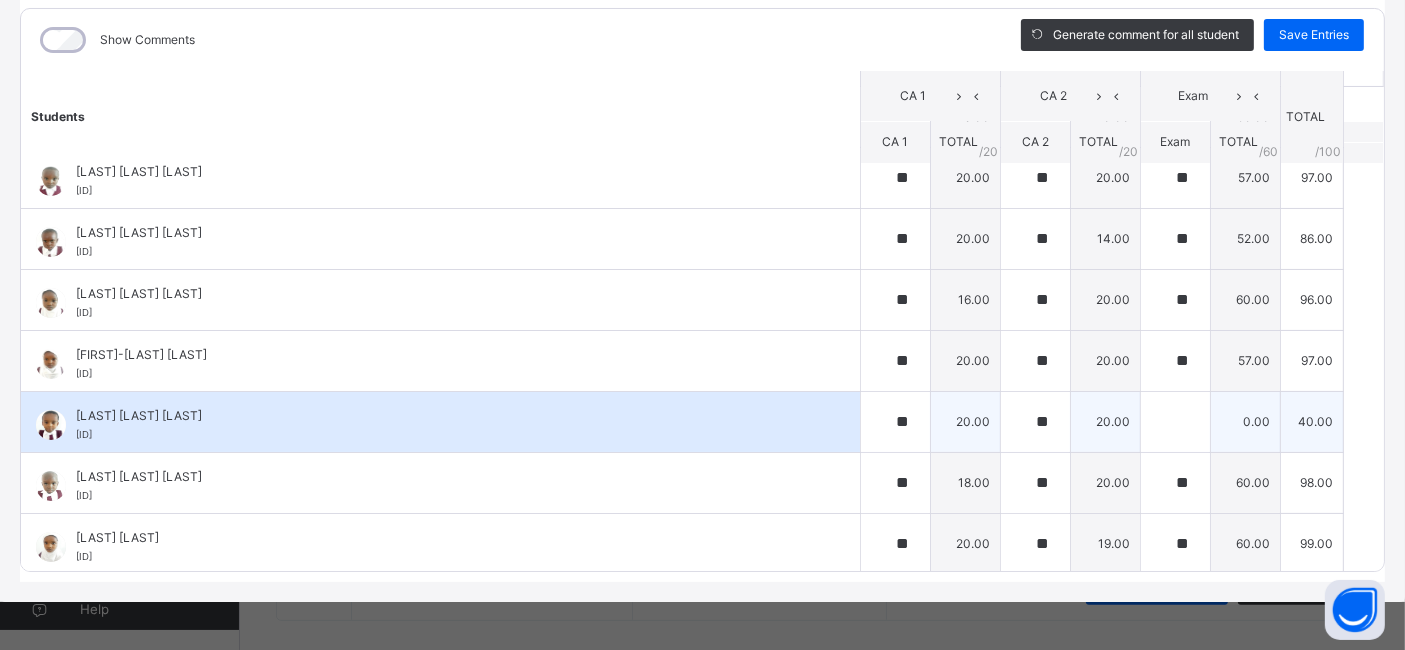 click on "Sa'idu Halilu Gatugel PAY/KG/24/016" at bounding box center (445, 425) 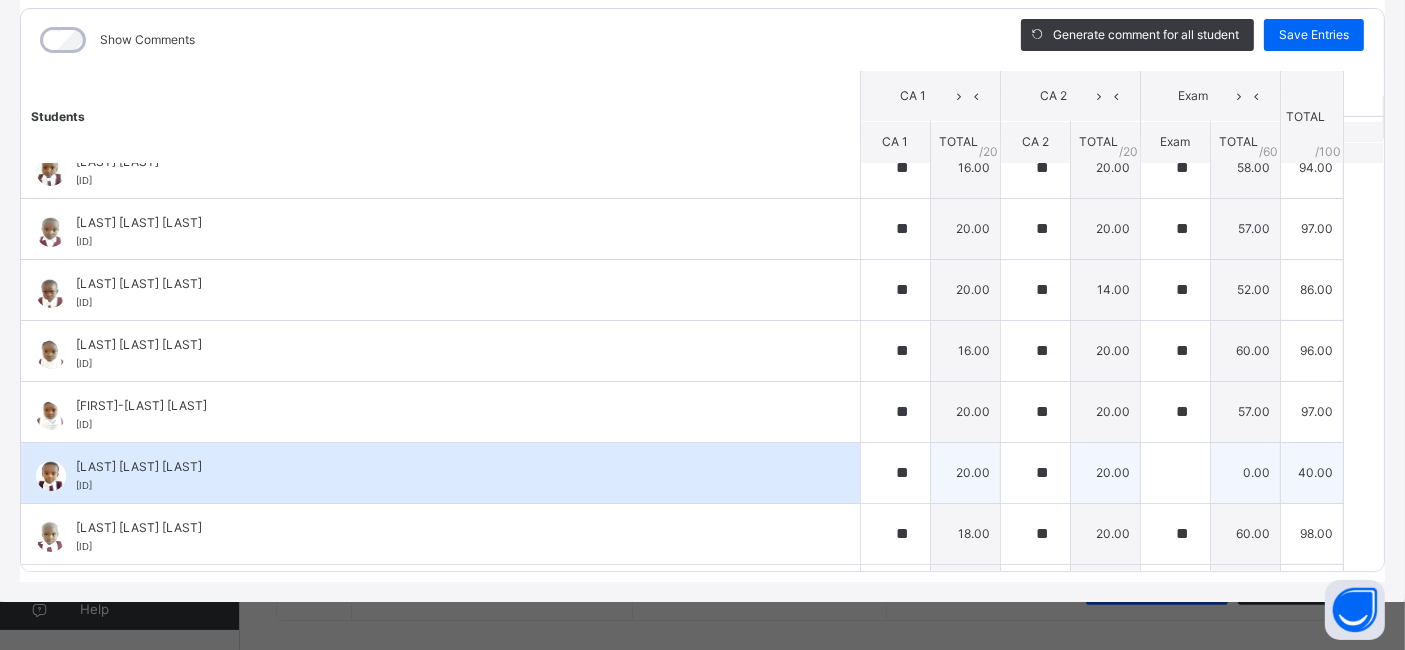 scroll, scrollTop: 0, scrollLeft: 0, axis: both 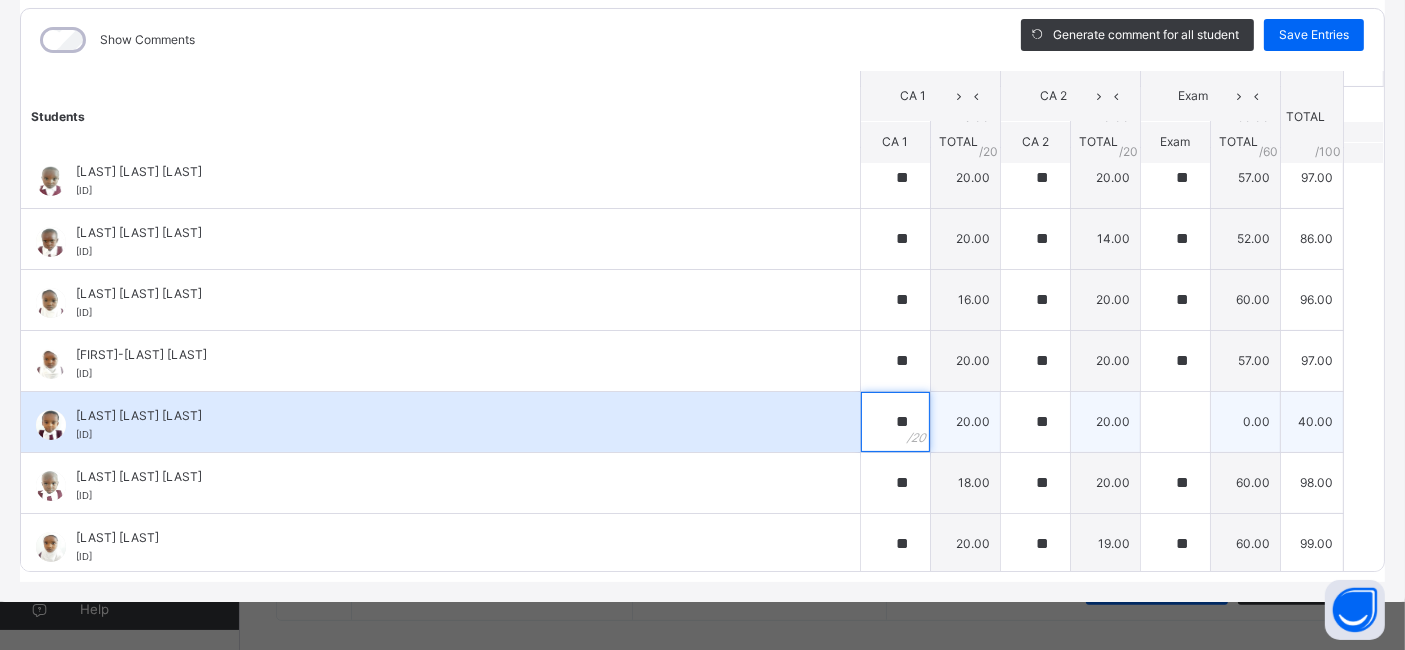 click on "**" at bounding box center (895, 422) 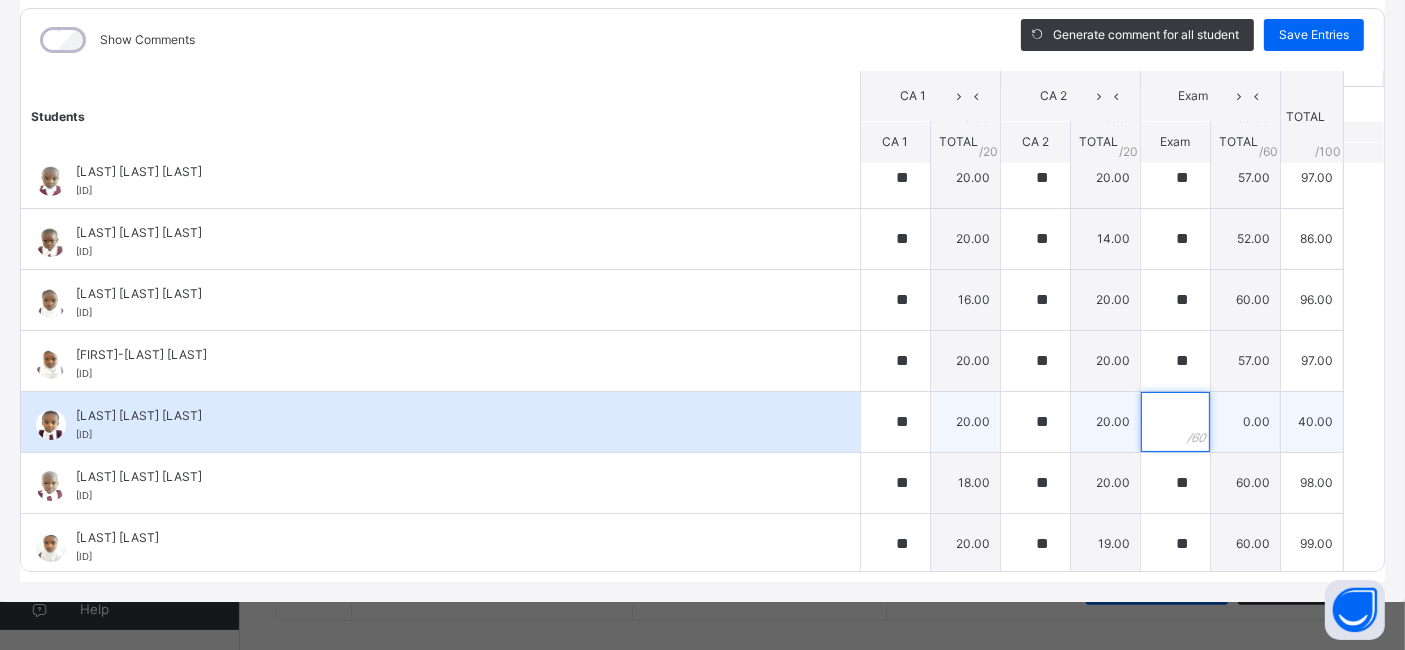 click at bounding box center (1175, 422) 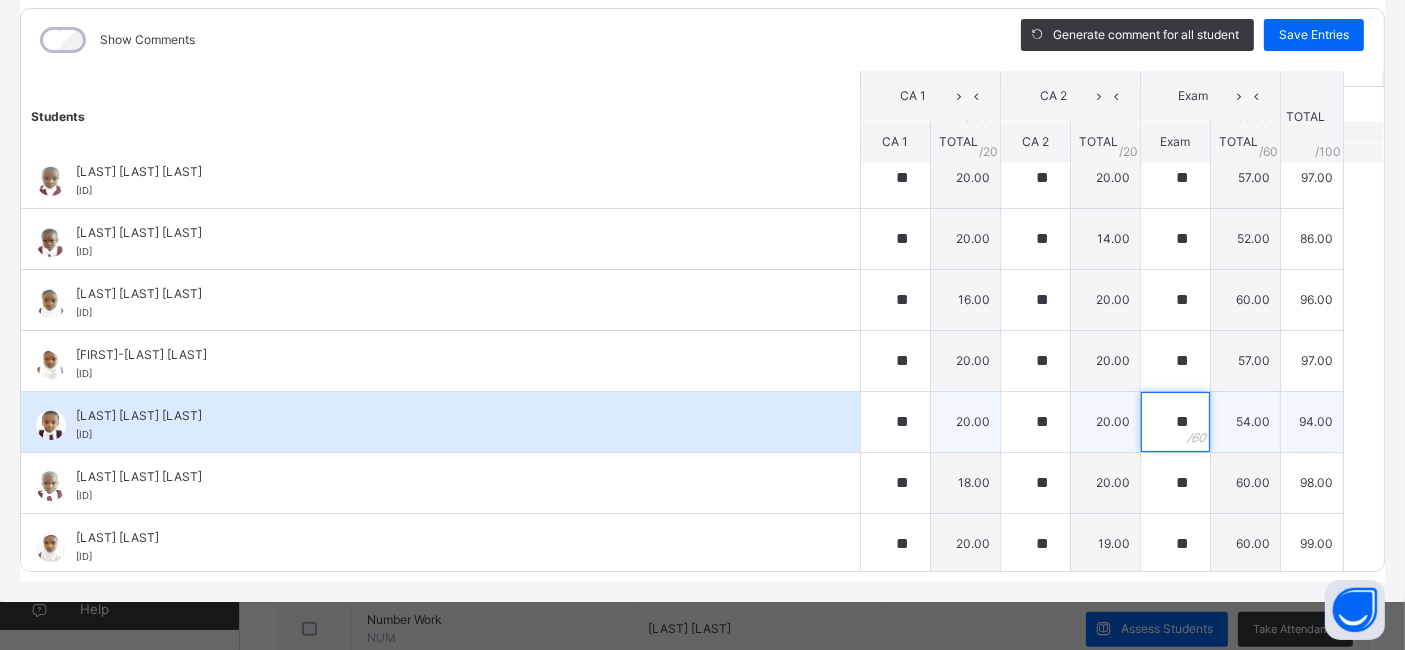 scroll, scrollTop: 238, scrollLeft: 0, axis: vertical 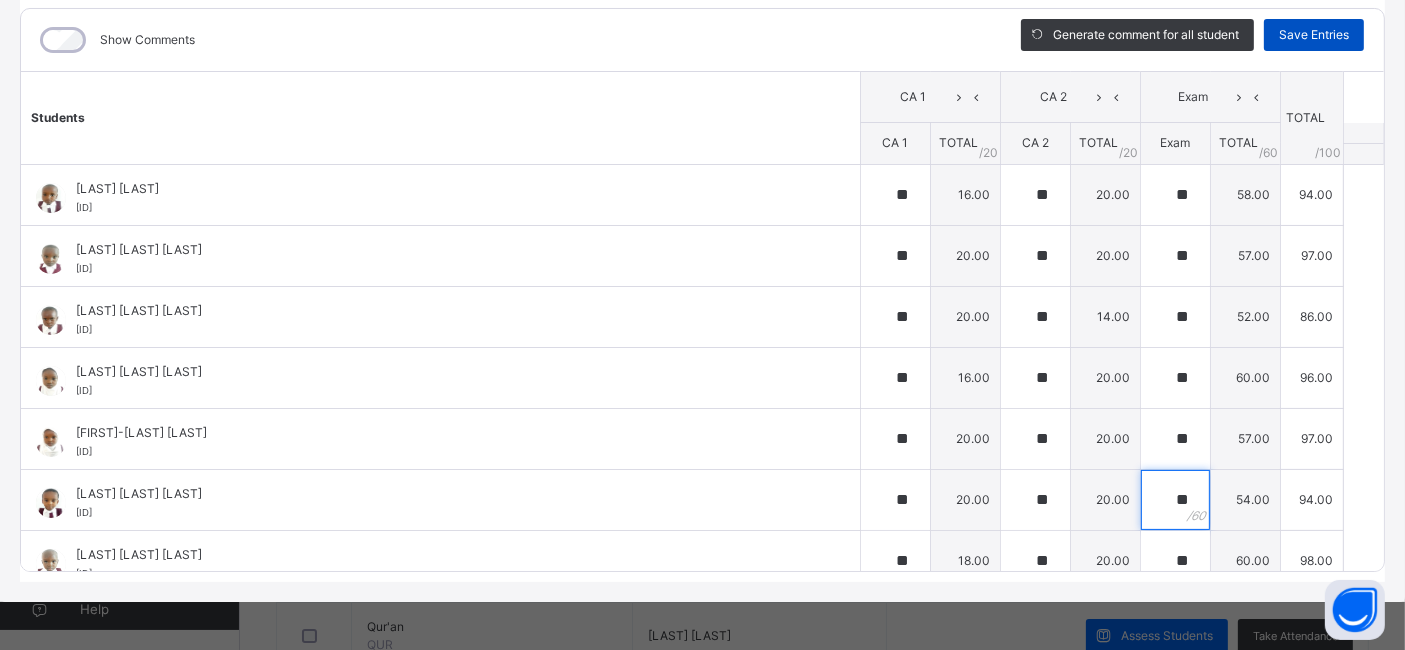 type on "**" 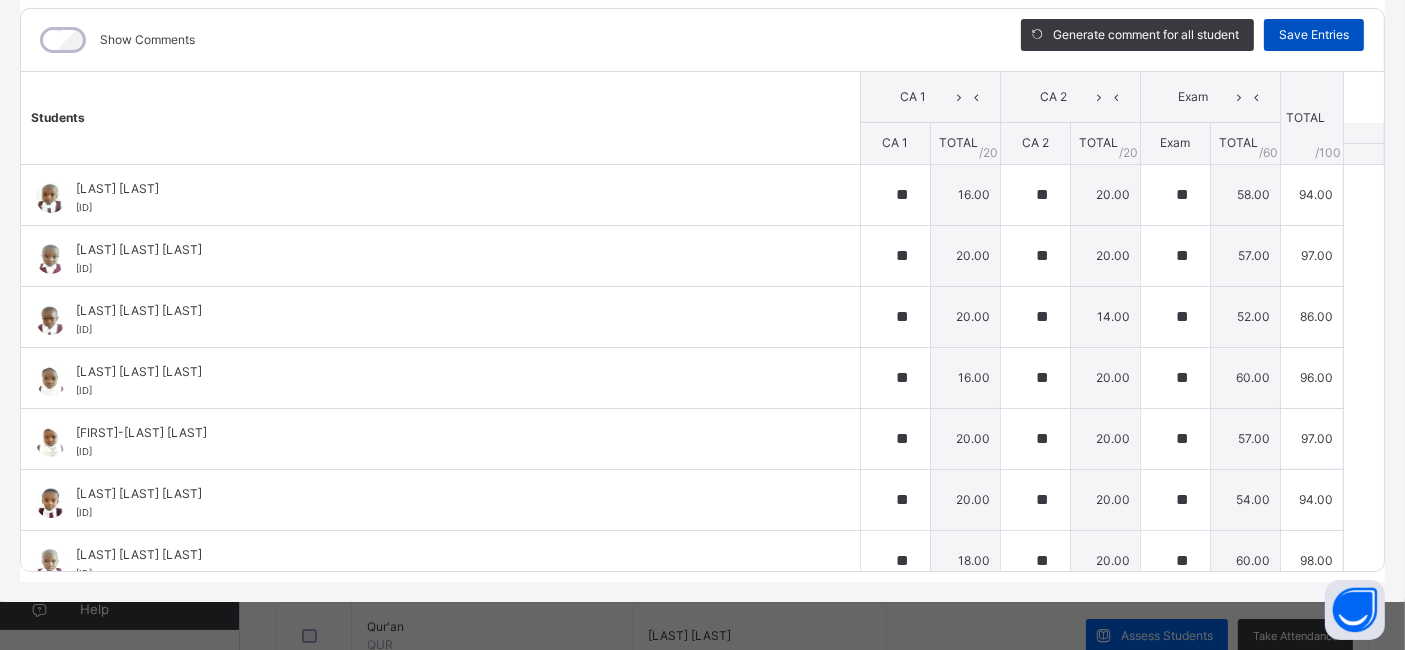 click on "Save Entries" at bounding box center [1314, 35] 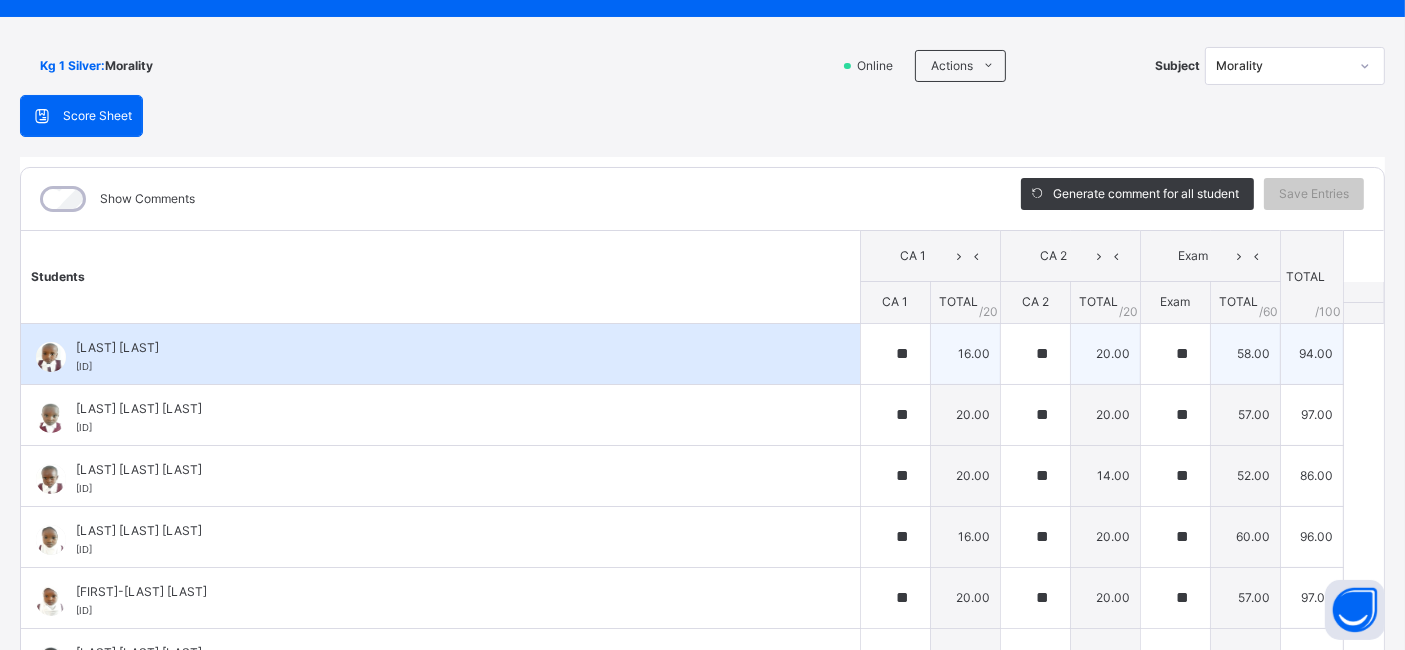 scroll, scrollTop: 37, scrollLeft: 0, axis: vertical 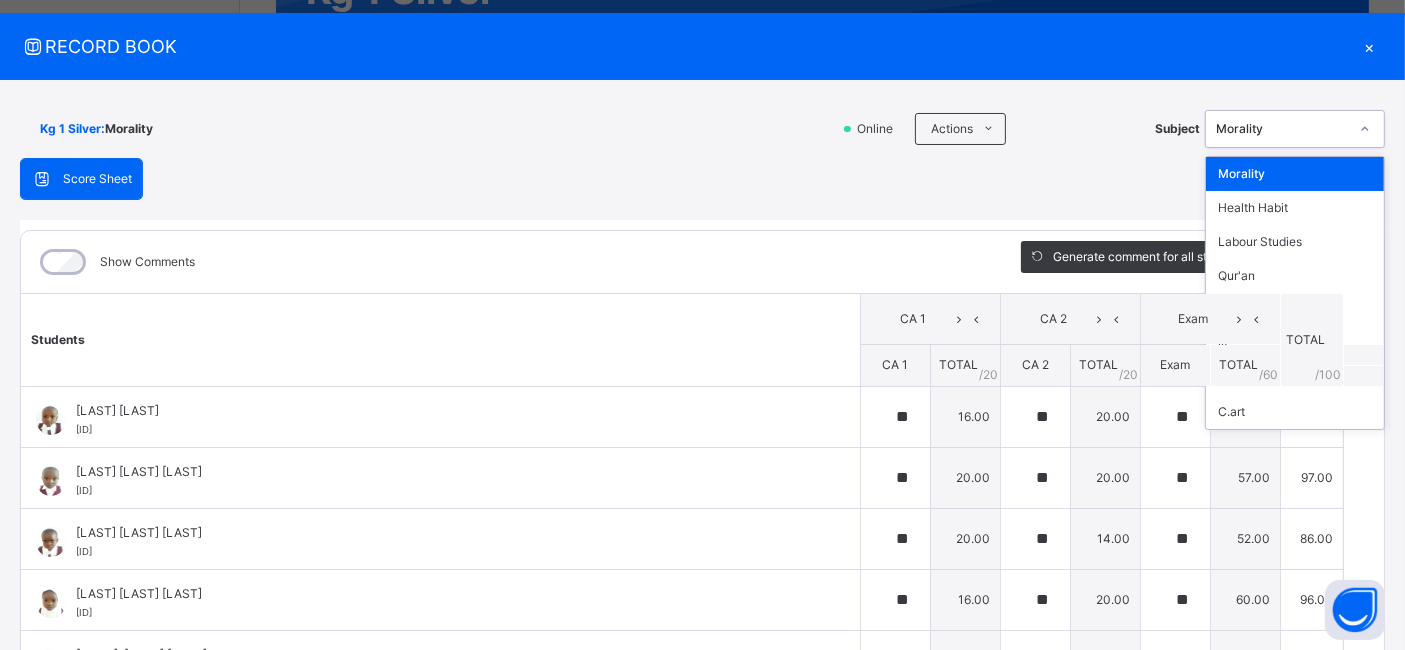 click on "Morality" at bounding box center (1282, 129) 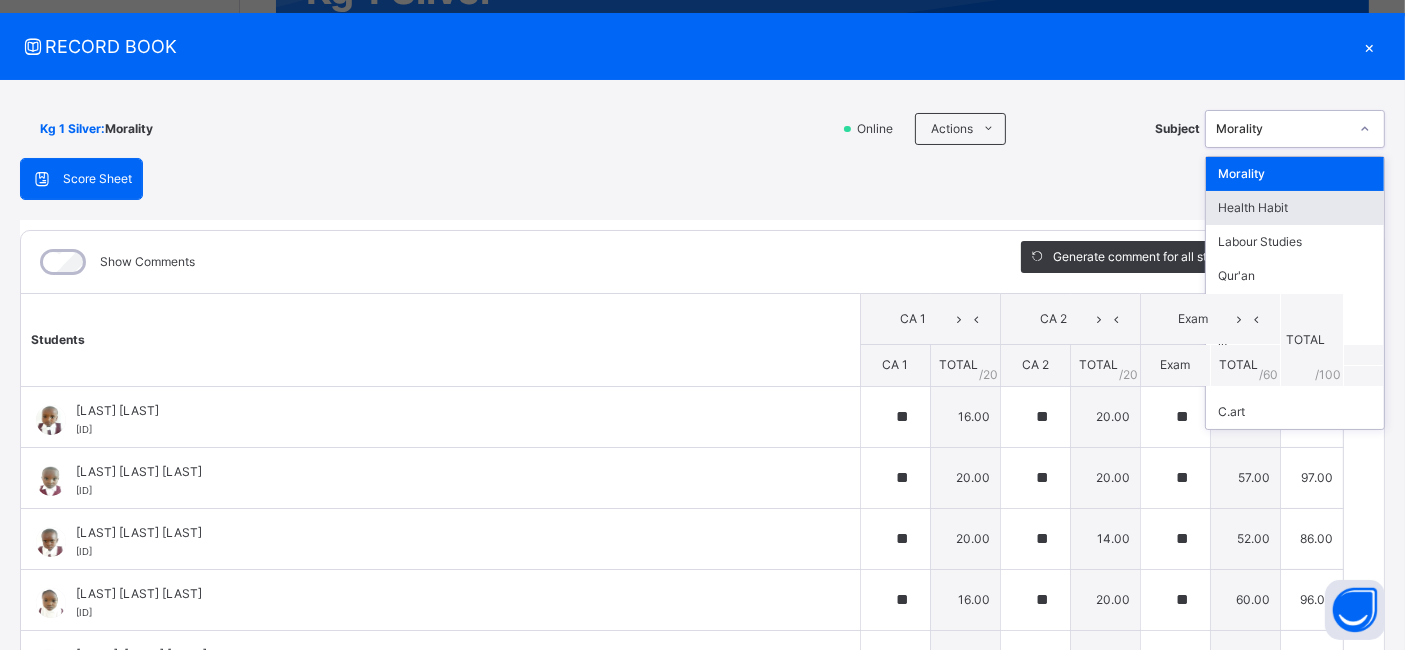click on "Health Habit" at bounding box center (1295, 208) 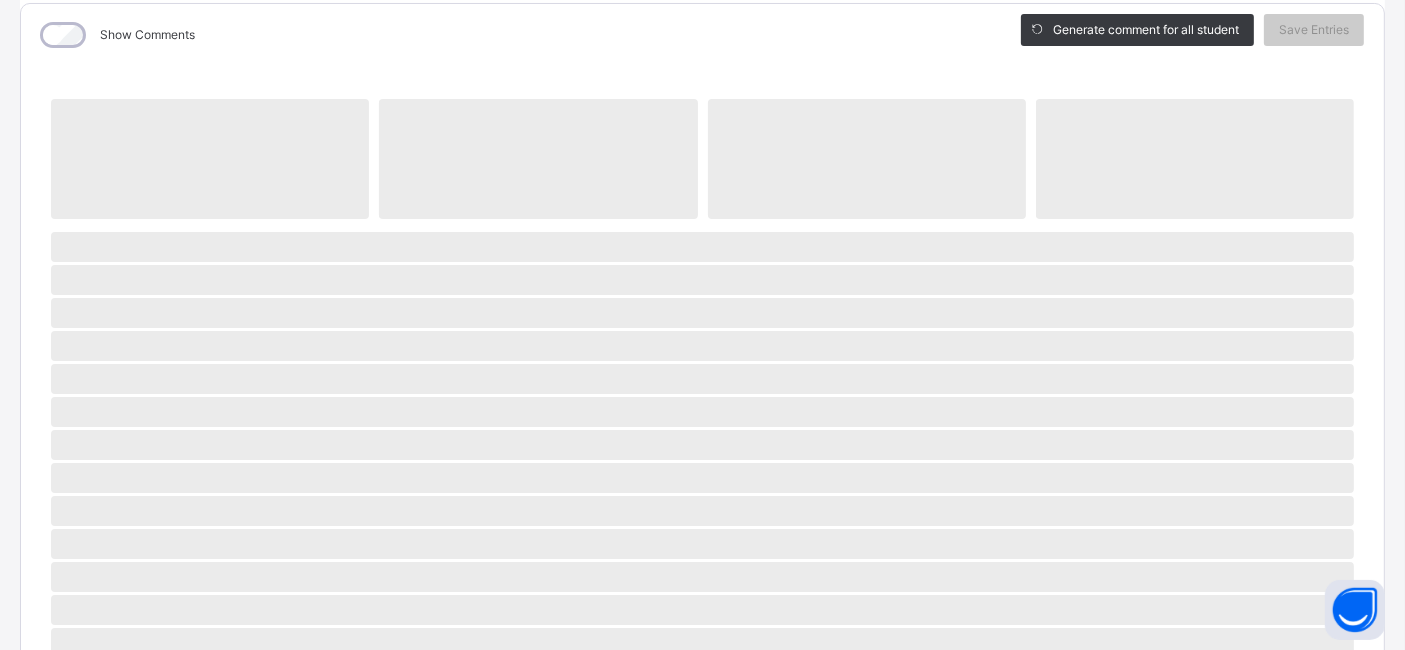 scroll, scrollTop: 259, scrollLeft: 0, axis: vertical 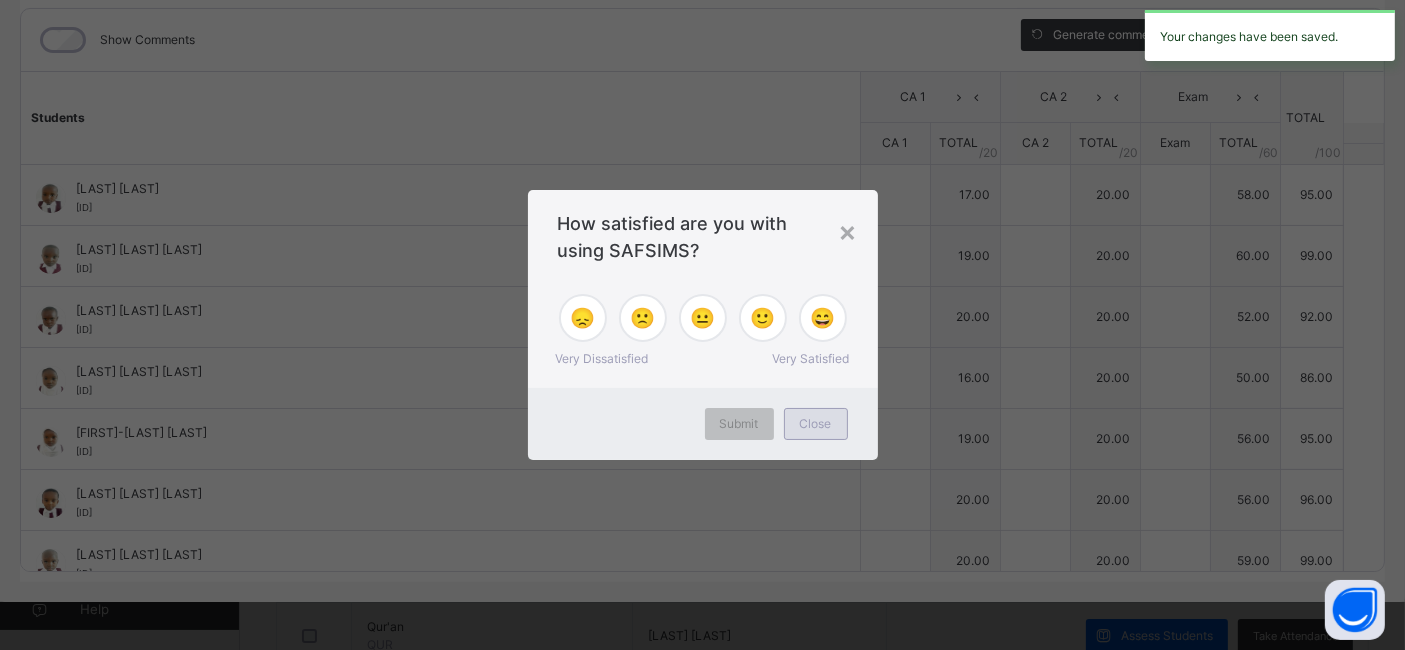 type on "**" 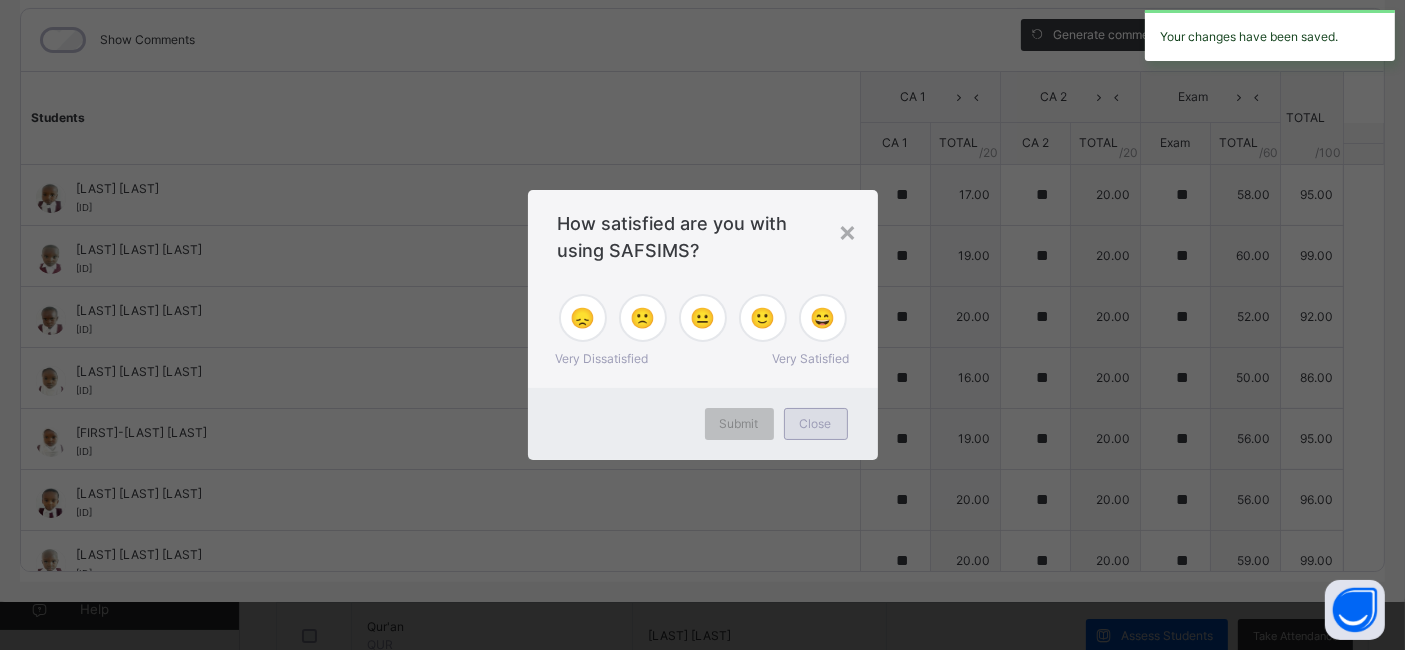 click on "Close" at bounding box center [816, 424] 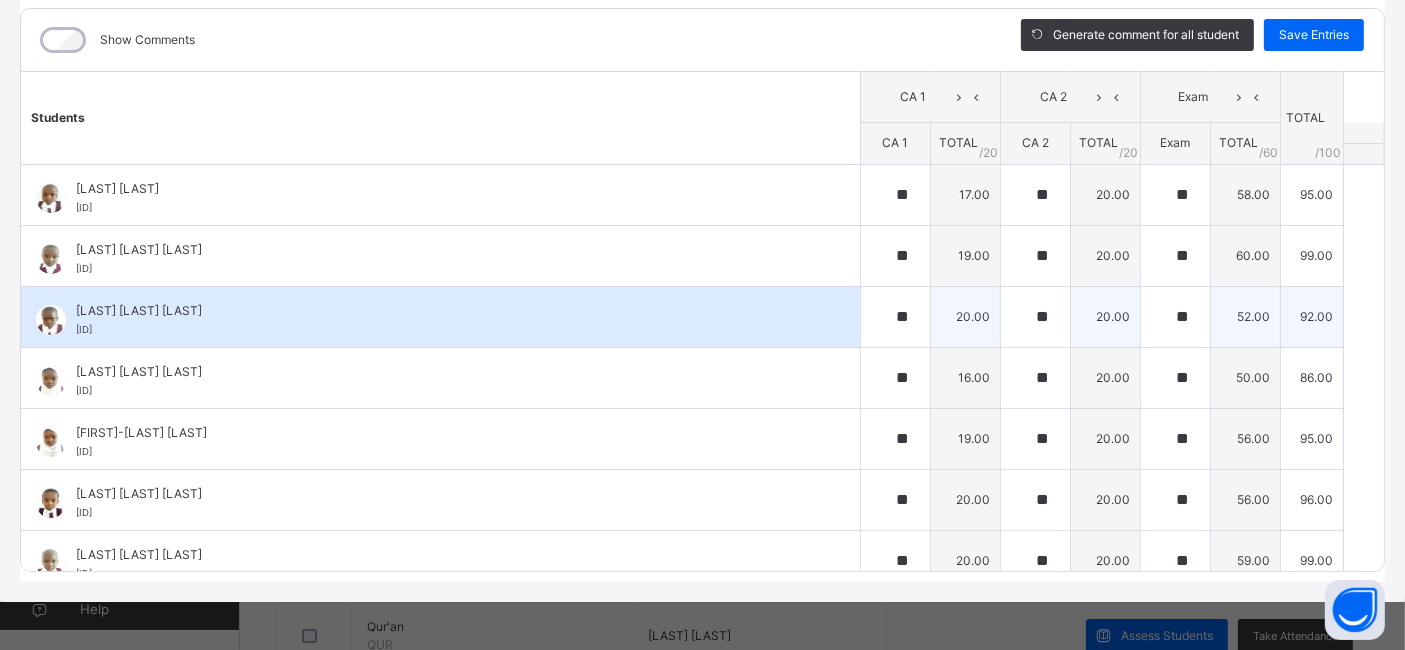 scroll, scrollTop: 0, scrollLeft: 0, axis: both 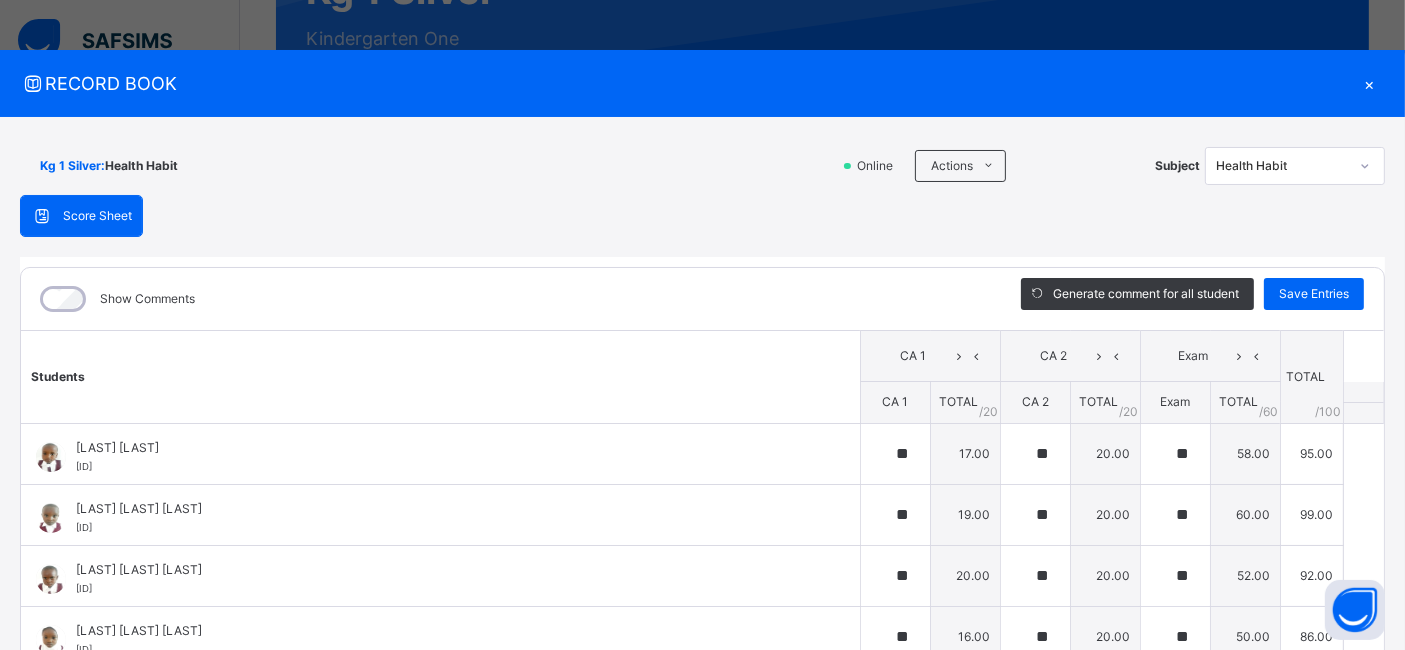 click on "Health Habit" at bounding box center [1282, 166] 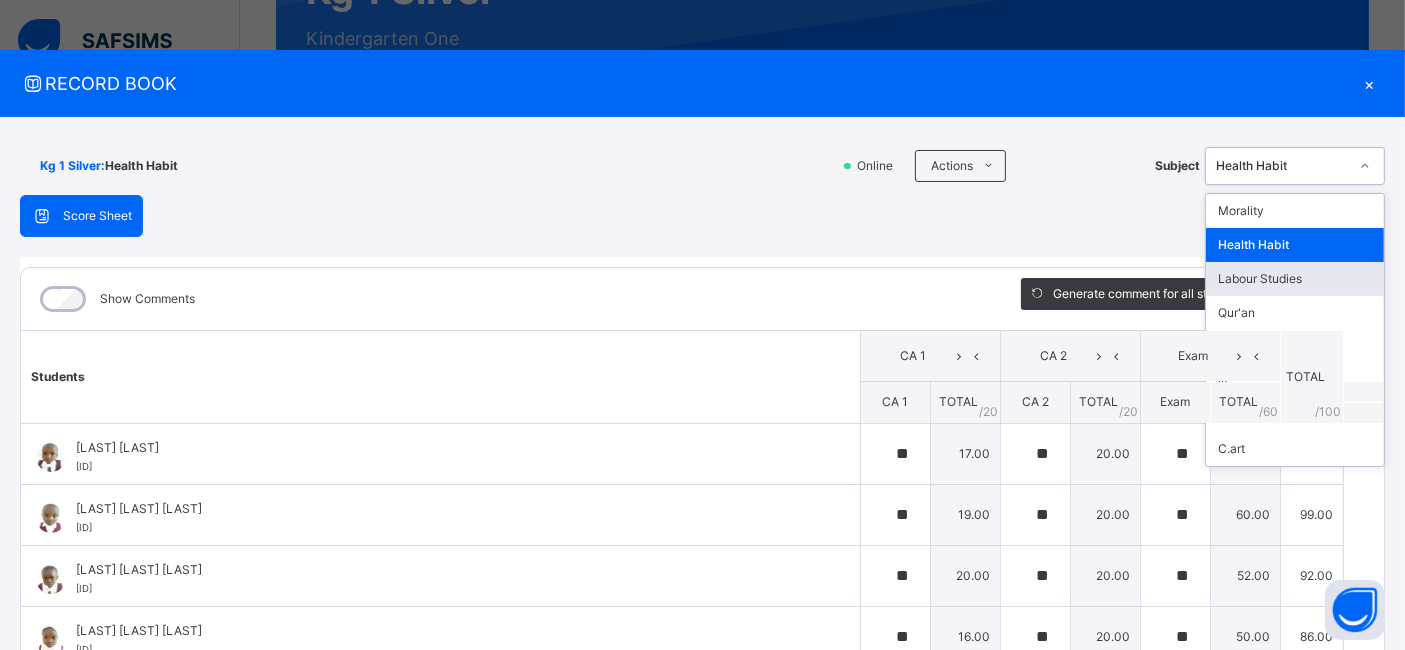 click on "Labour Studies" at bounding box center (1295, 279) 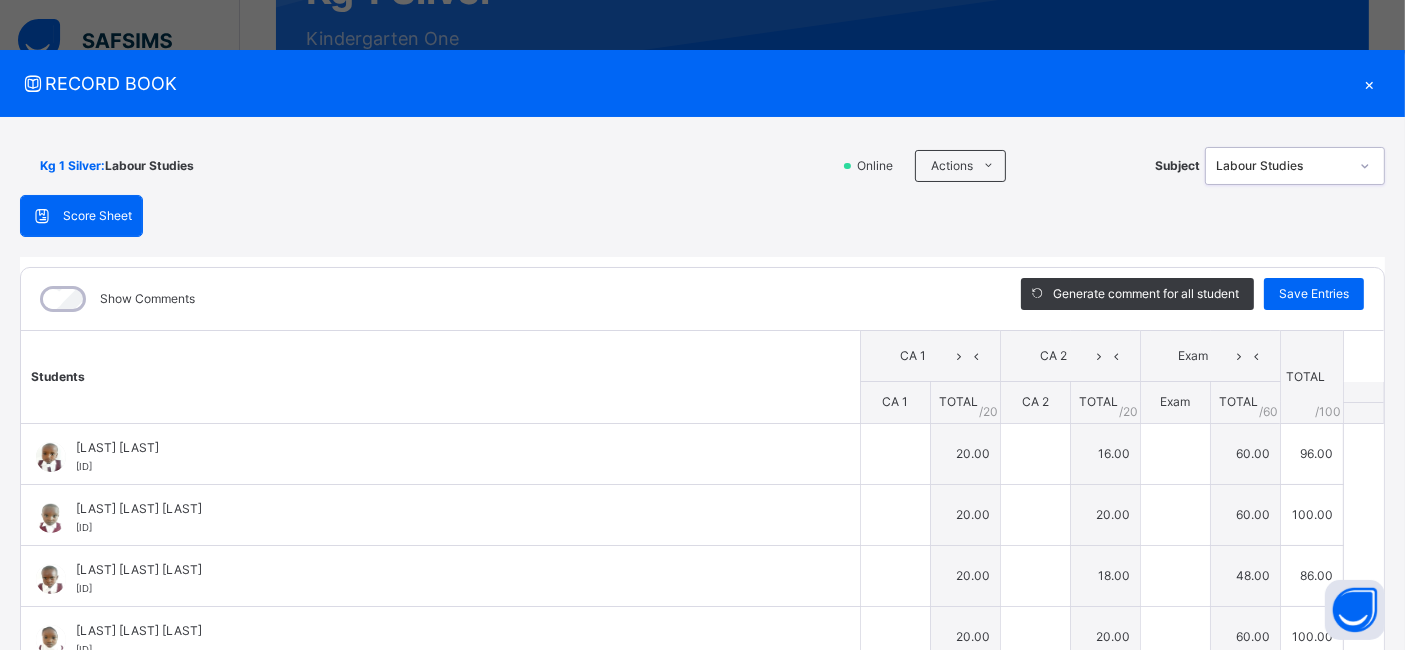 type on "**" 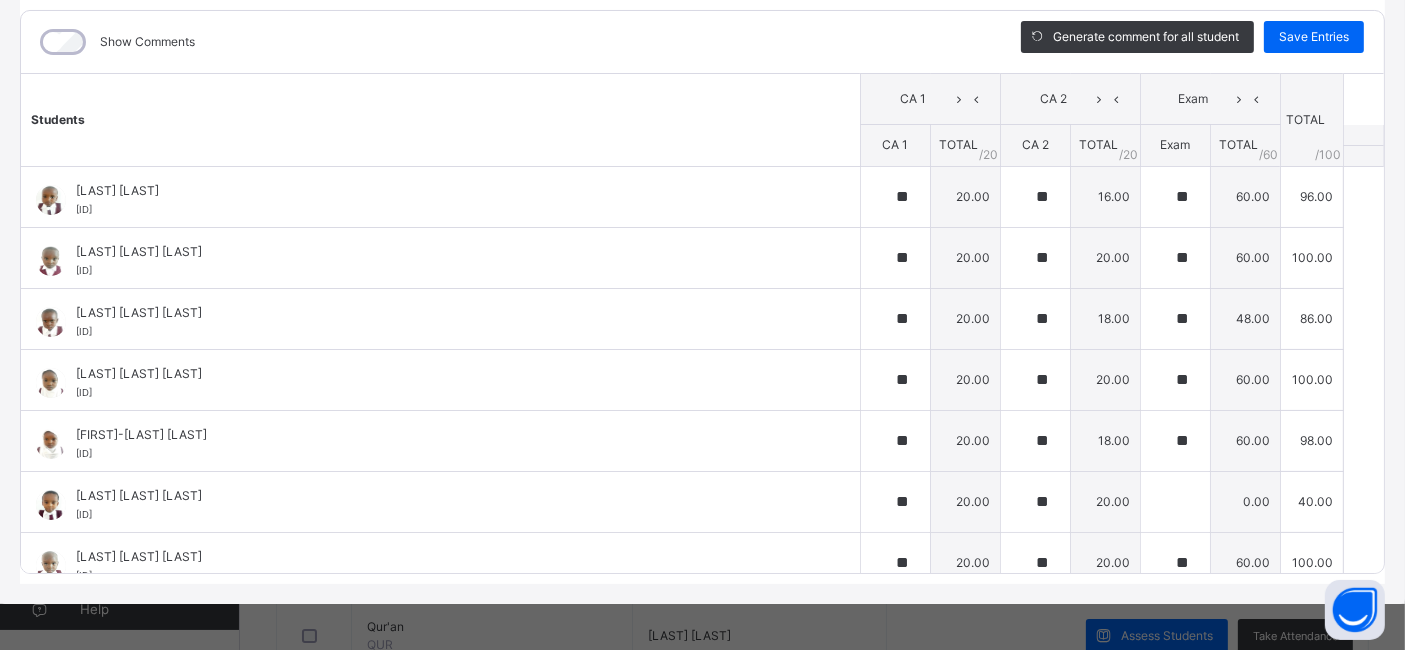 scroll, scrollTop: 259, scrollLeft: 0, axis: vertical 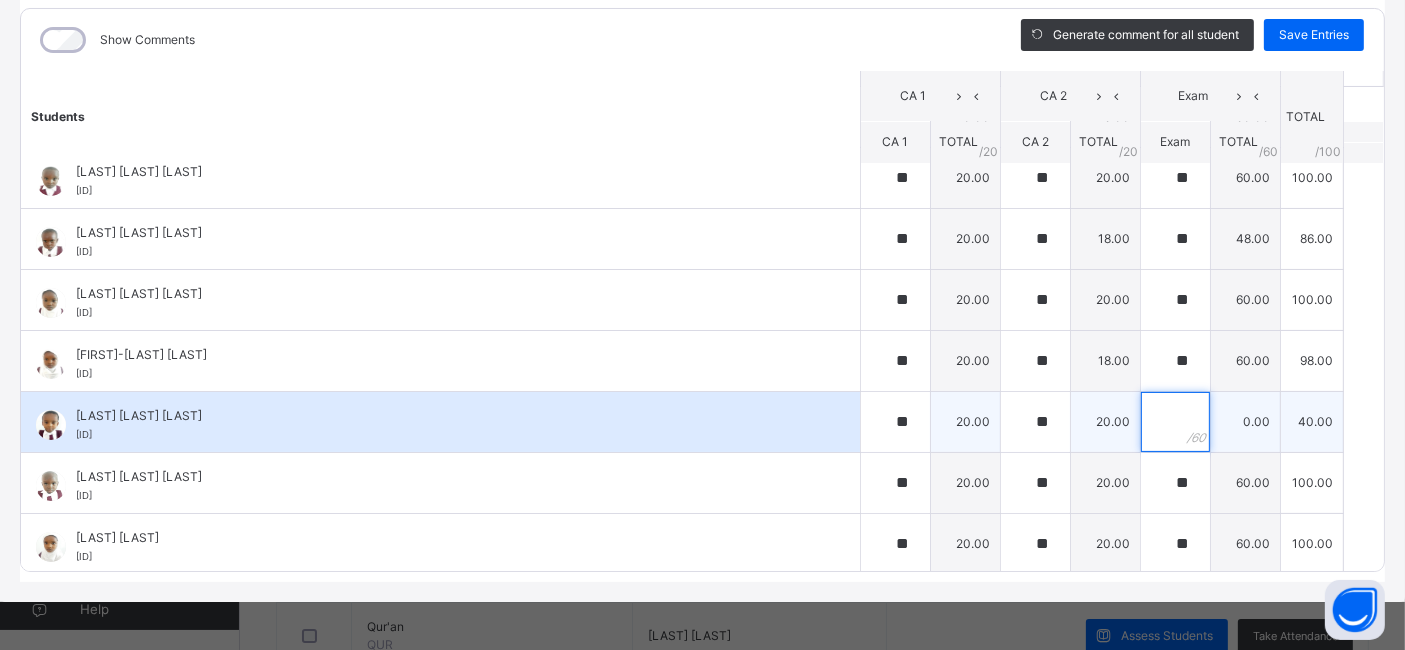 click at bounding box center (1175, 422) 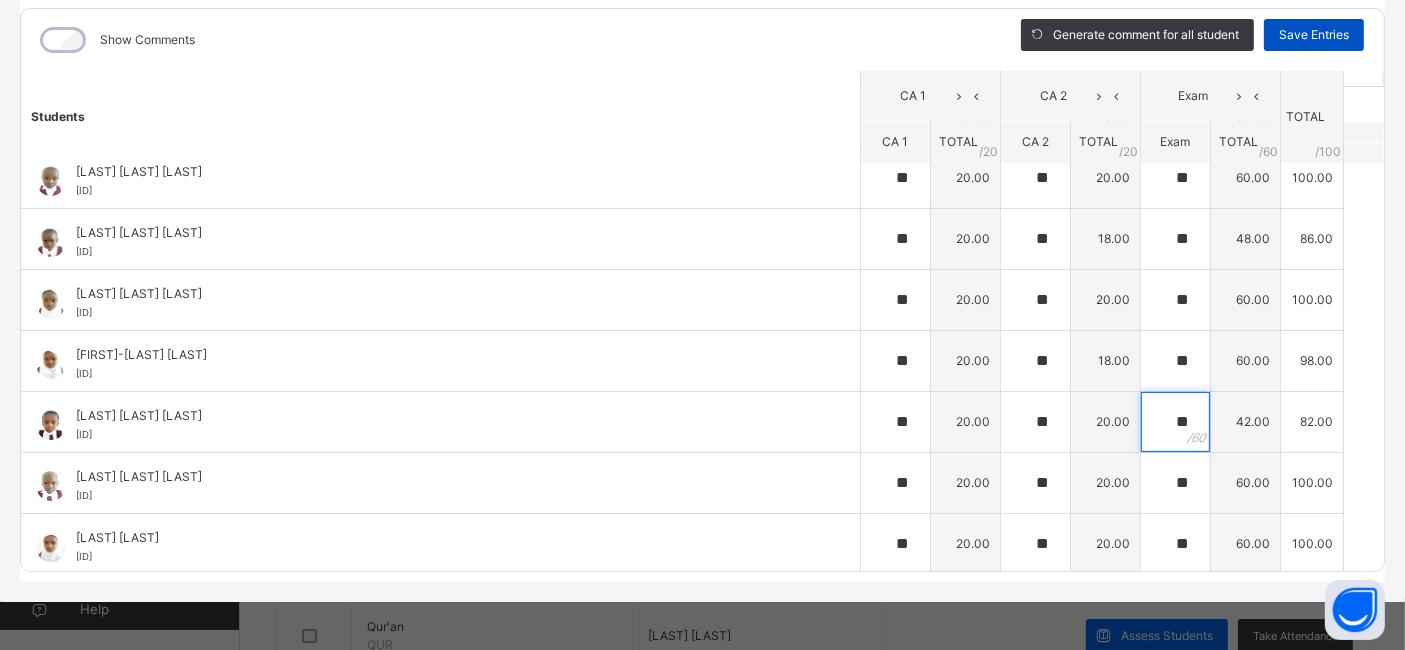 type on "**" 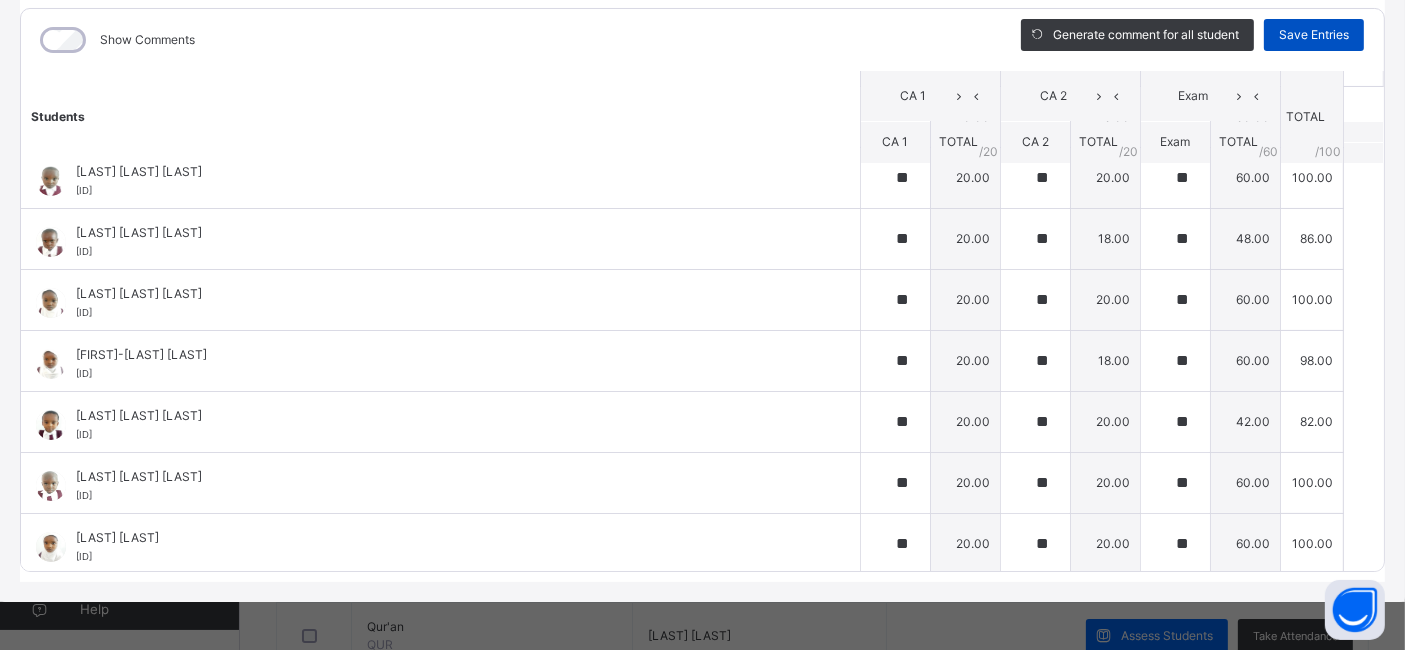 click on "Save Entries" at bounding box center [1314, 35] 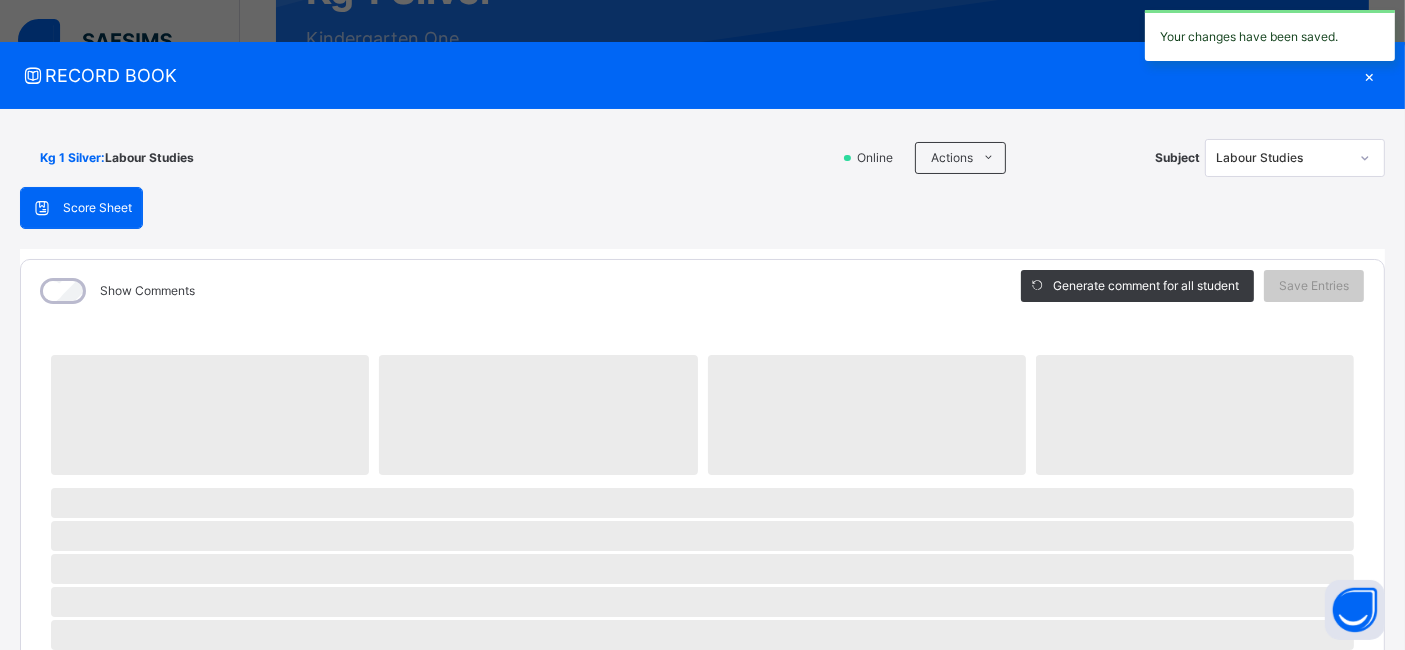 scroll, scrollTop: 0, scrollLeft: 0, axis: both 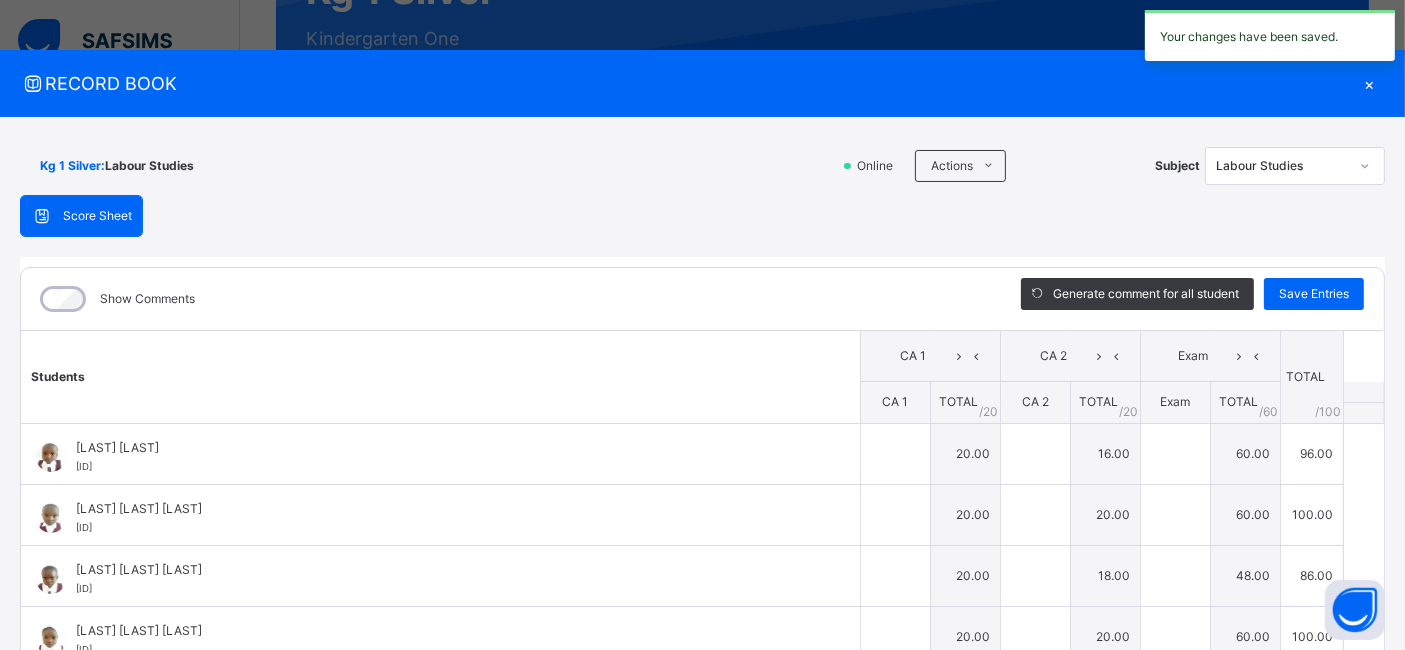 type on "**" 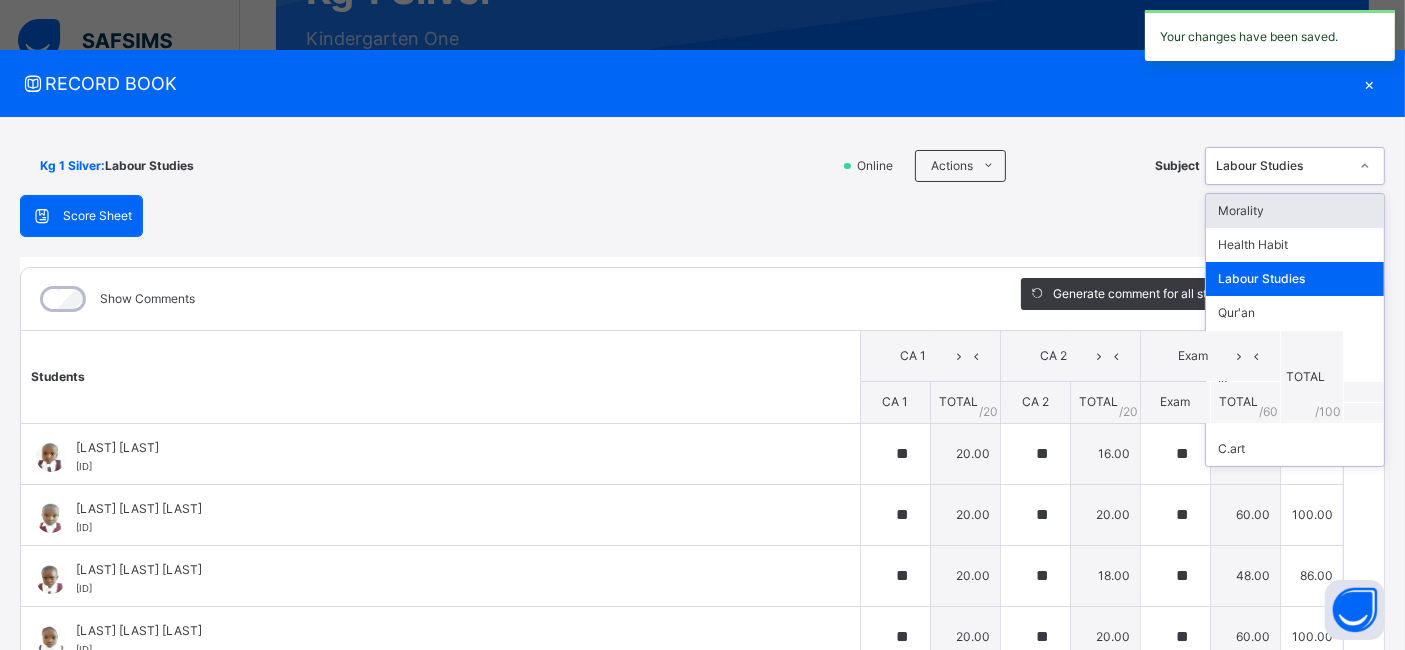 click on "Labour Studies" at bounding box center (1282, 166) 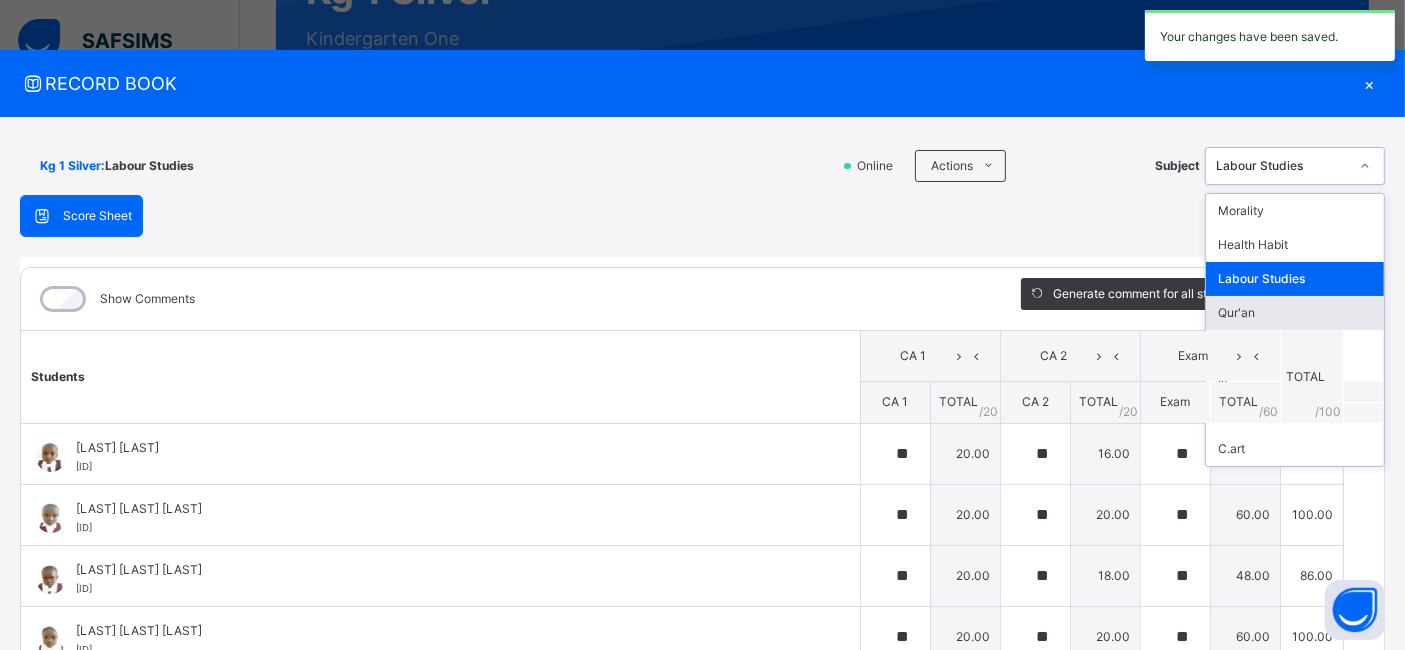 click on "Qur'an" at bounding box center (1295, 313) 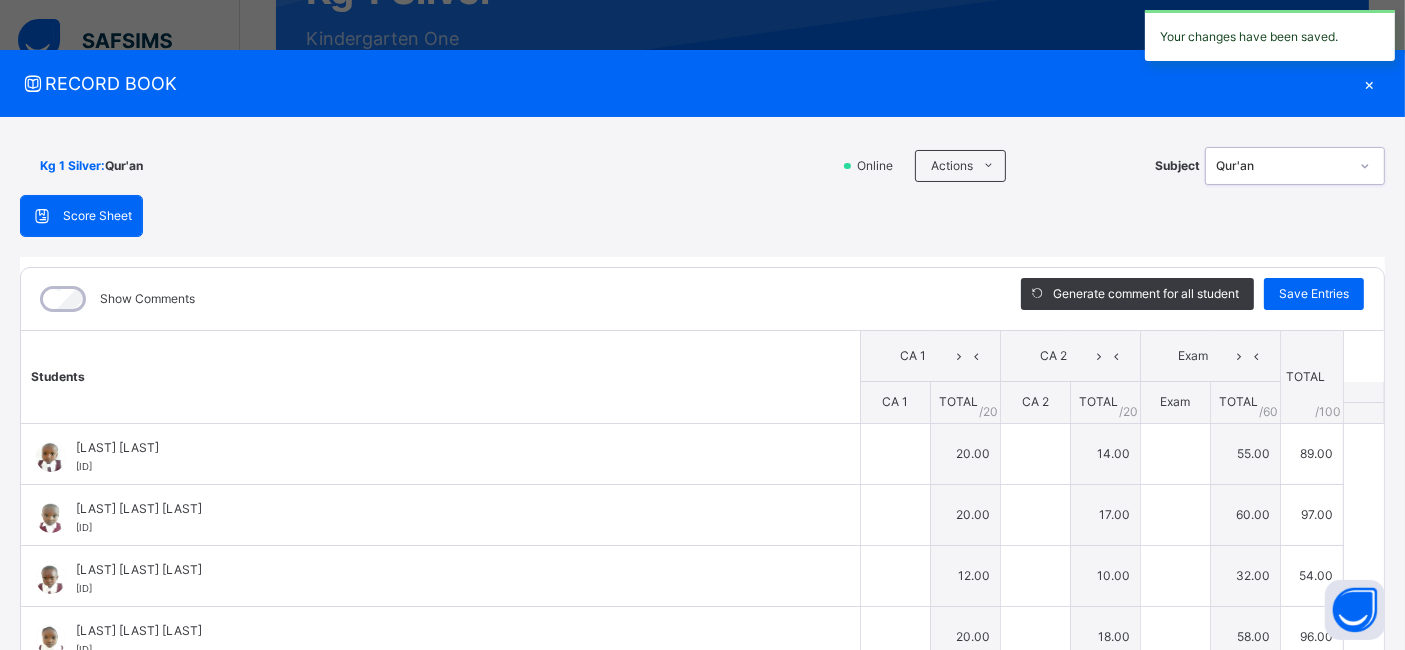 type on "**" 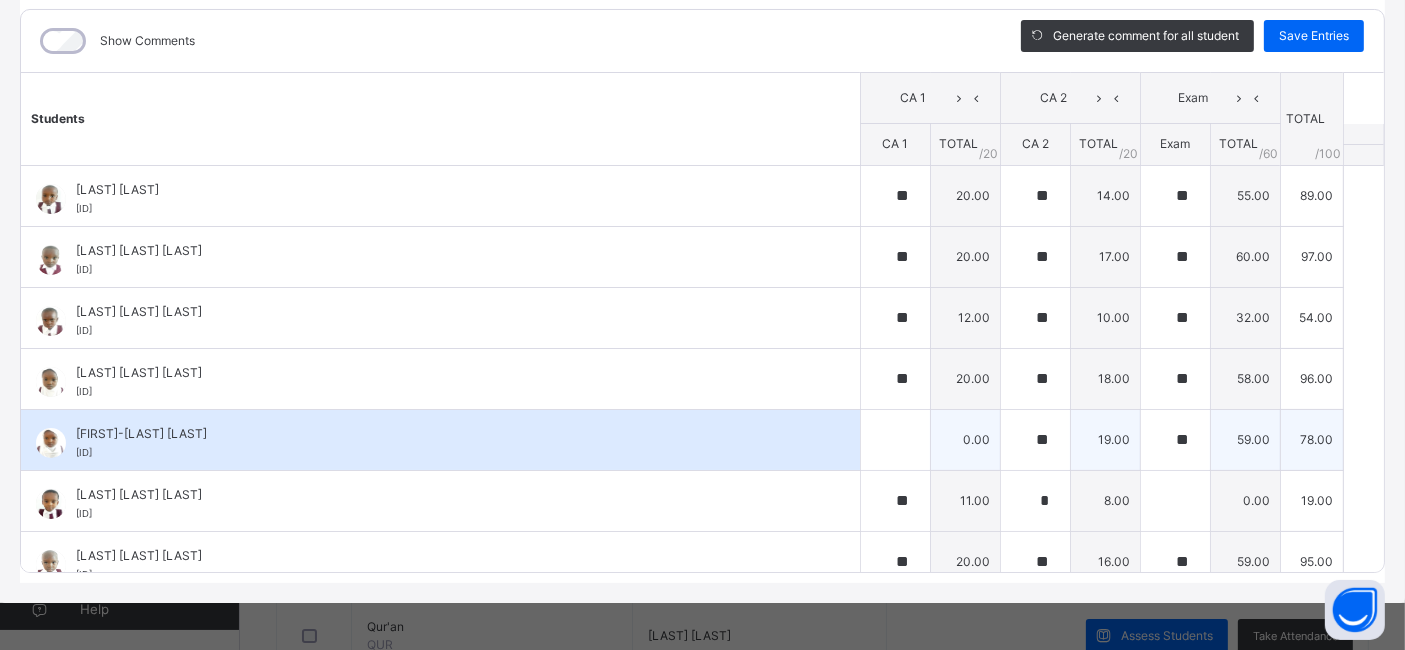 scroll, scrollTop: 259, scrollLeft: 0, axis: vertical 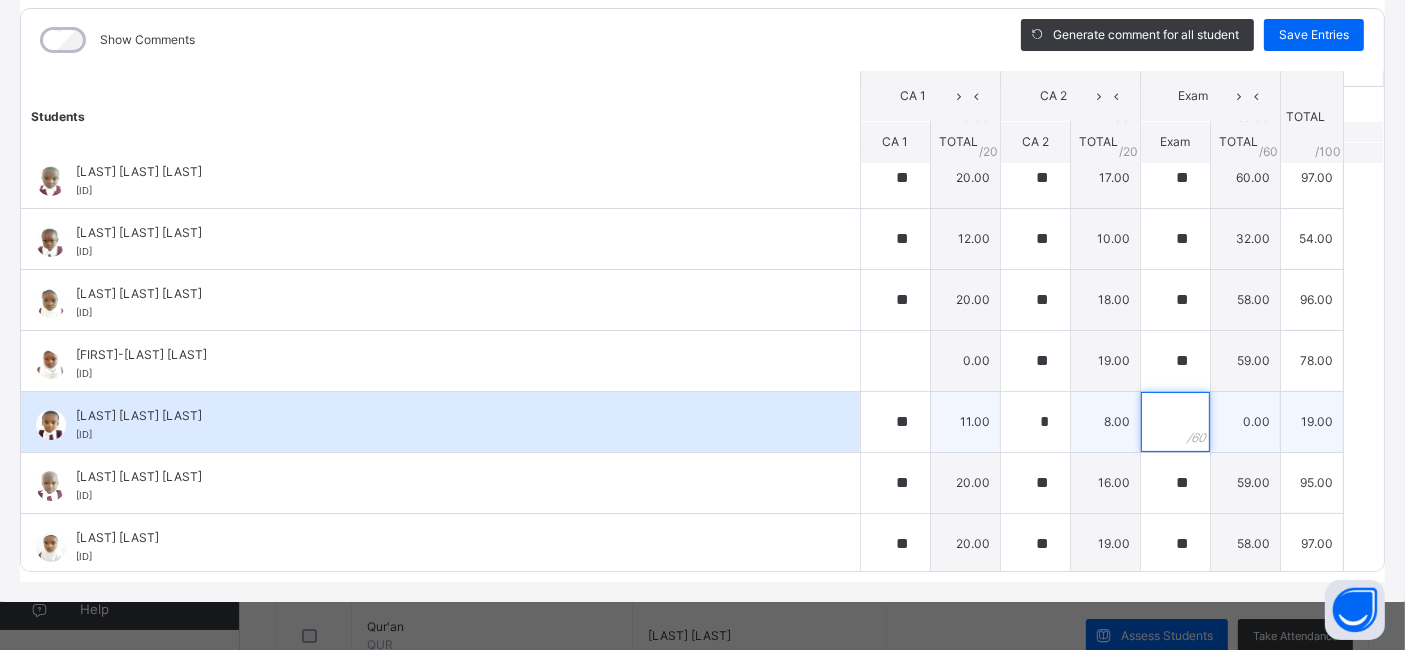 click at bounding box center (1175, 422) 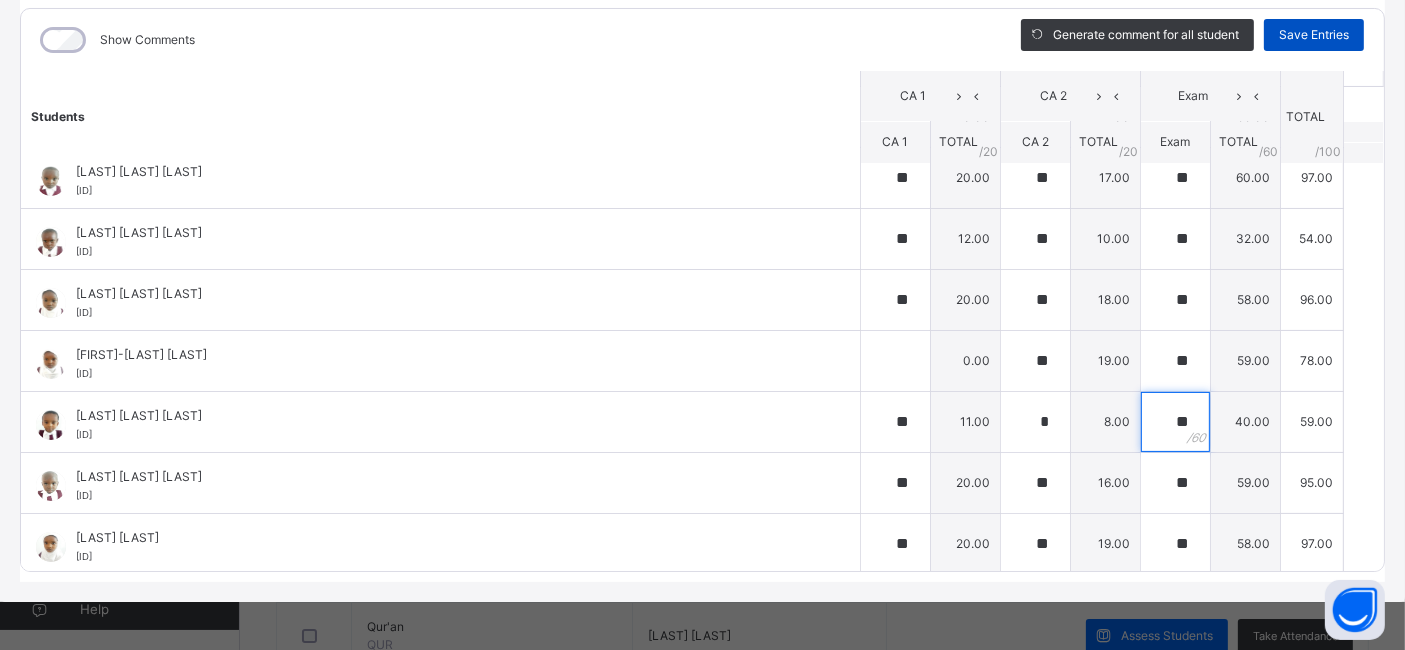 type on "**" 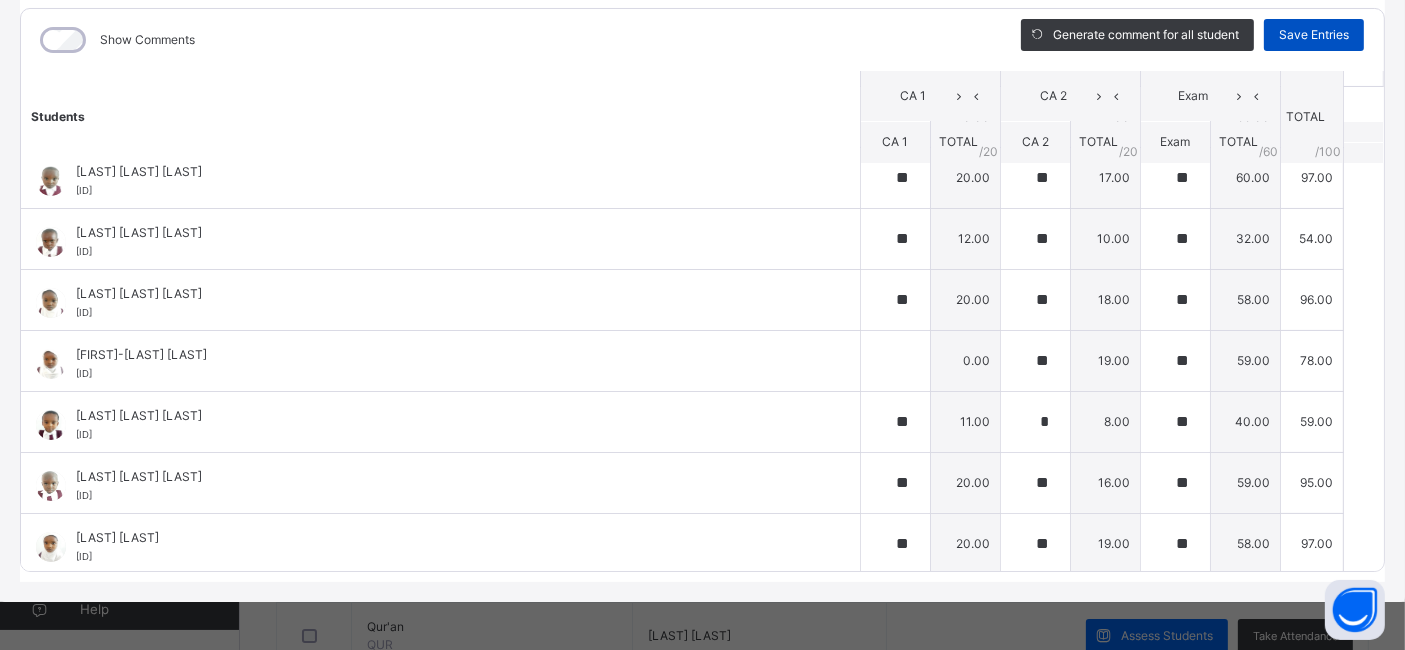 click on "Save Entries" at bounding box center [1314, 35] 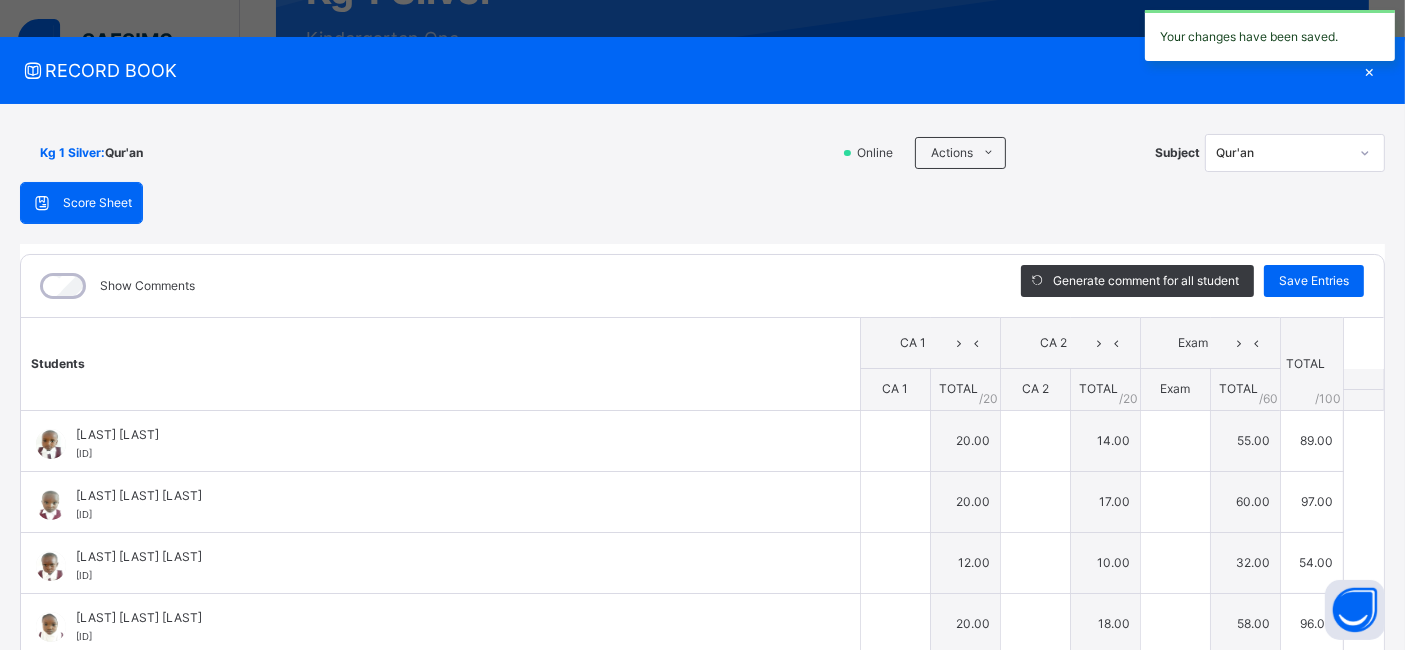 scroll, scrollTop: 0, scrollLeft: 0, axis: both 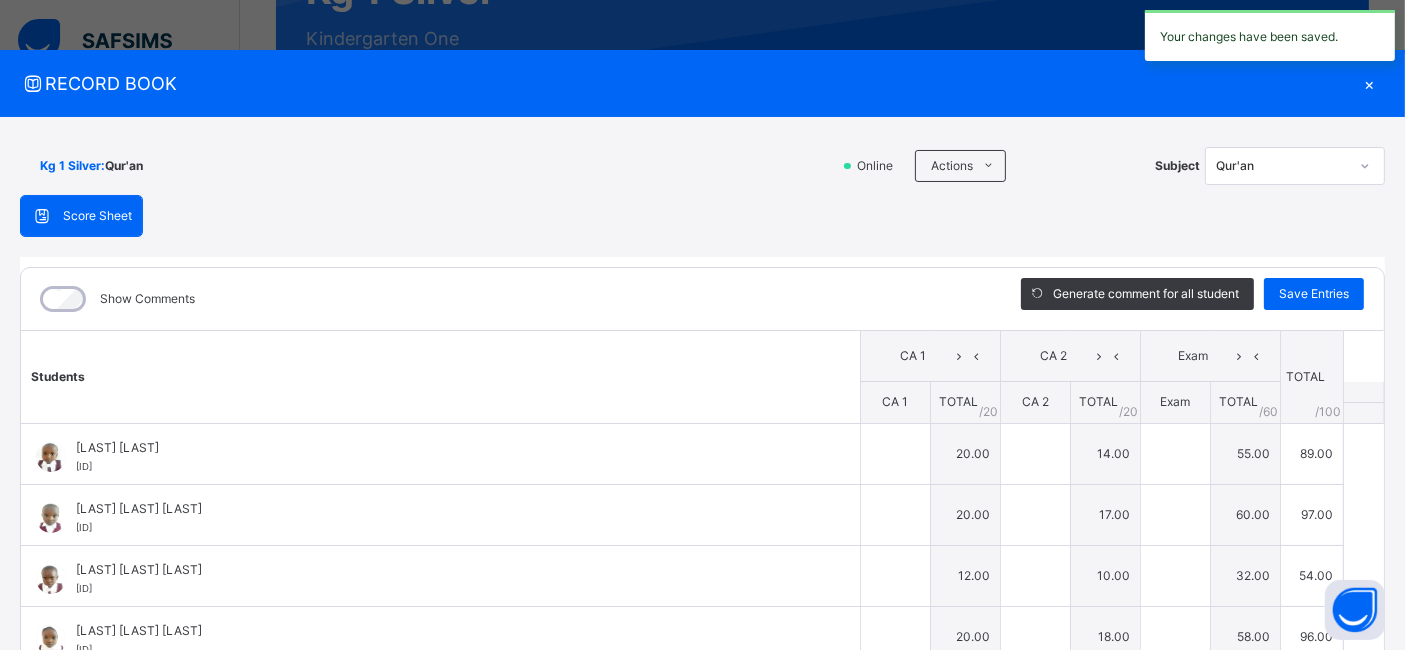 type on "**" 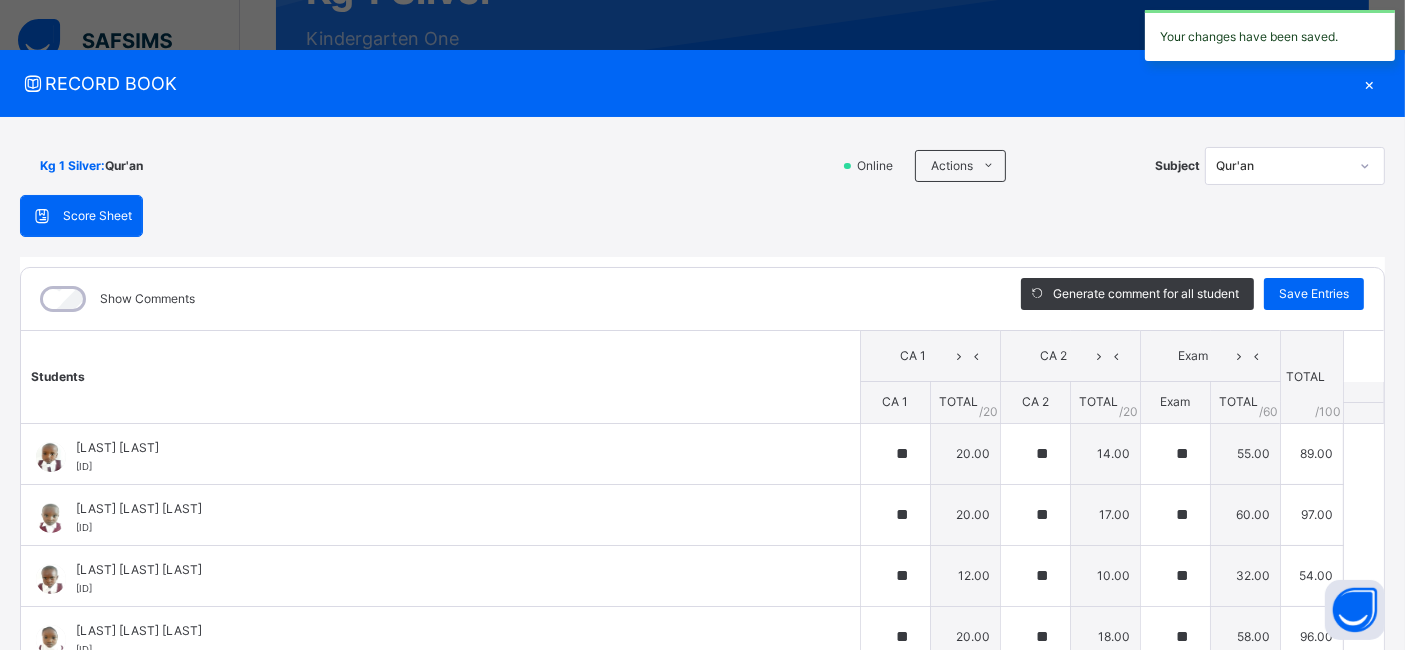 click on "Qur'an" at bounding box center (1282, 166) 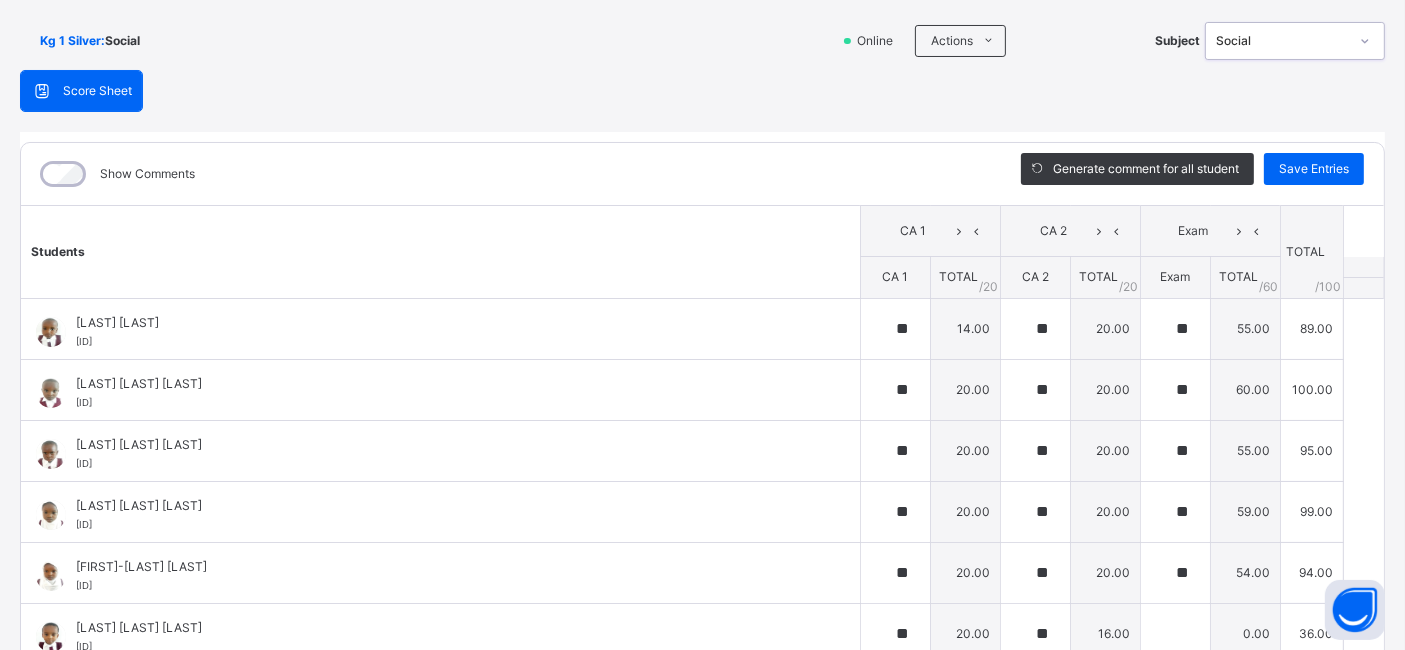 scroll, scrollTop: 259, scrollLeft: 0, axis: vertical 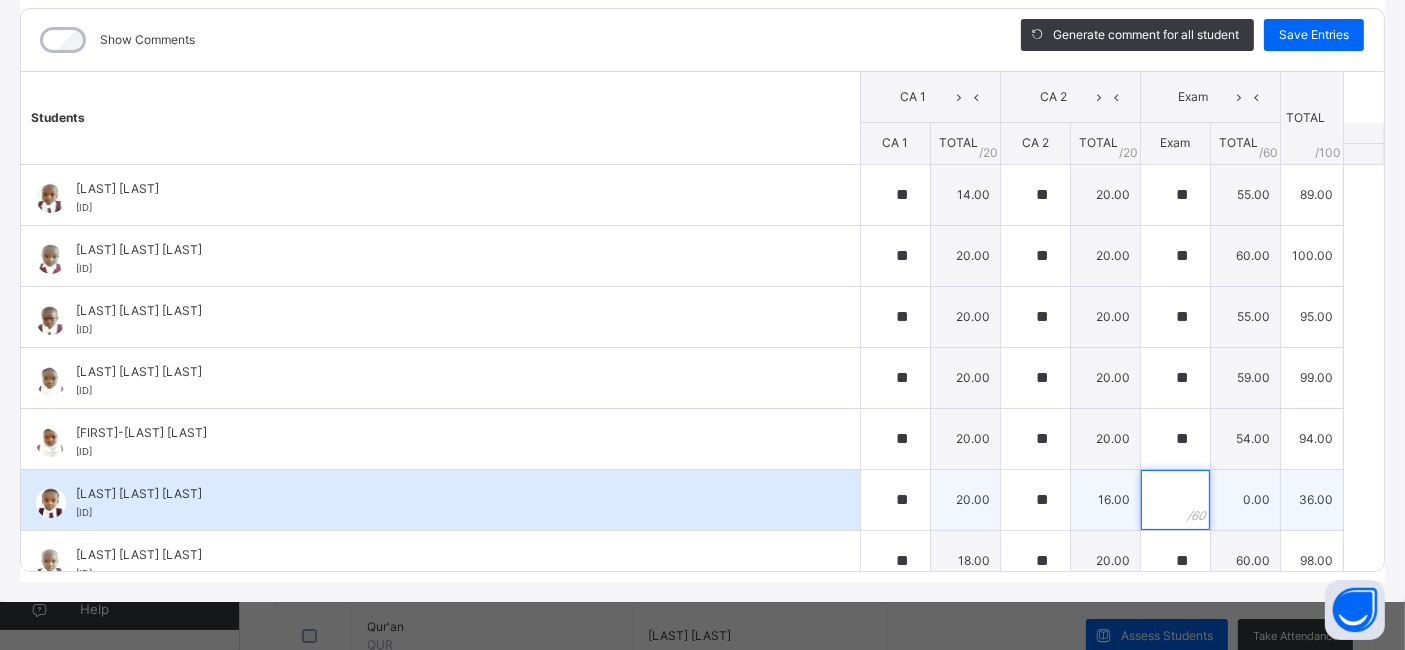 click at bounding box center (1175, 500) 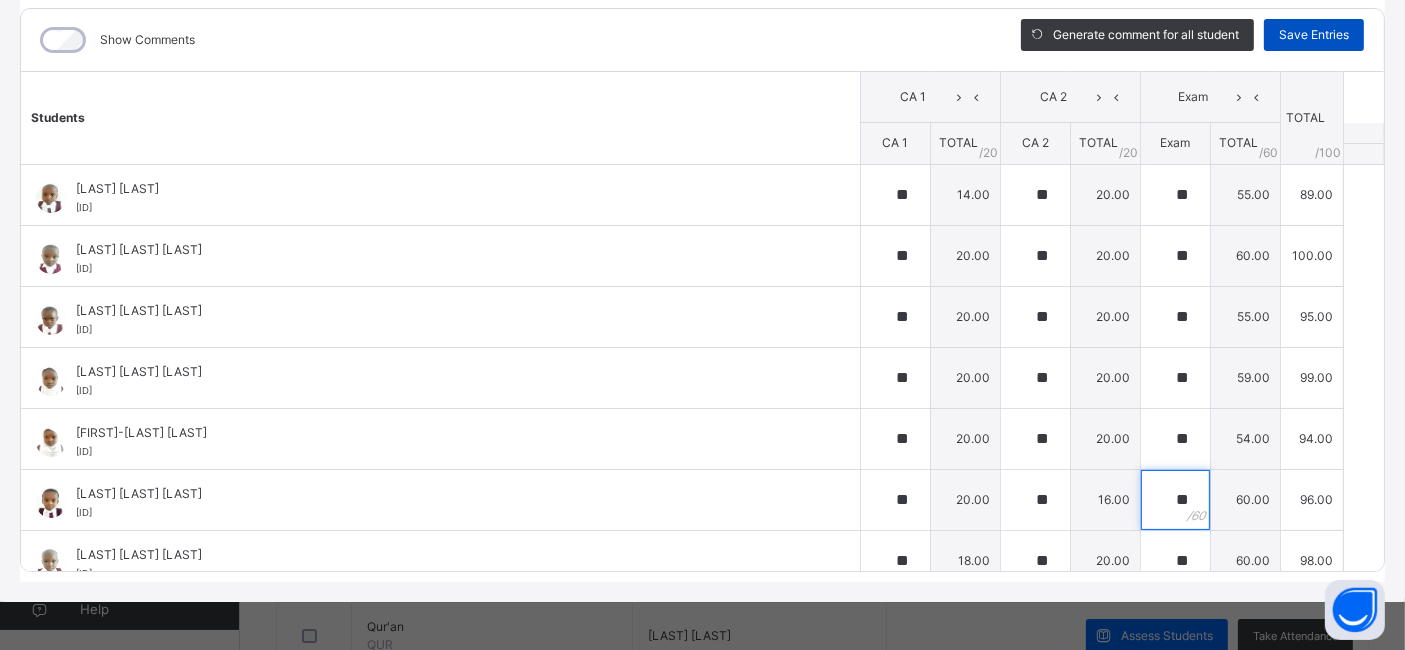 type on "**" 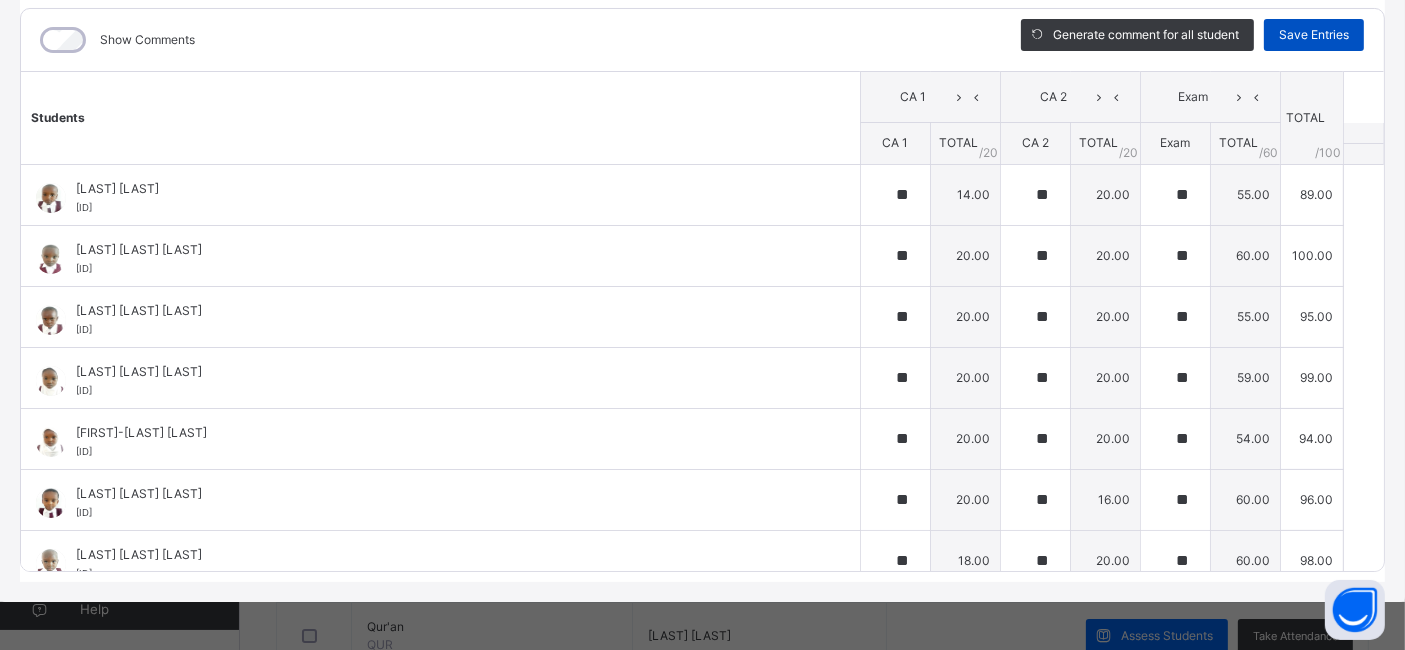 click on "Save Entries" at bounding box center (1314, 35) 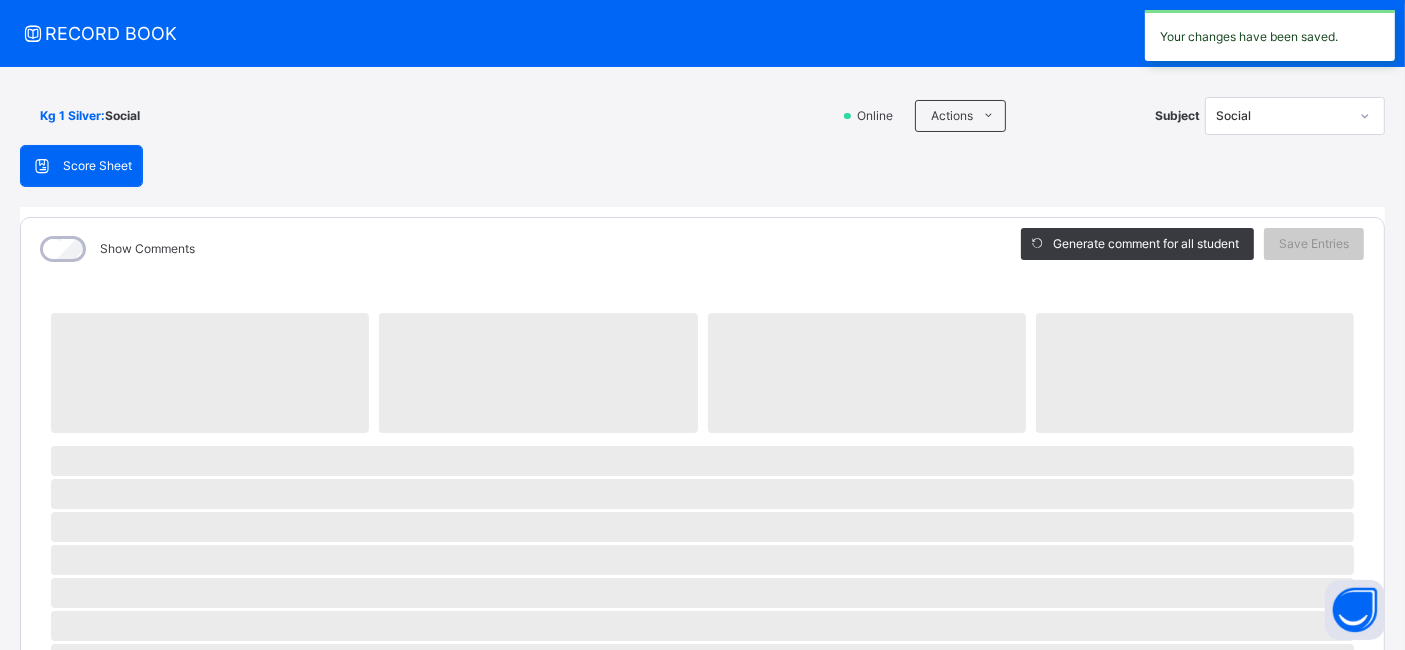 scroll, scrollTop: 0, scrollLeft: 0, axis: both 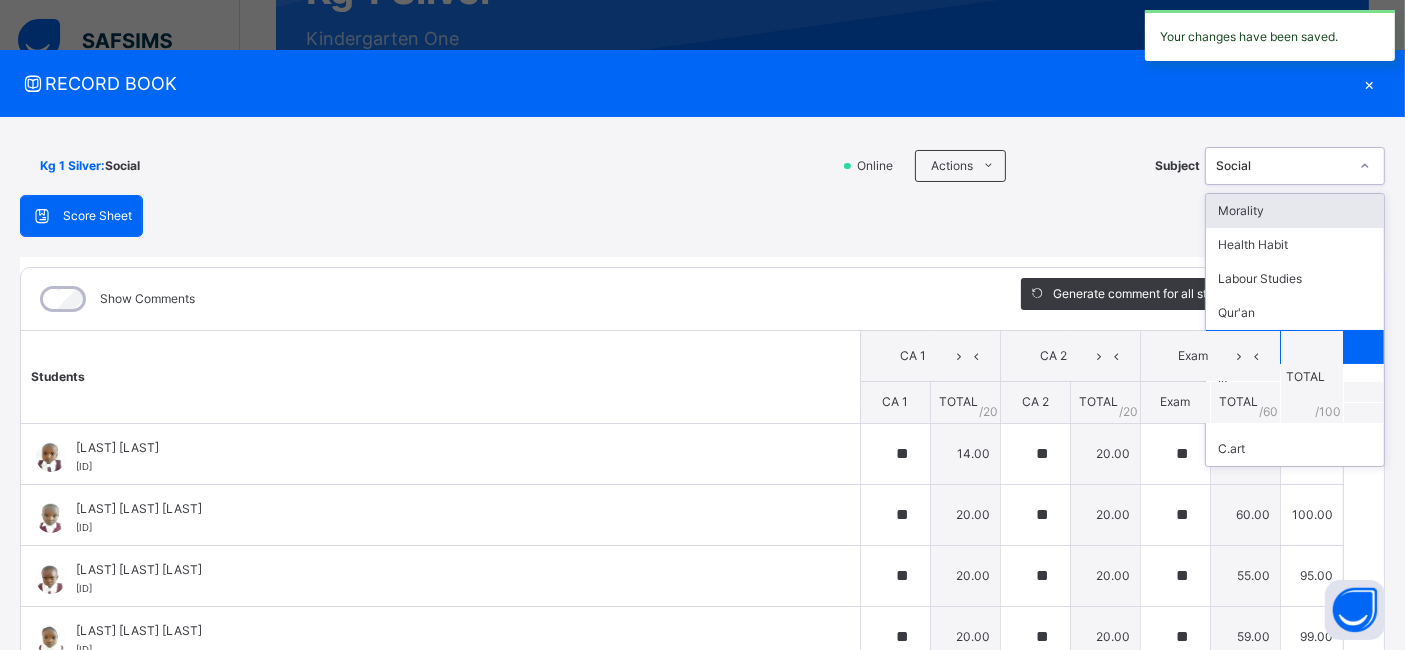 click on "Social" at bounding box center (1282, 166) 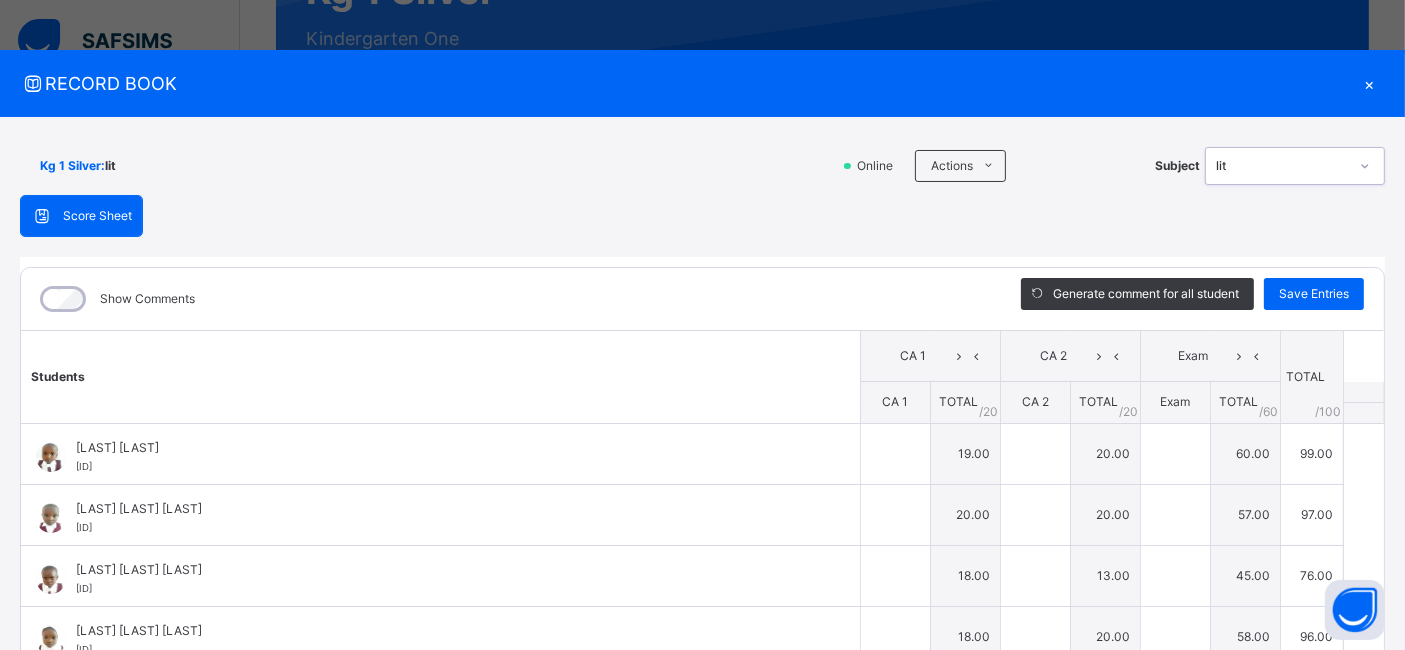 type on "**" 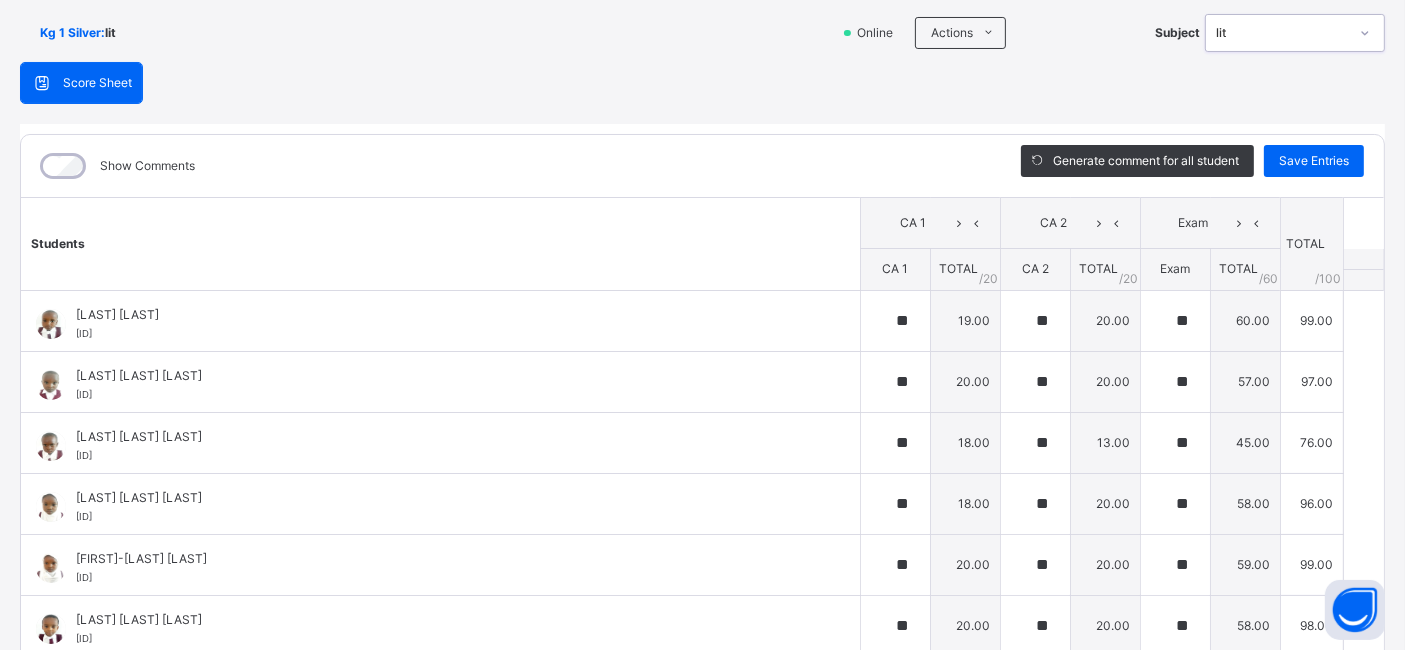 scroll, scrollTop: 259, scrollLeft: 0, axis: vertical 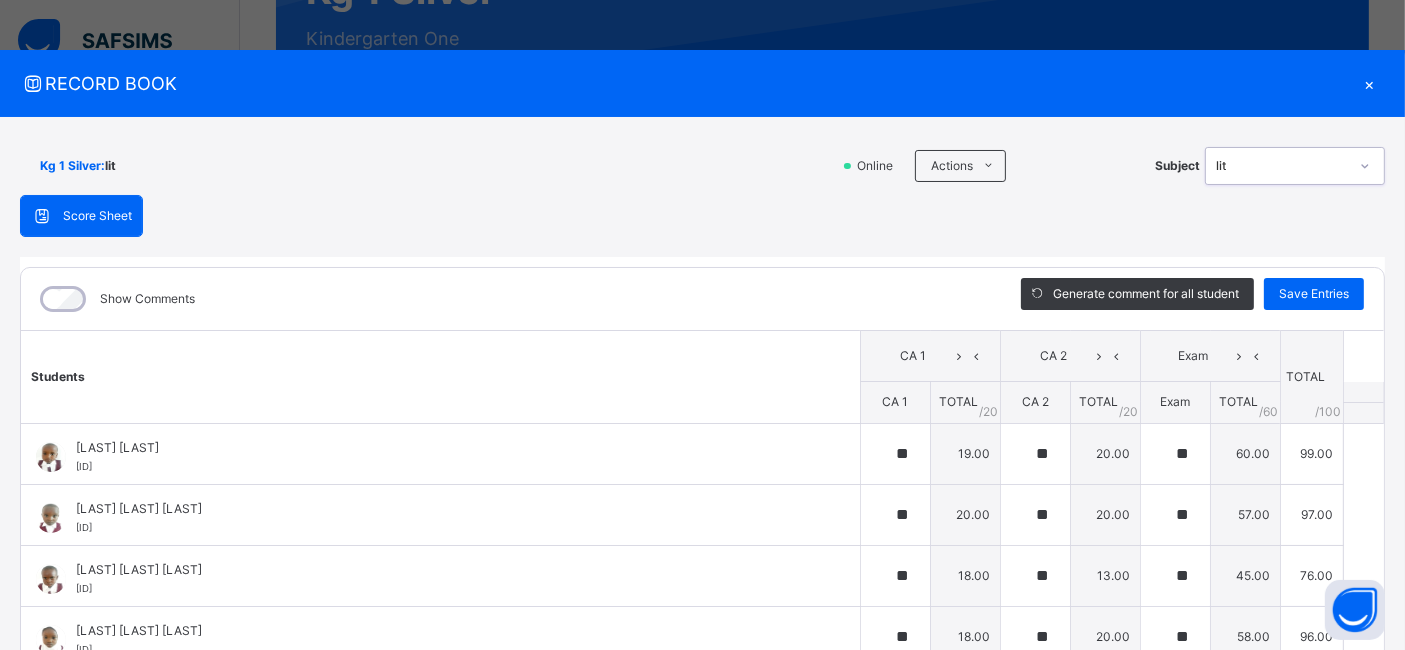 click on "lit" at bounding box center [1282, 166] 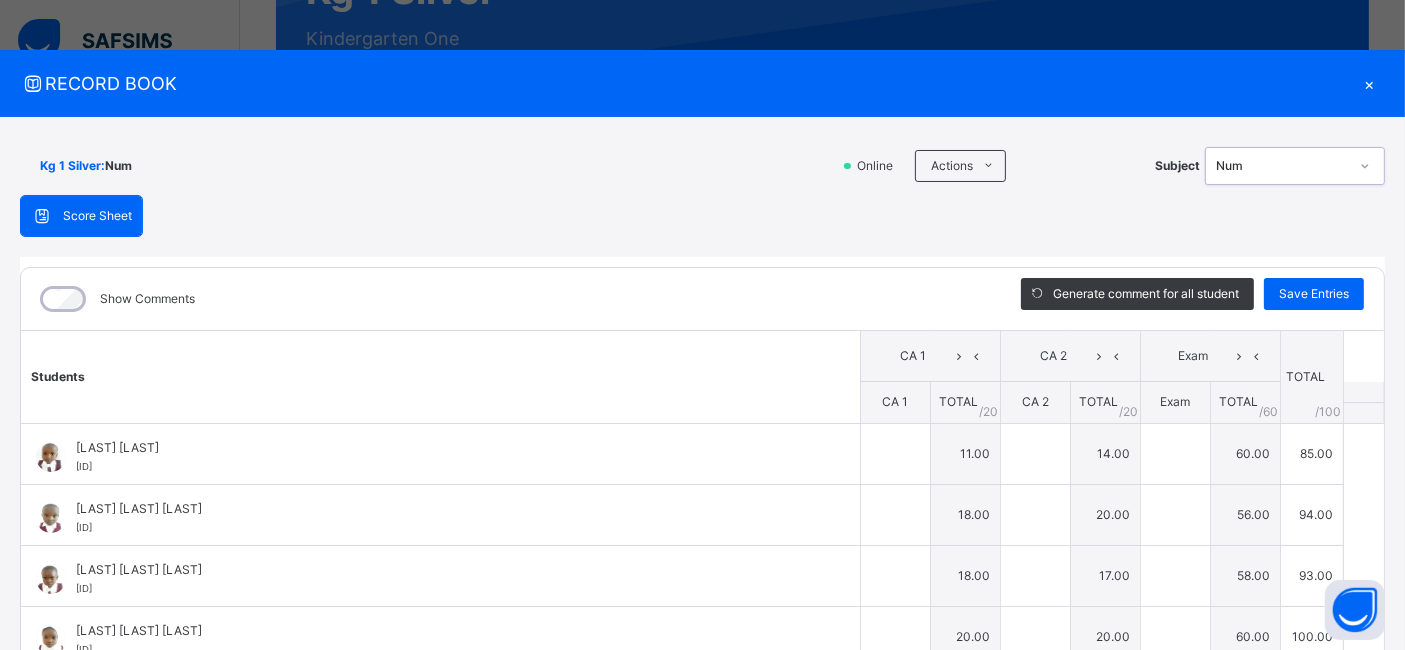 type on "**" 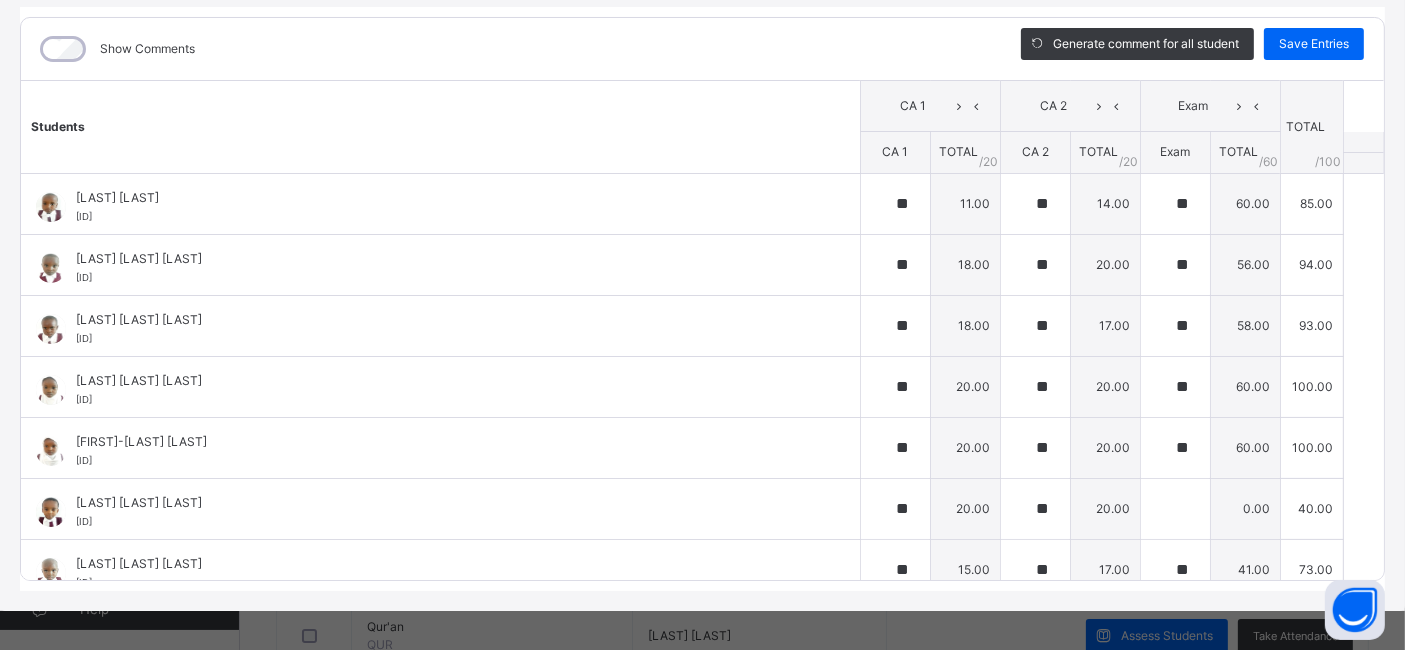 scroll, scrollTop: 259, scrollLeft: 0, axis: vertical 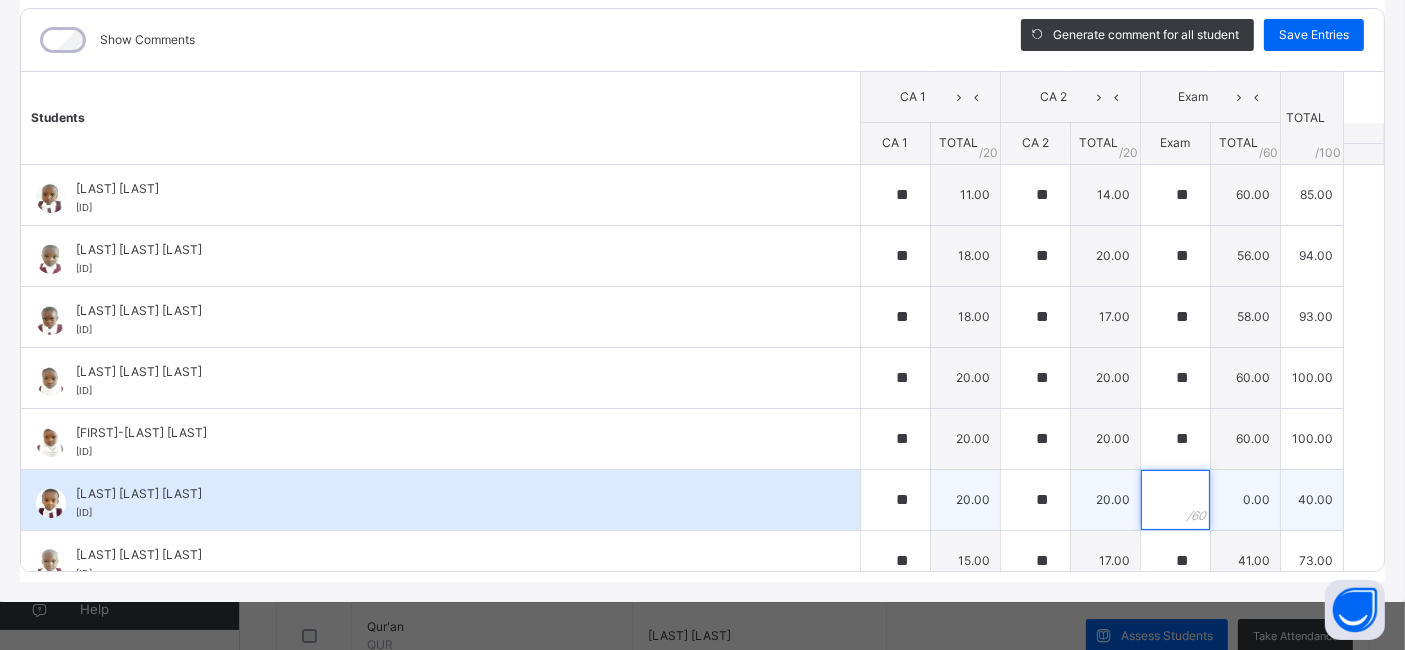 click at bounding box center [1175, 500] 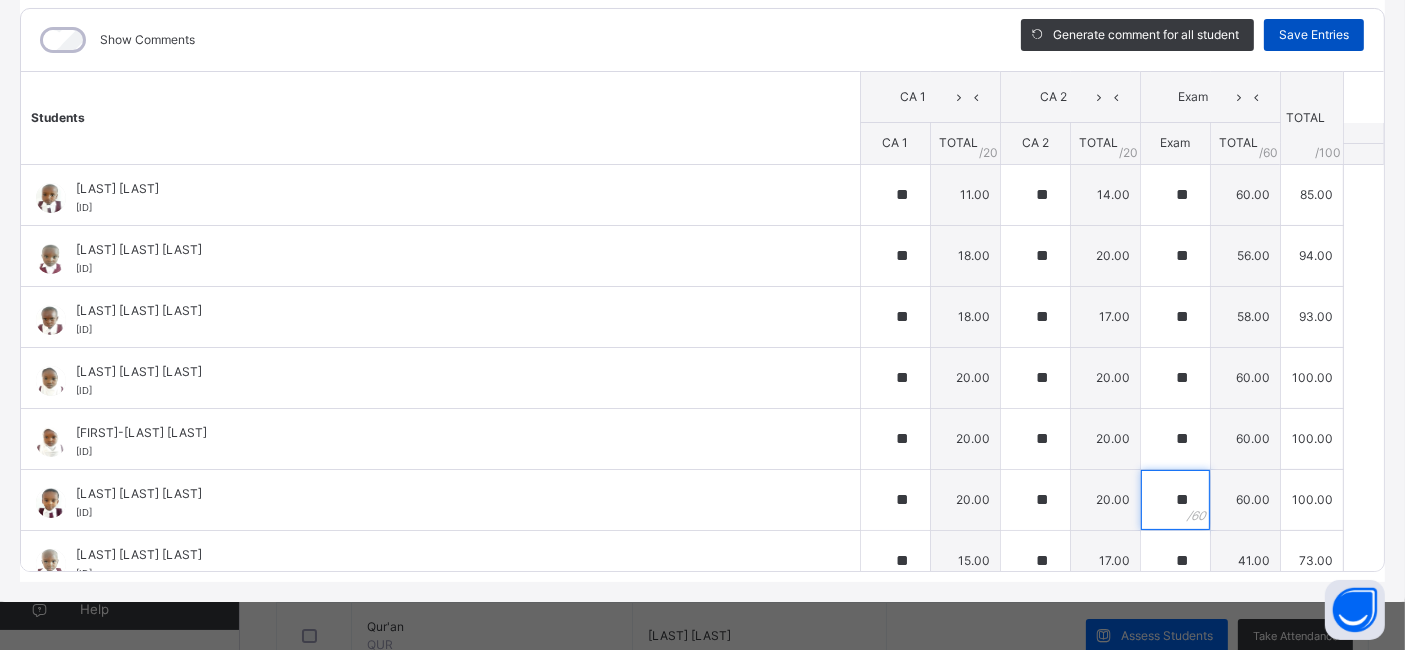 type on "**" 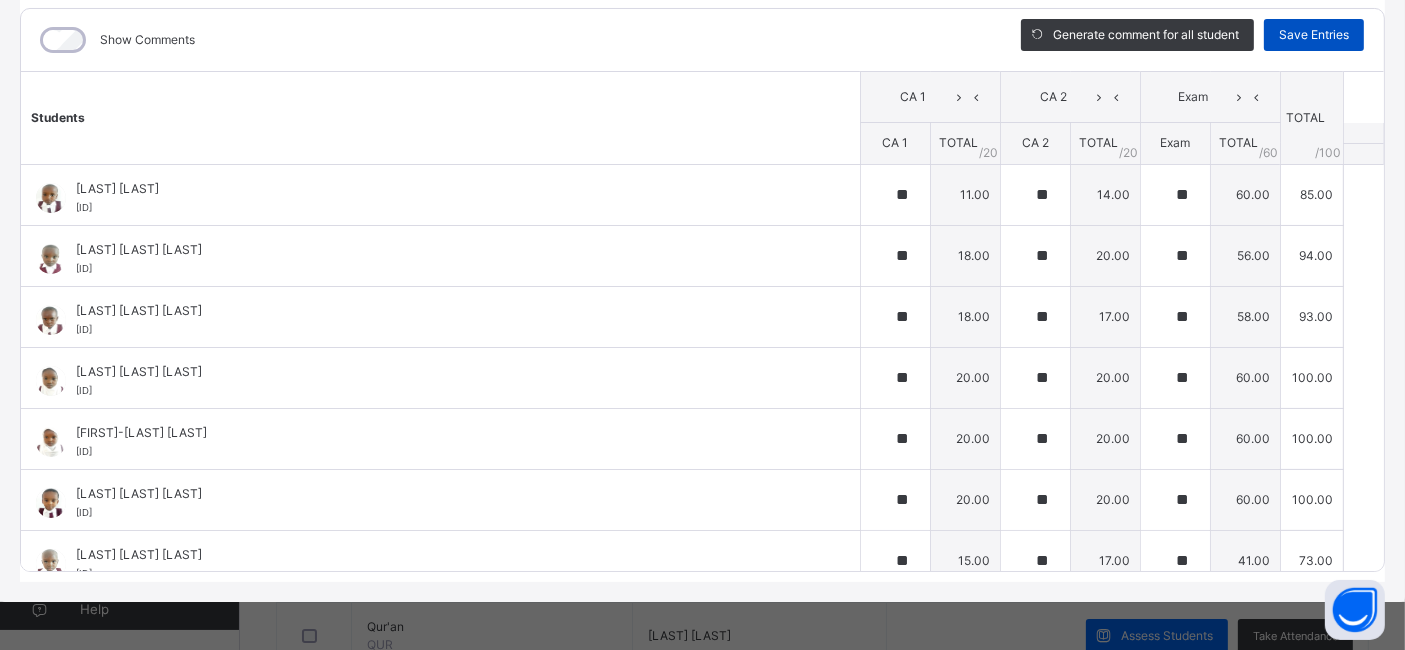 click on "Save Entries" at bounding box center (1314, 35) 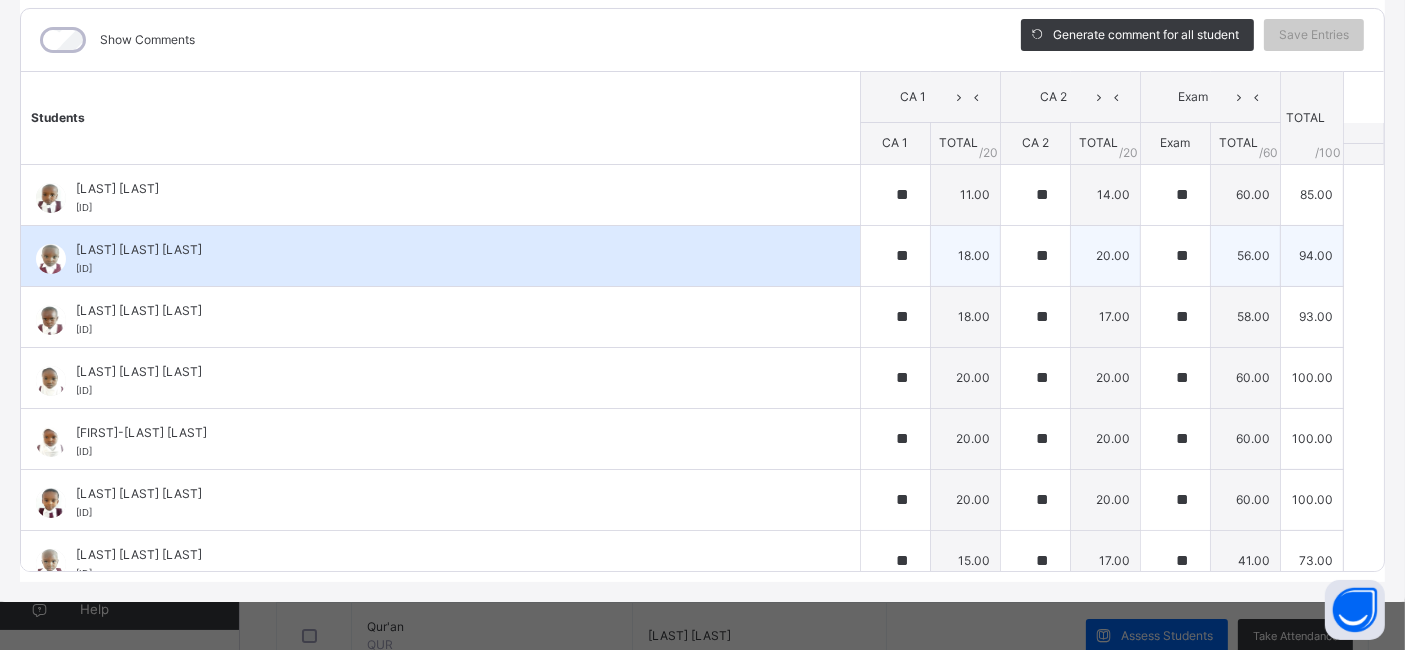 scroll, scrollTop: 0, scrollLeft: 0, axis: both 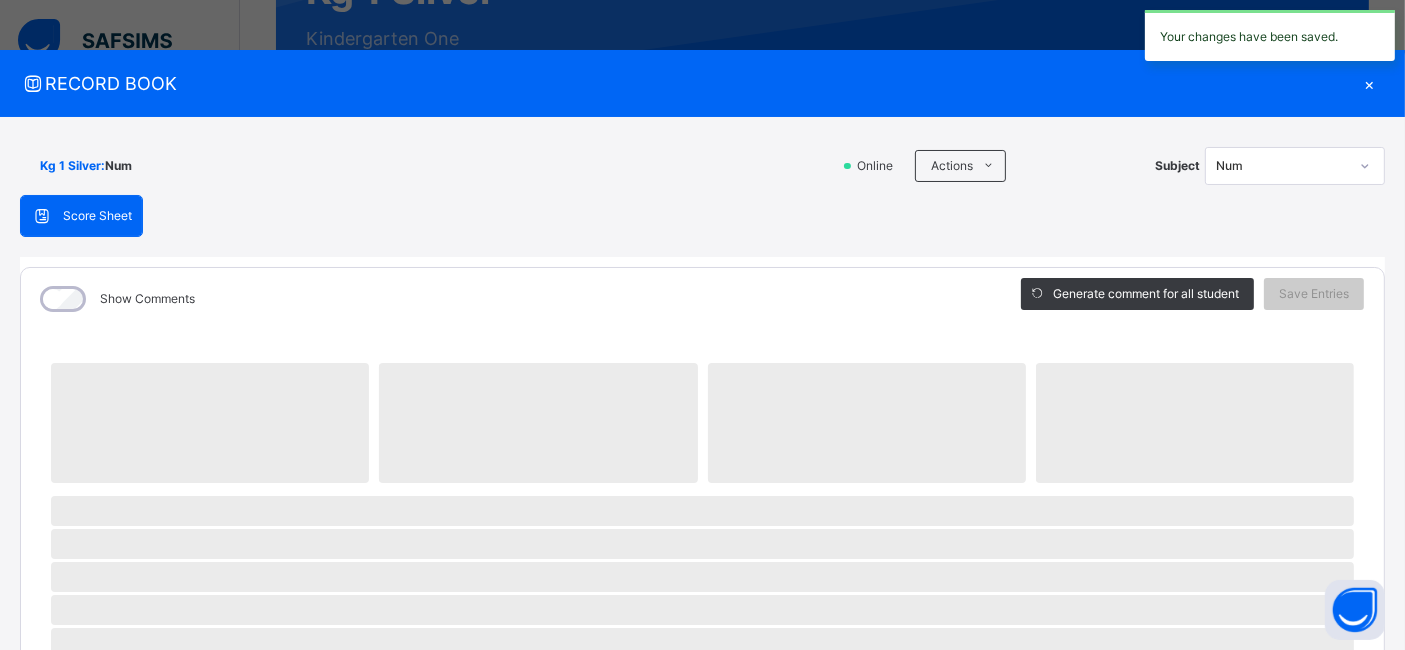 click on "Num" at bounding box center (1282, 166) 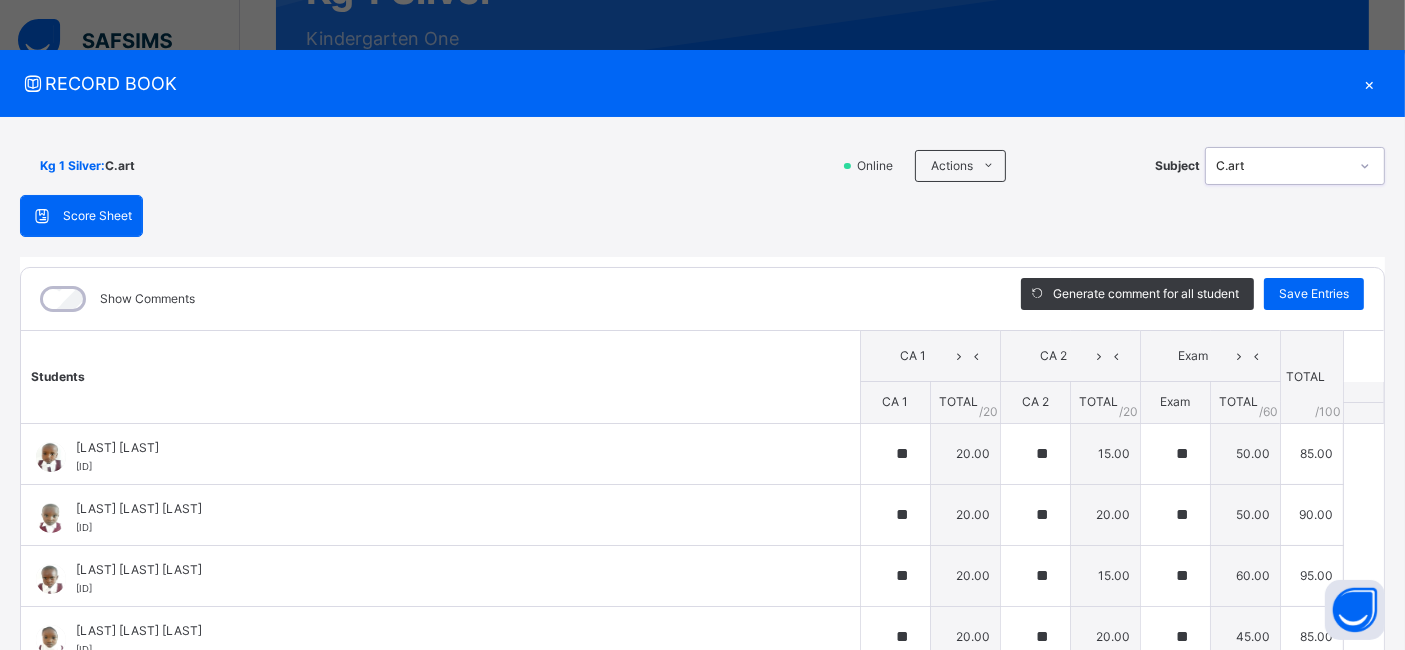 type on "**" 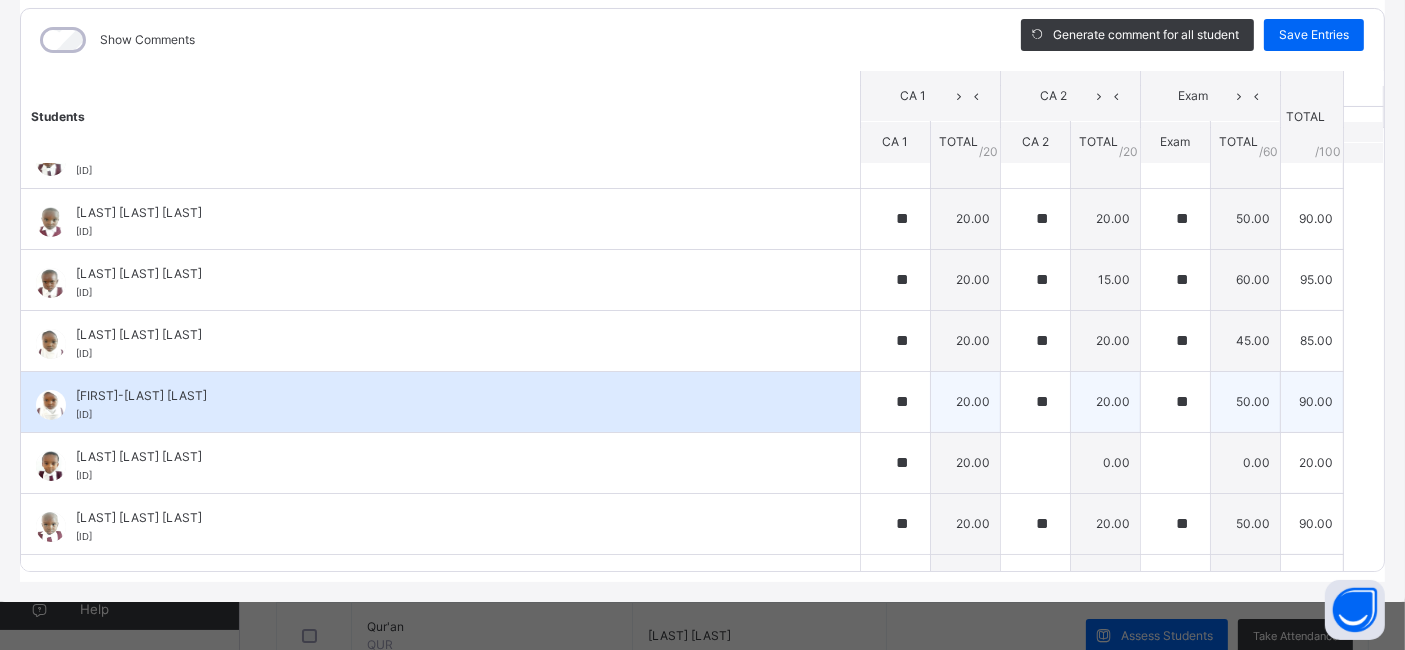 scroll, scrollTop: 0, scrollLeft: 0, axis: both 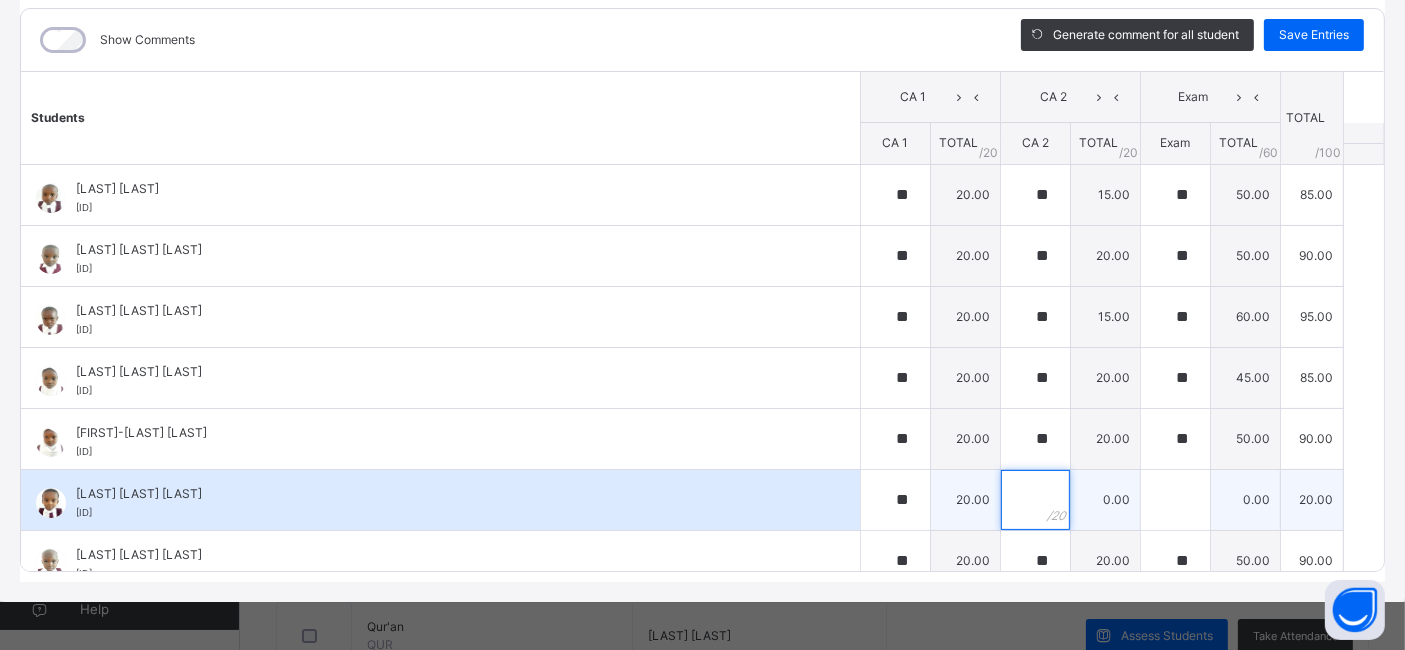 click at bounding box center (1035, 500) 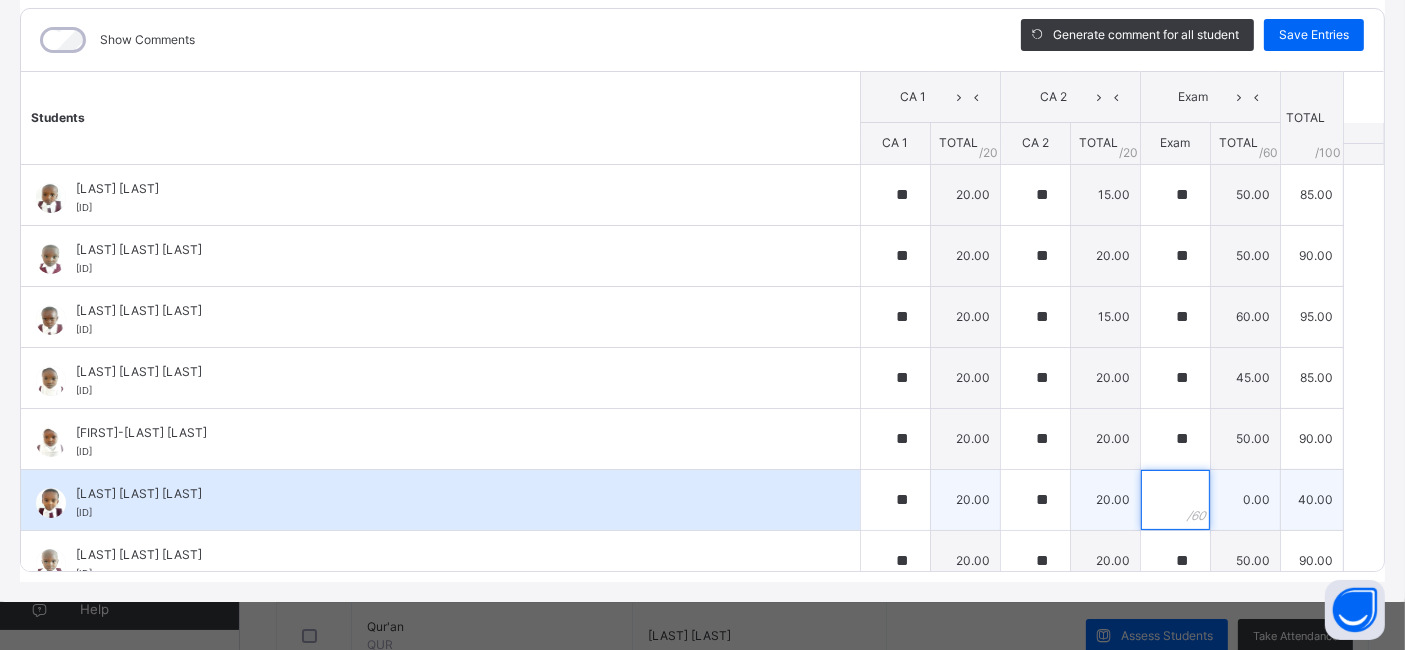 click at bounding box center [1175, 500] 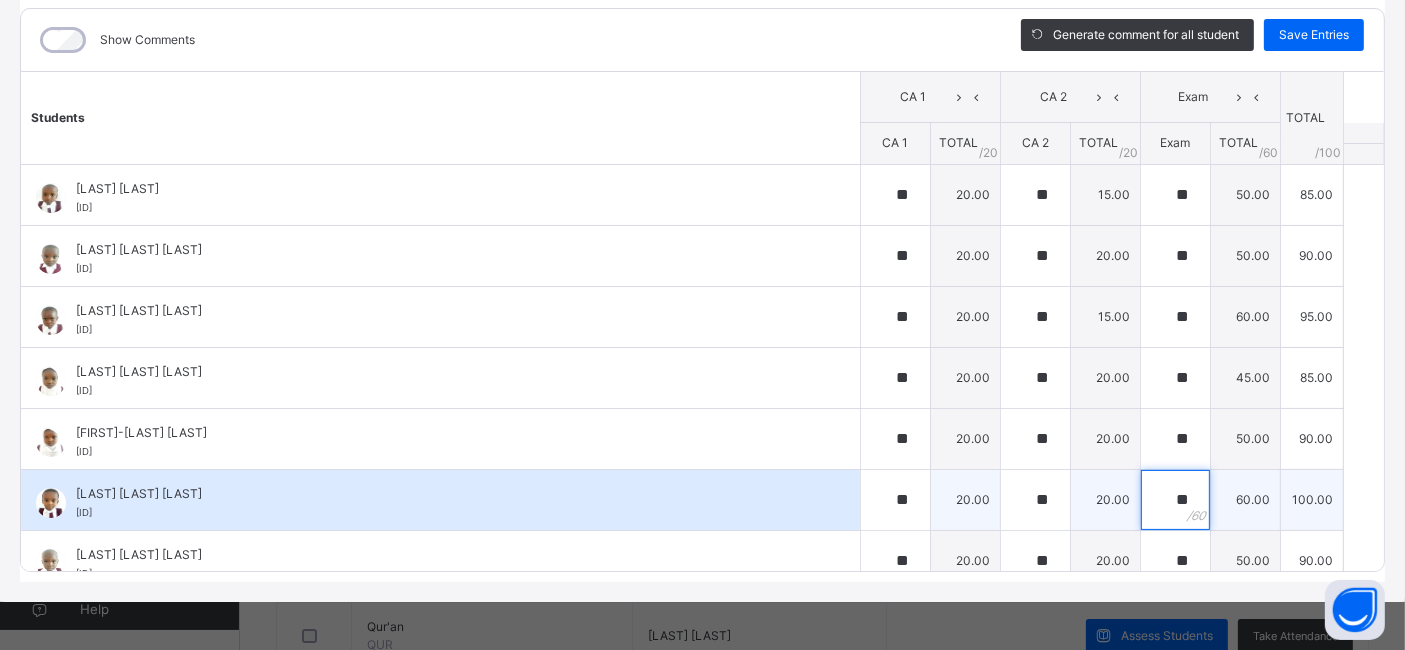scroll, scrollTop: 0, scrollLeft: 0, axis: both 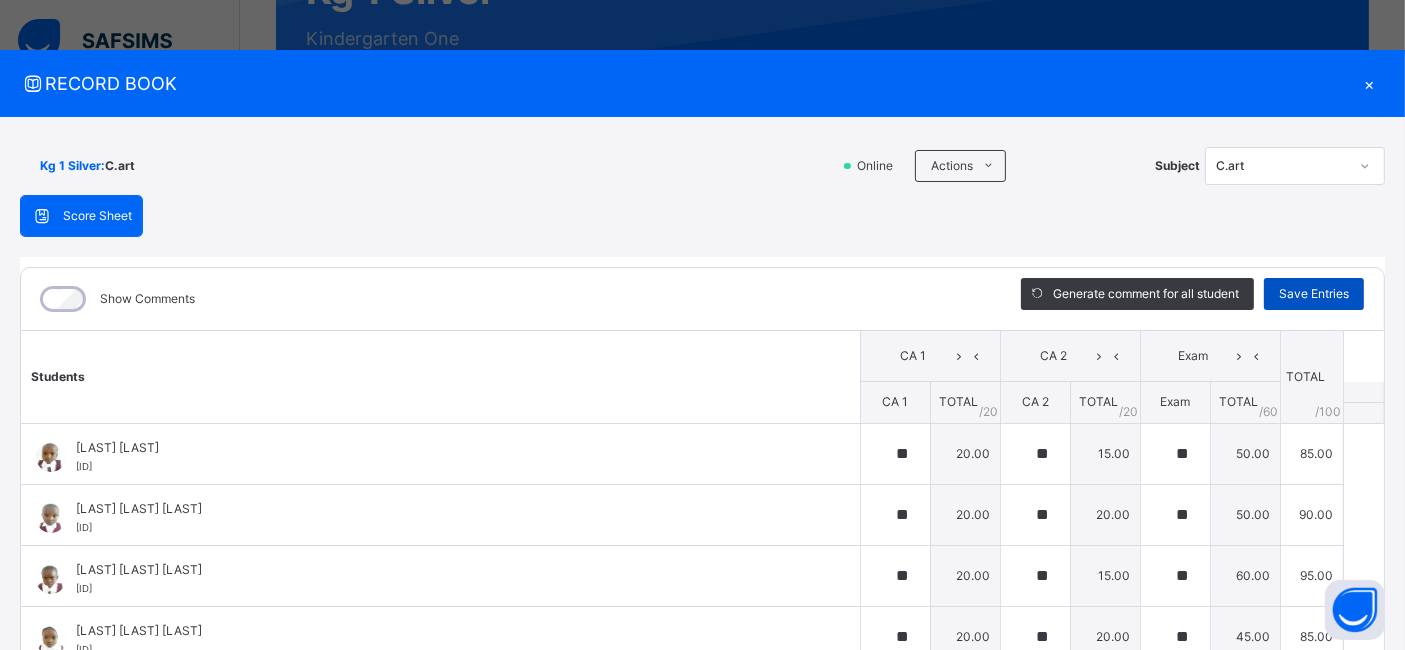 click on "Save Entries" at bounding box center (1314, 294) 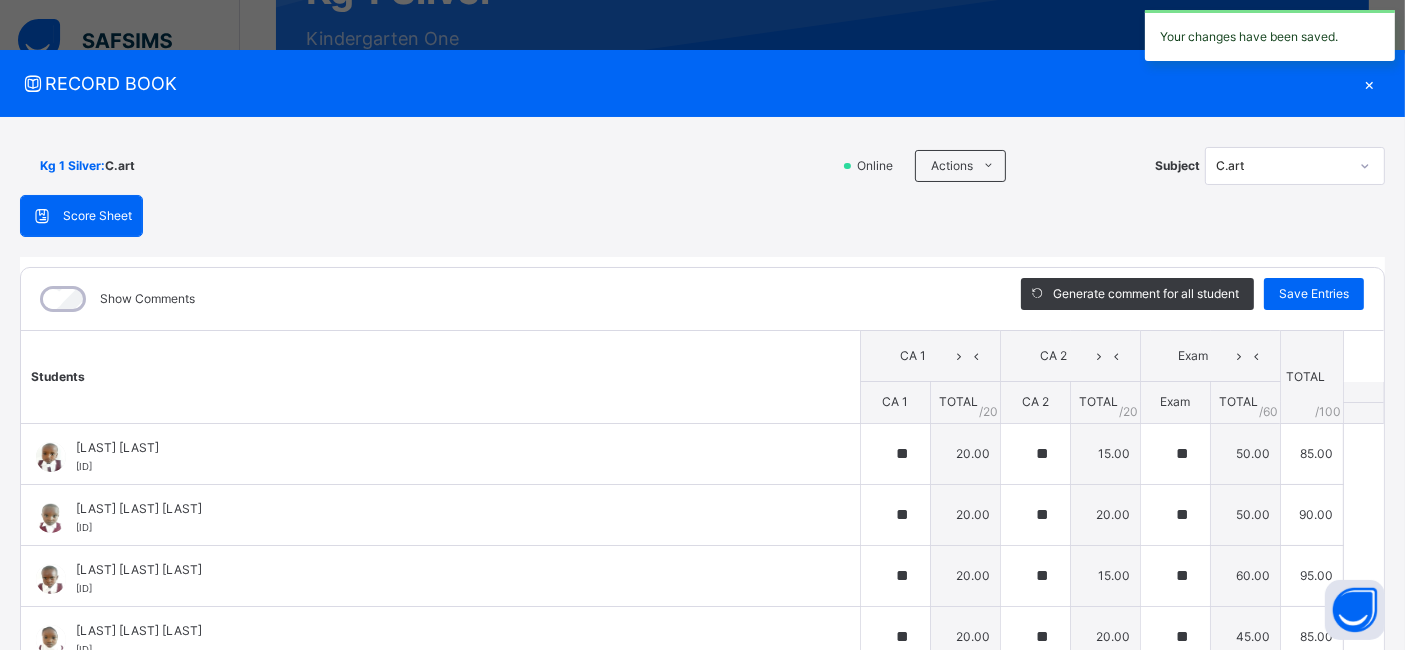 click on "C.art" at bounding box center (1282, 166) 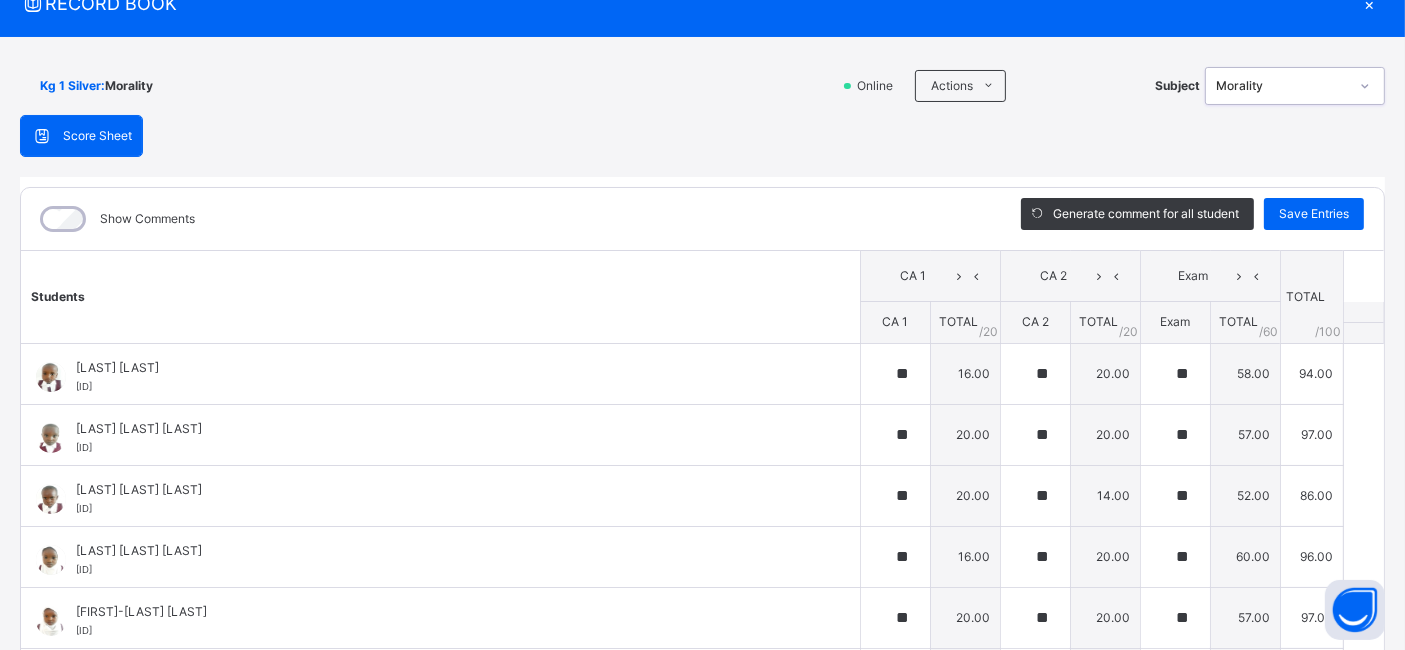 scroll, scrollTop: 111, scrollLeft: 0, axis: vertical 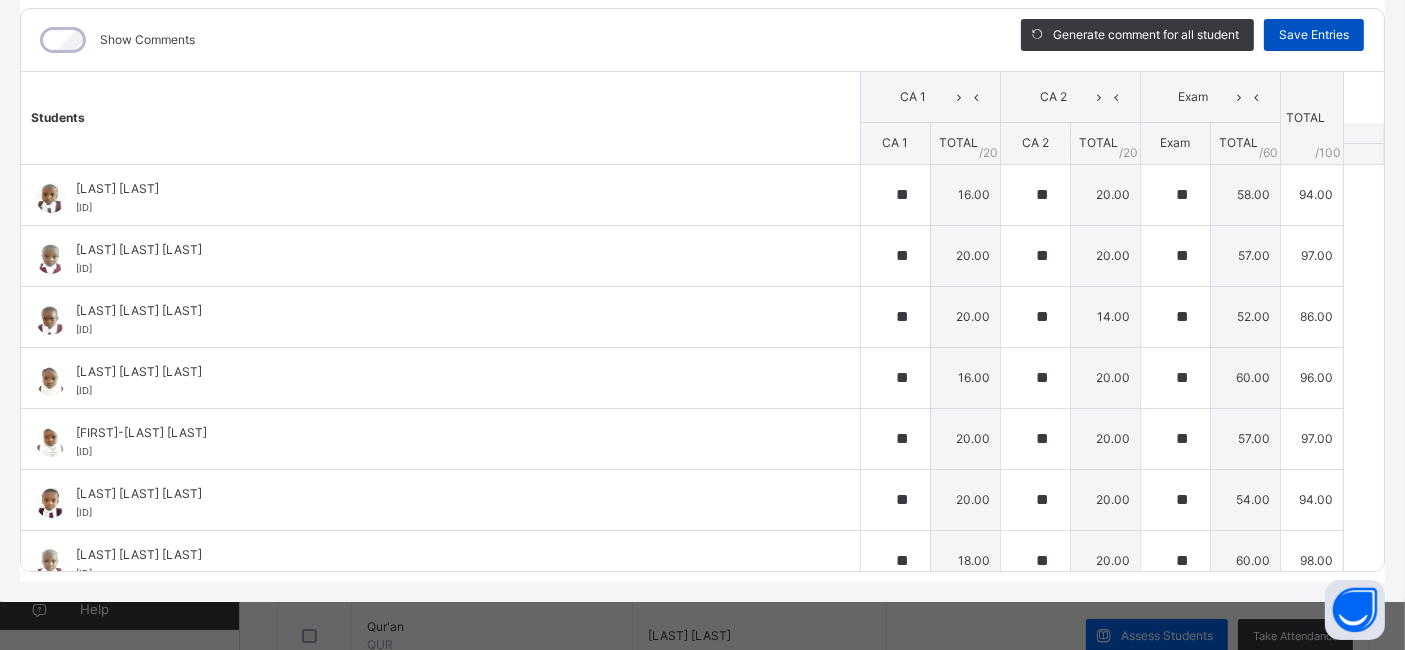 click on "Save Entries" at bounding box center [1314, 35] 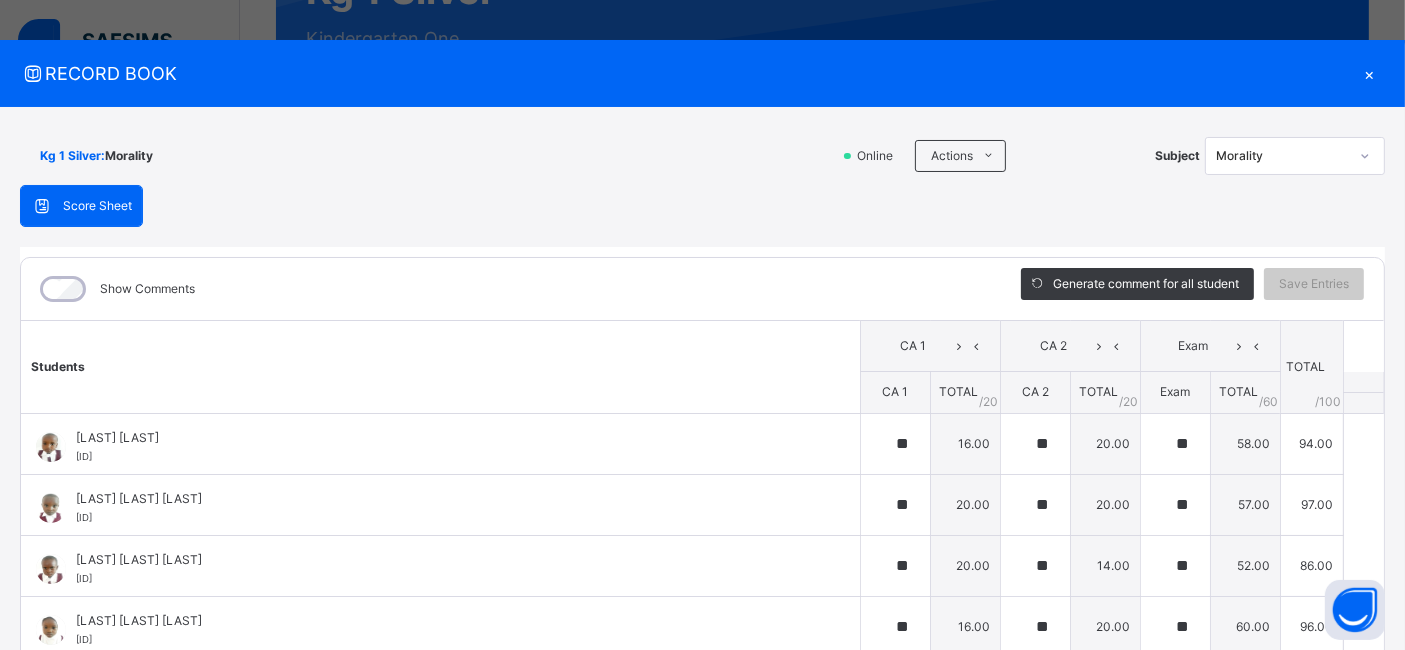 scroll, scrollTop: 0, scrollLeft: 0, axis: both 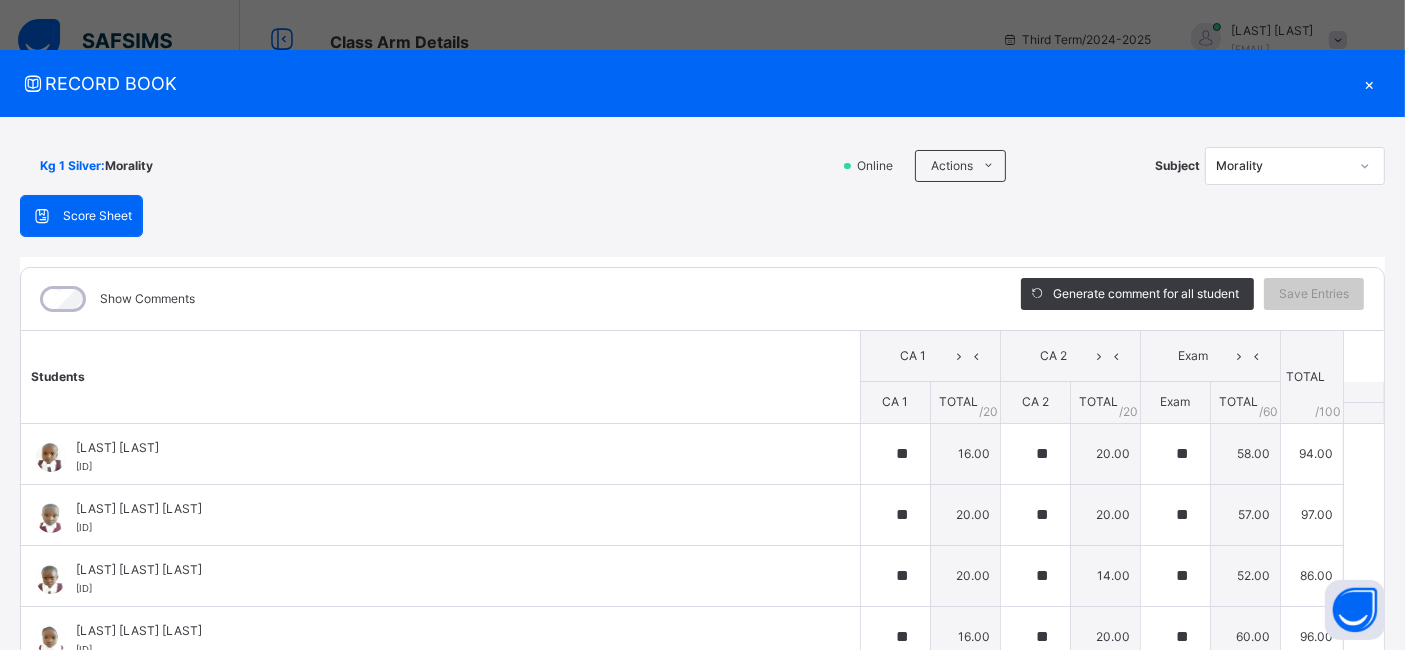 click on "×" at bounding box center (1370, 83) 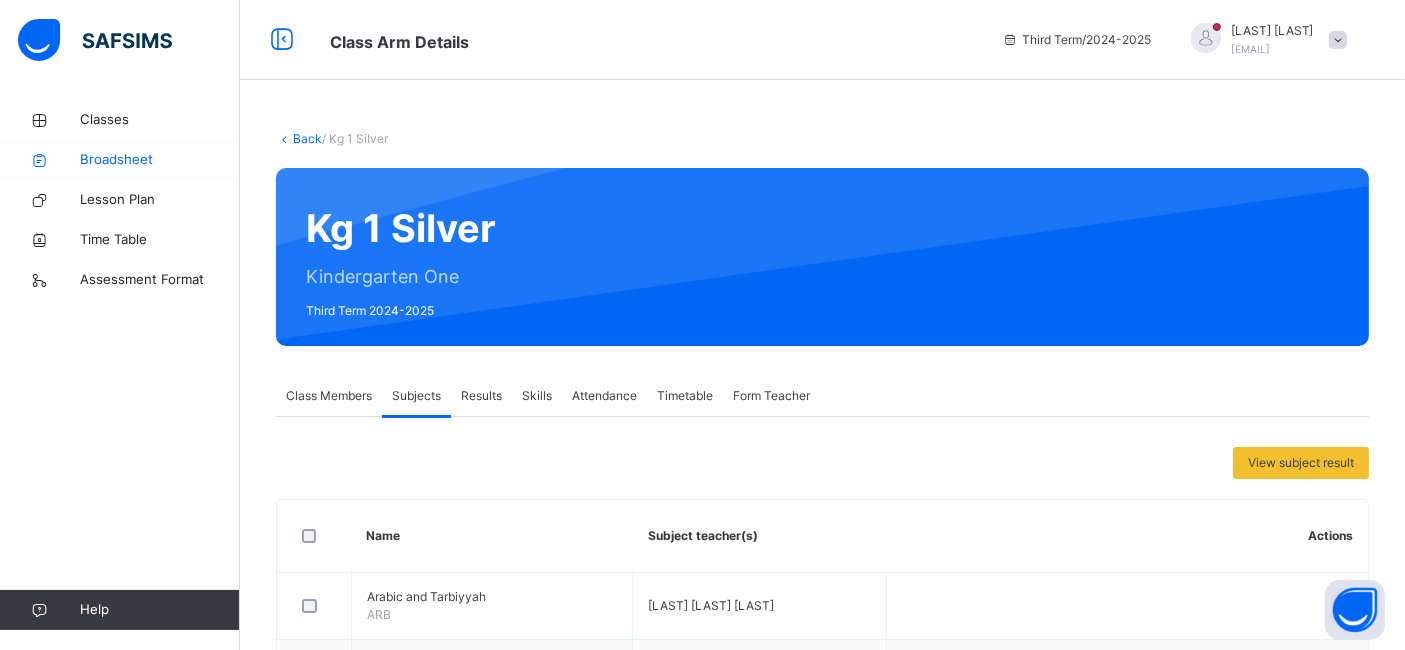 click on "Broadsheet" at bounding box center [160, 160] 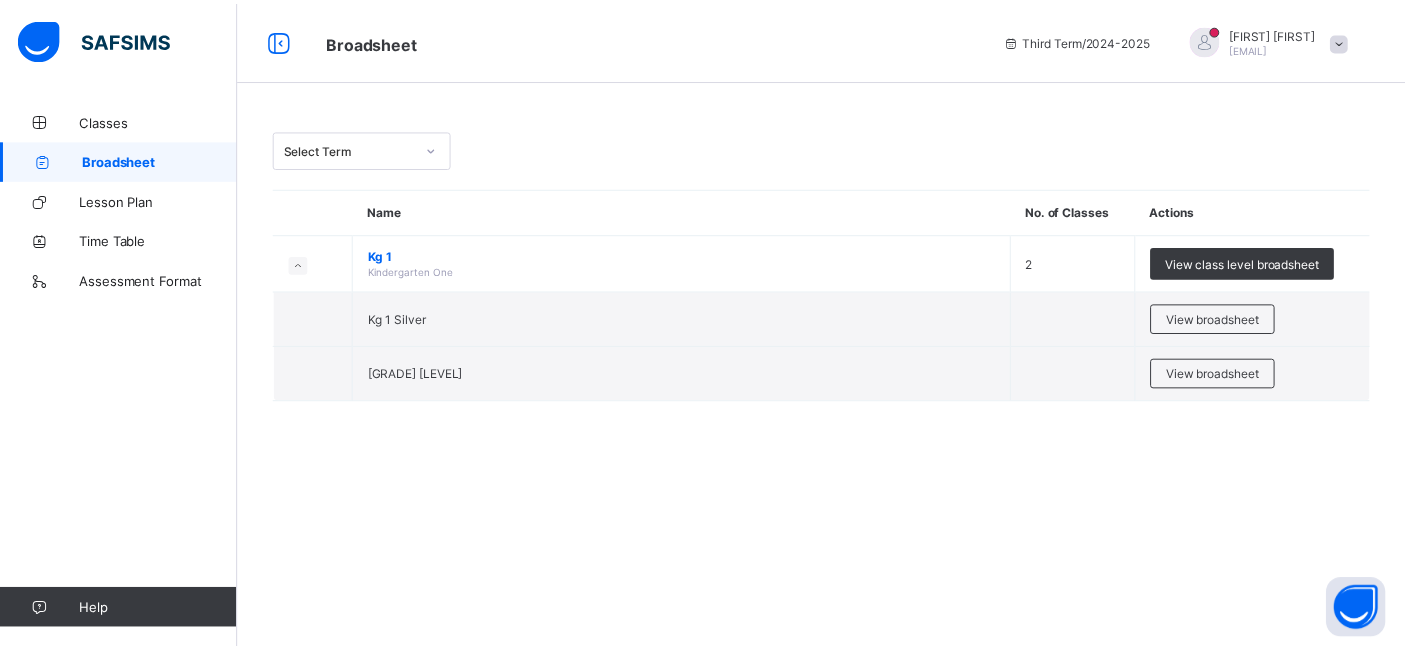 scroll, scrollTop: 0, scrollLeft: 0, axis: both 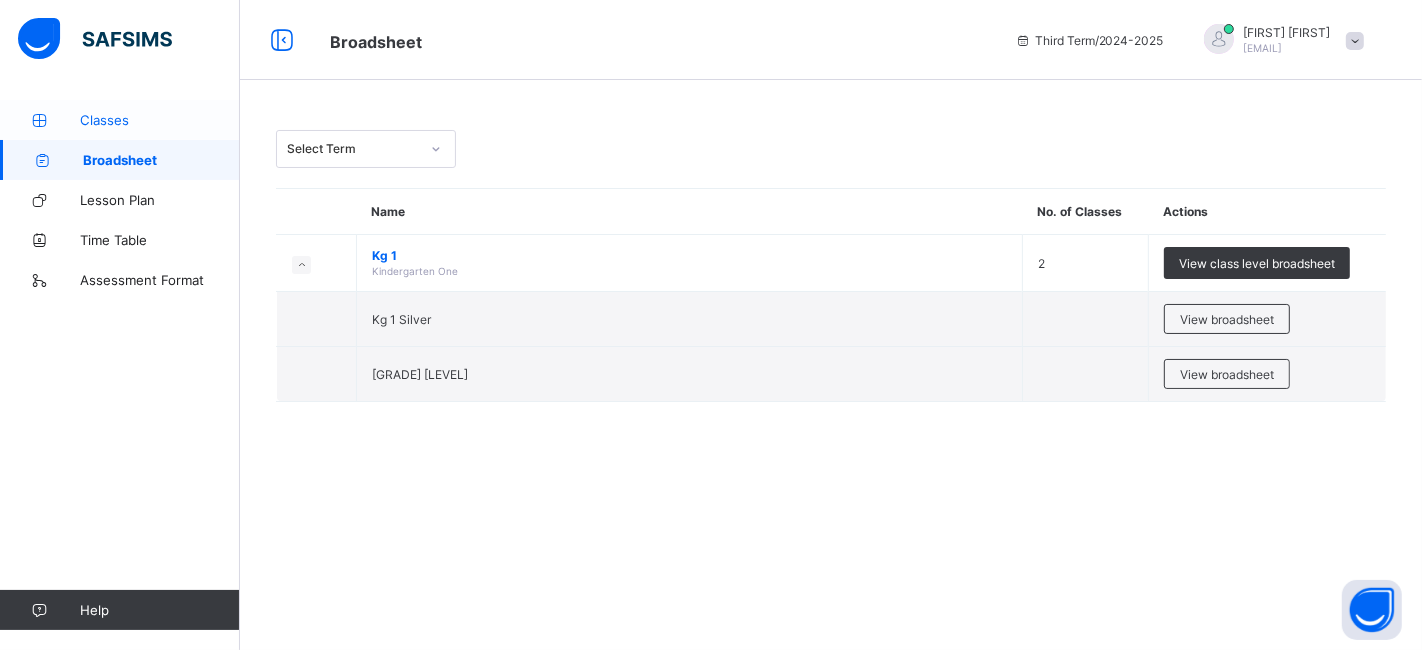 click on "Classes" at bounding box center (160, 120) 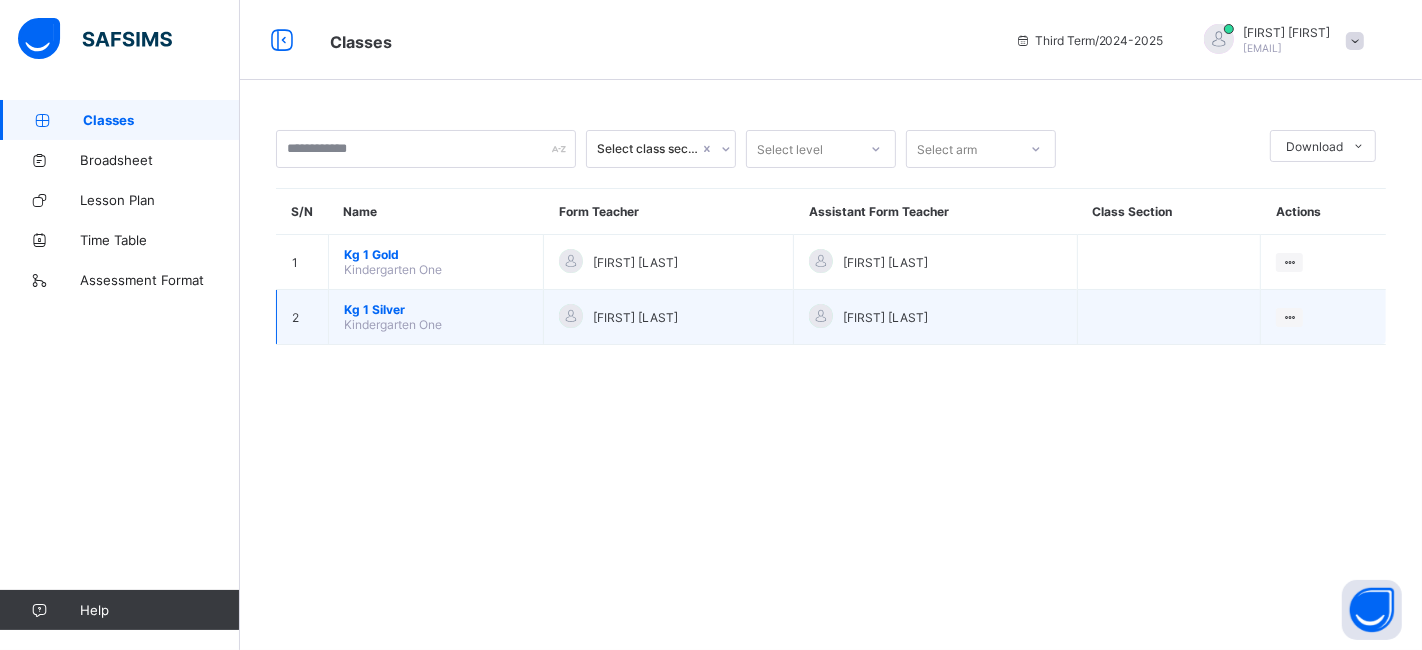 click on "Kg 1   Silver" at bounding box center (436, 309) 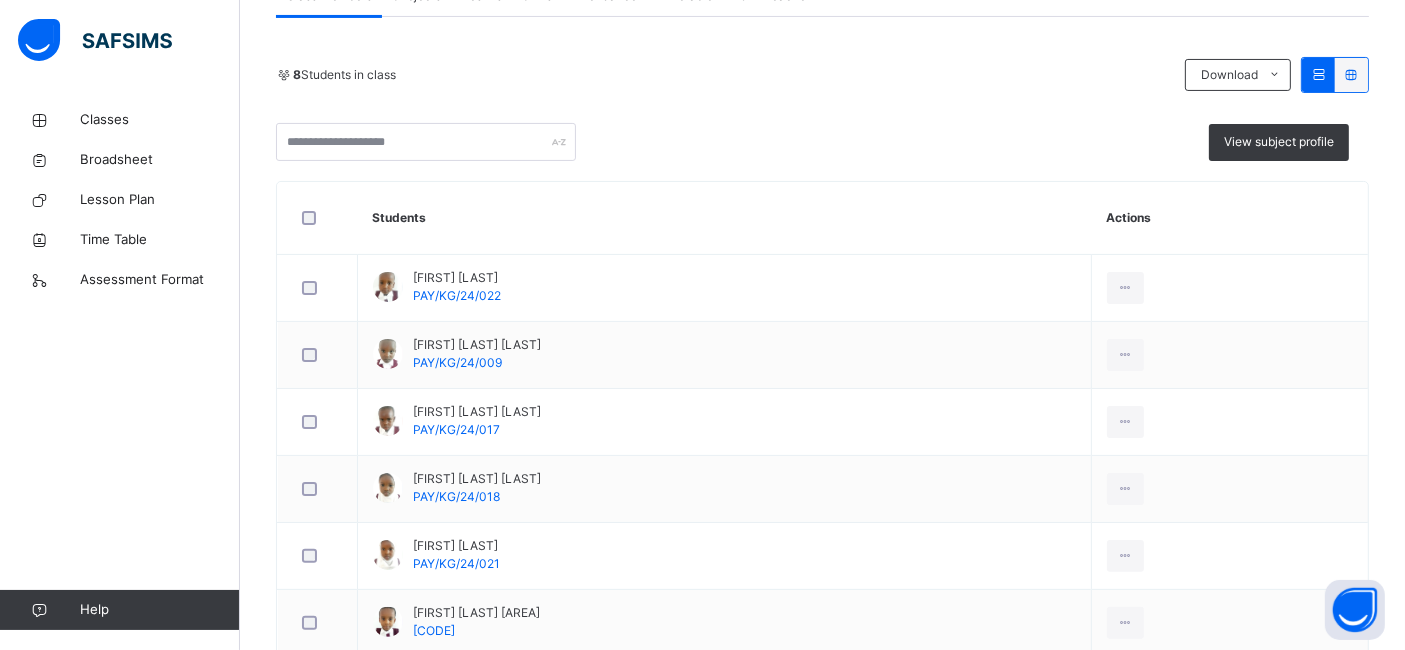 scroll, scrollTop: 222, scrollLeft: 0, axis: vertical 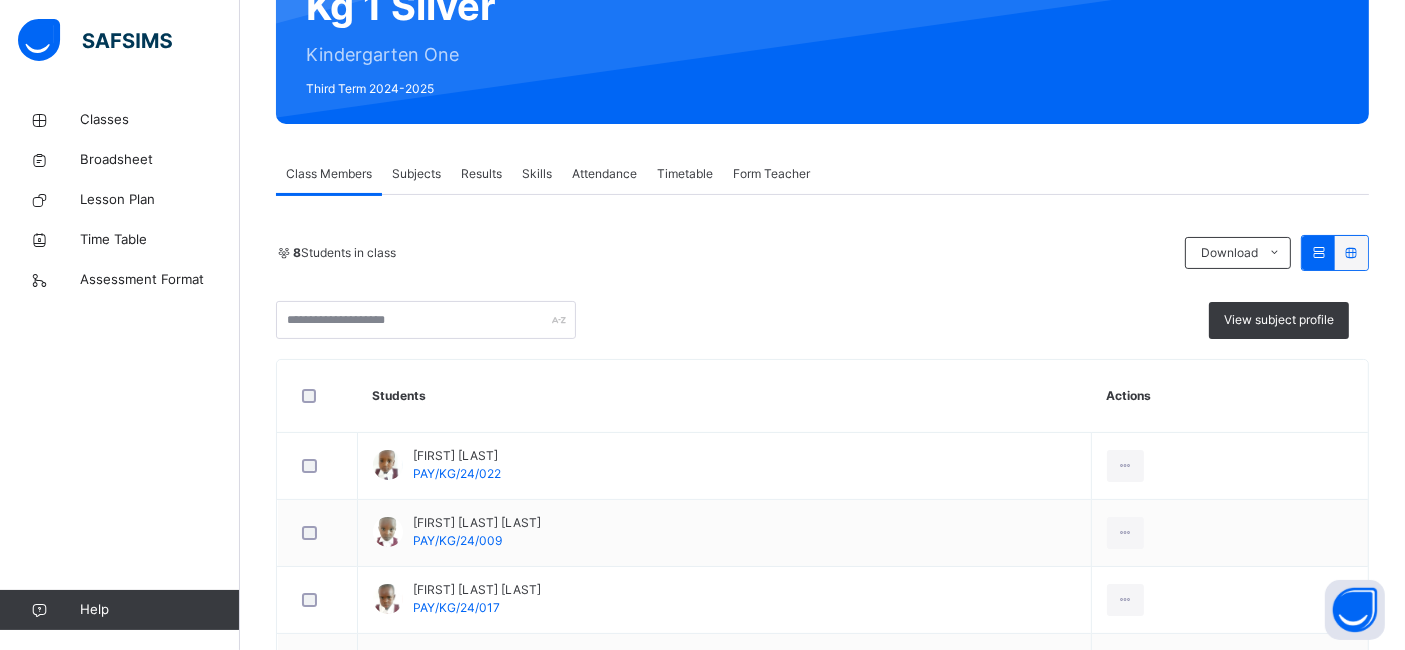 click on "Subjects" at bounding box center (416, 174) 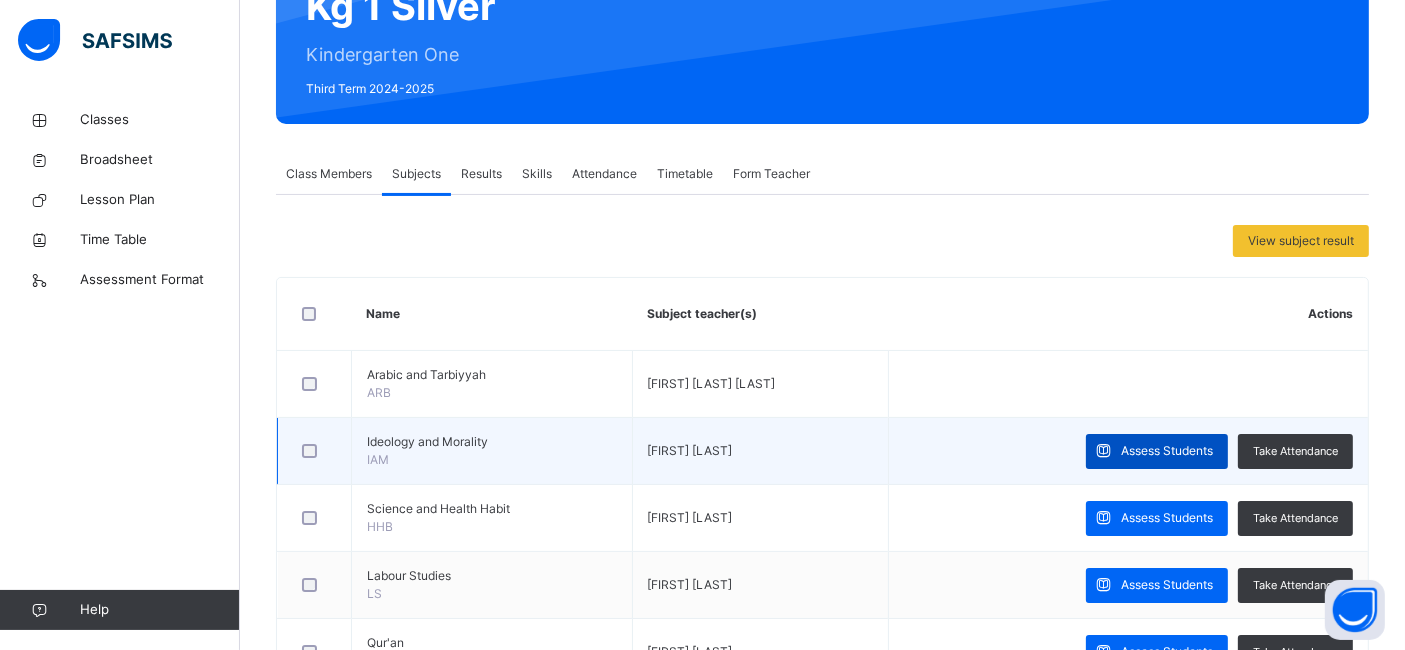click on "Assess Students" at bounding box center (1167, 451) 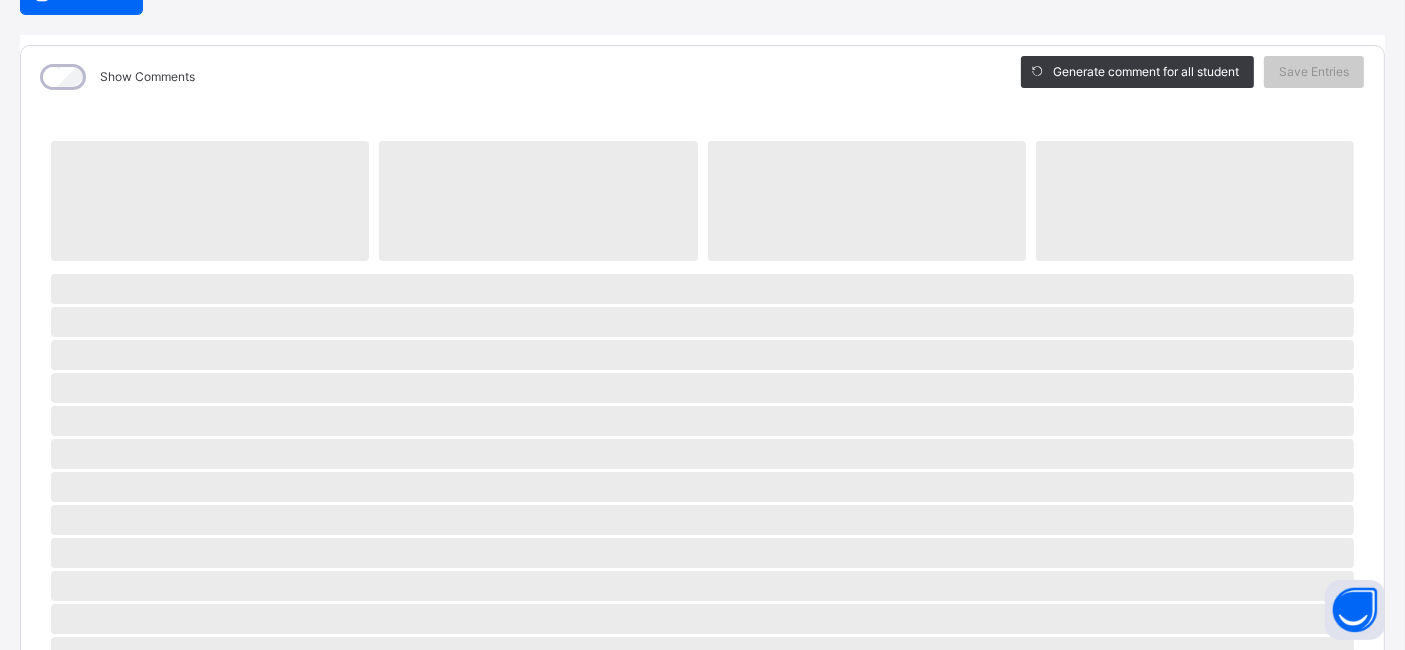scroll, scrollTop: 0, scrollLeft: 0, axis: both 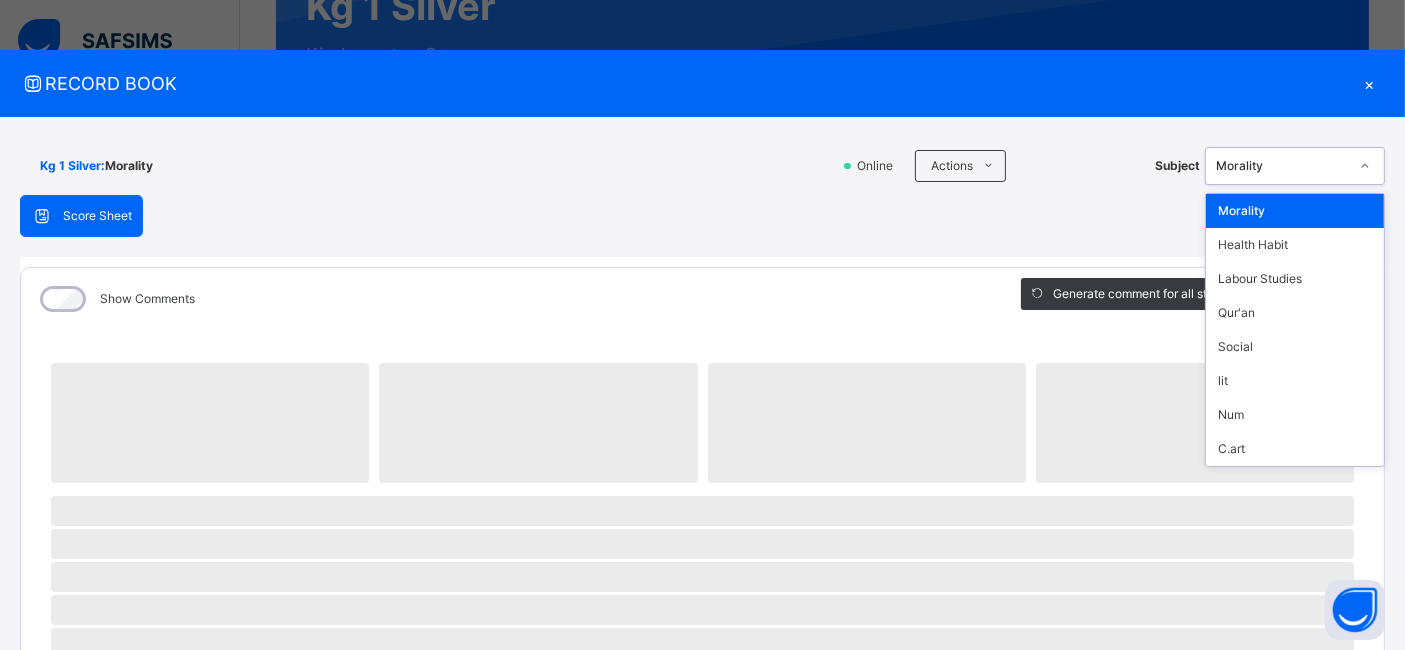 click on "Morality" at bounding box center [1282, 166] 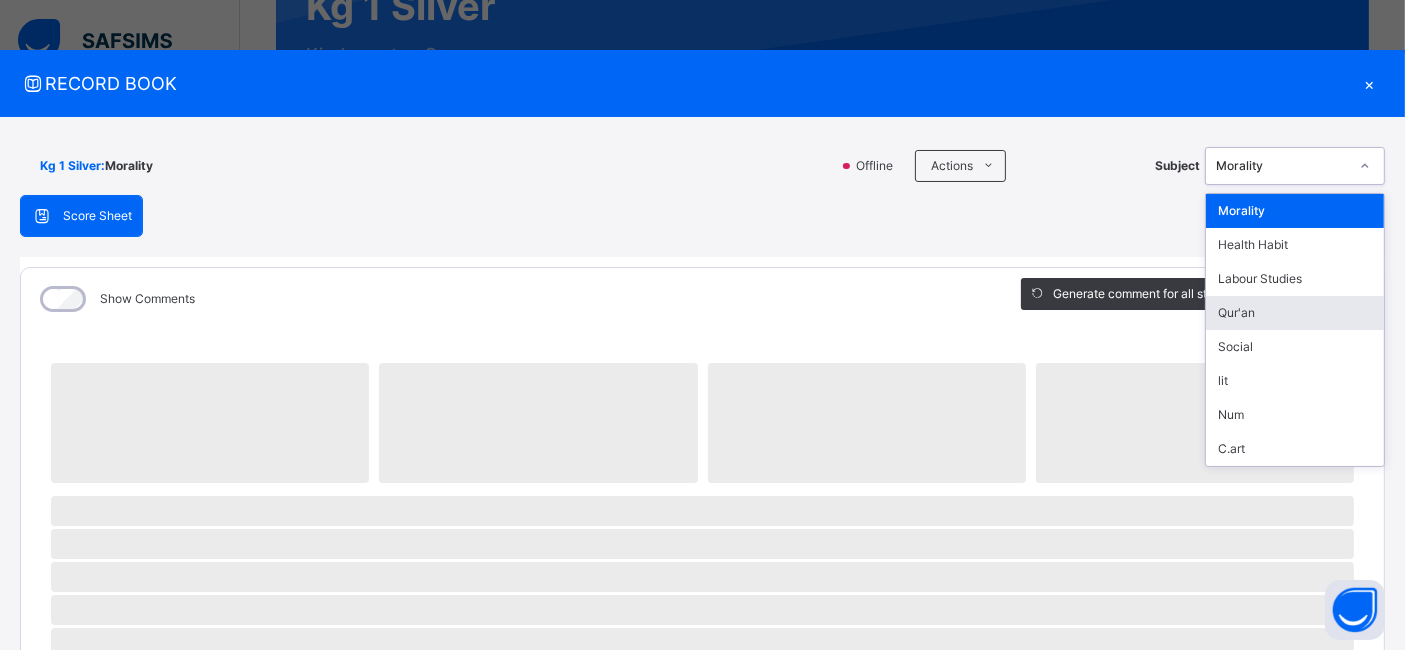click on "Qur'an" at bounding box center [1295, 313] 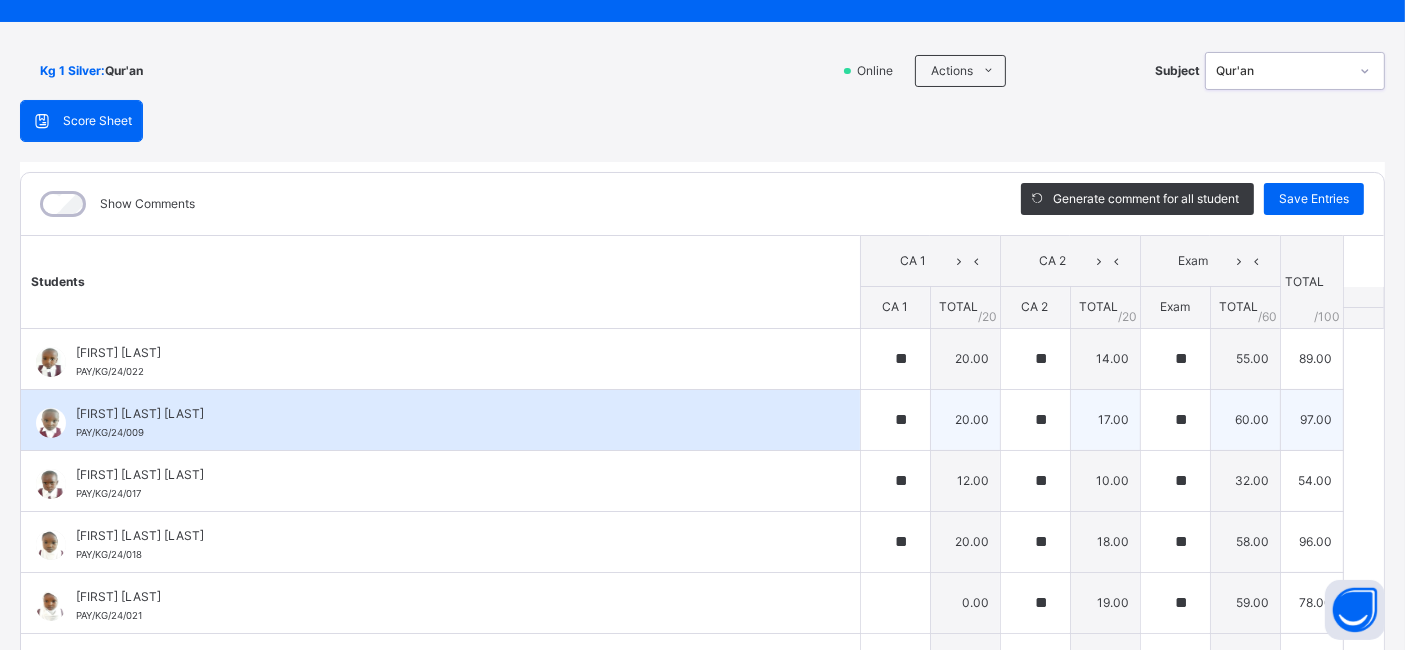 scroll, scrollTop: 222, scrollLeft: 0, axis: vertical 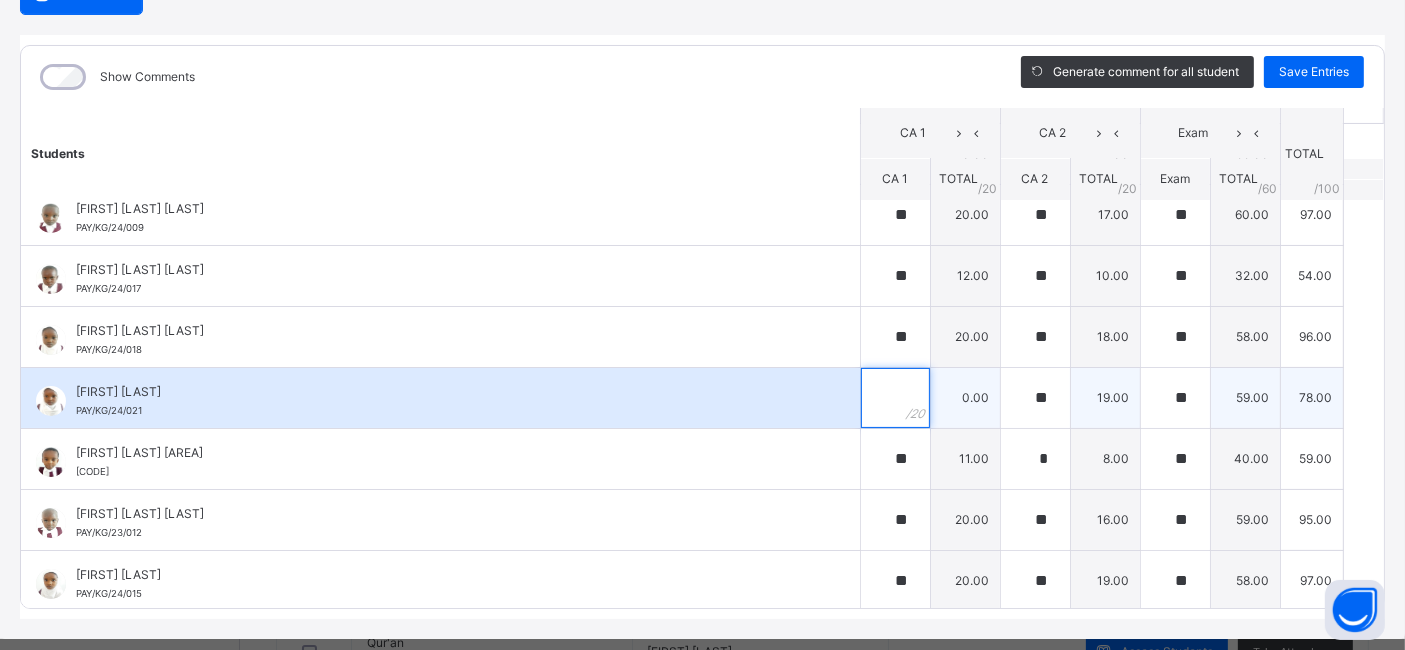click at bounding box center [895, 398] 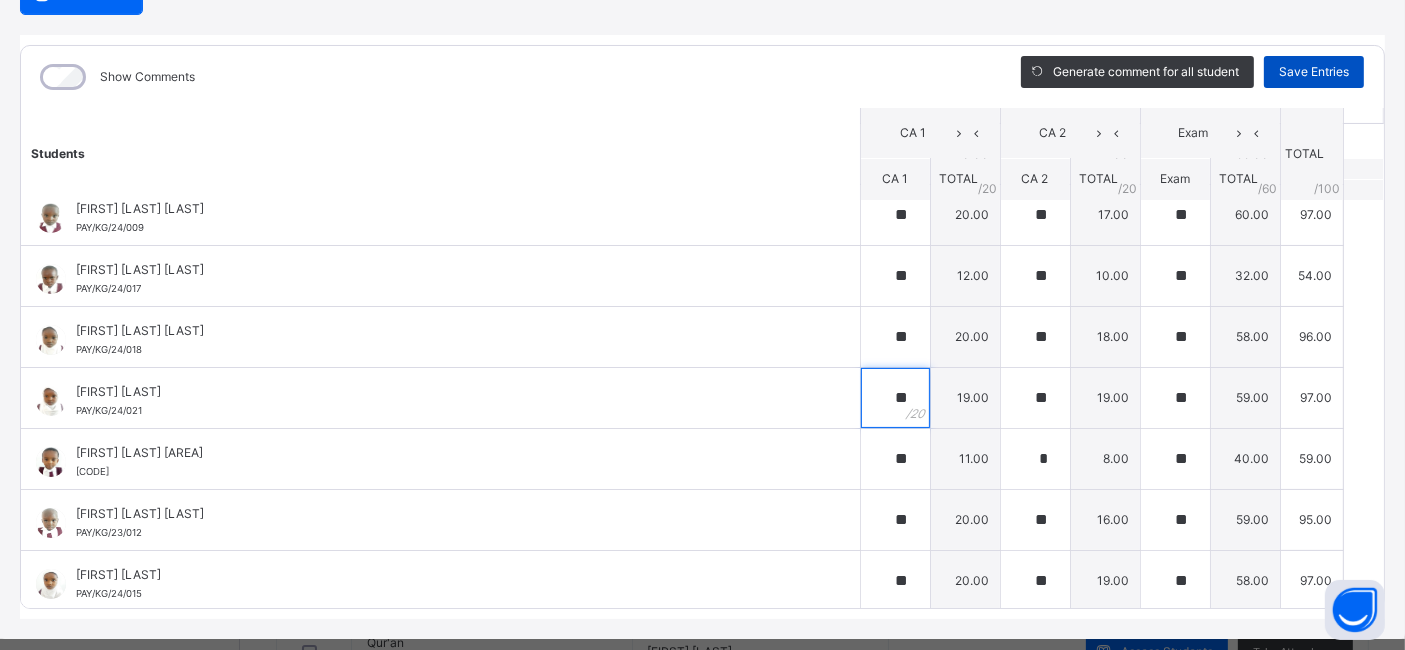 type on "**" 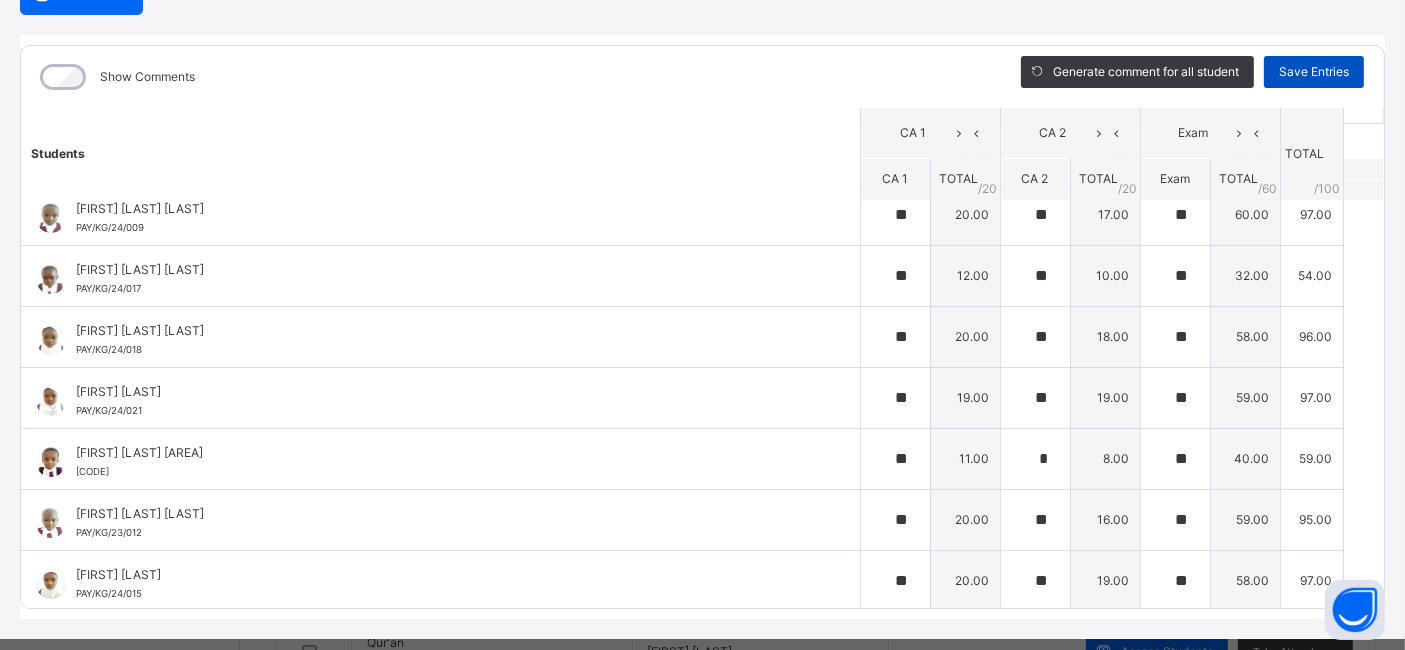 click on "Save Entries" at bounding box center (1314, 72) 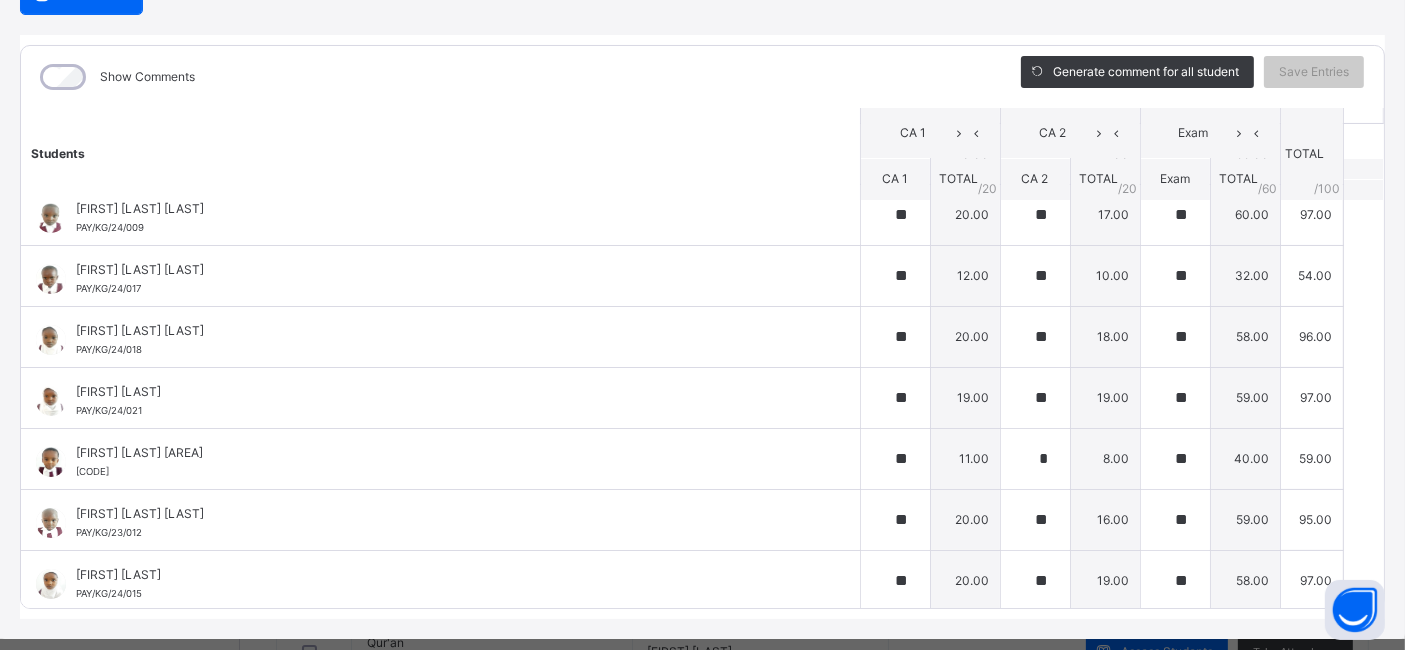 scroll, scrollTop: 0, scrollLeft: 0, axis: both 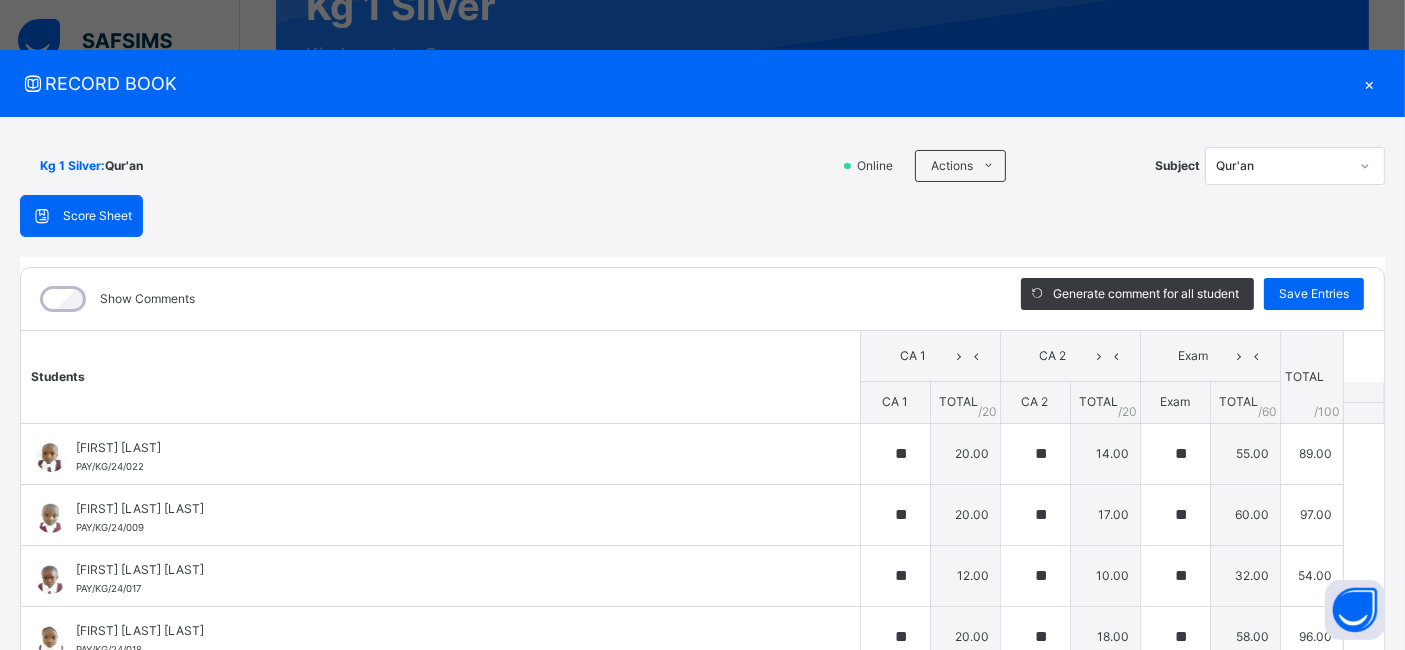 click on "×" at bounding box center [1370, 83] 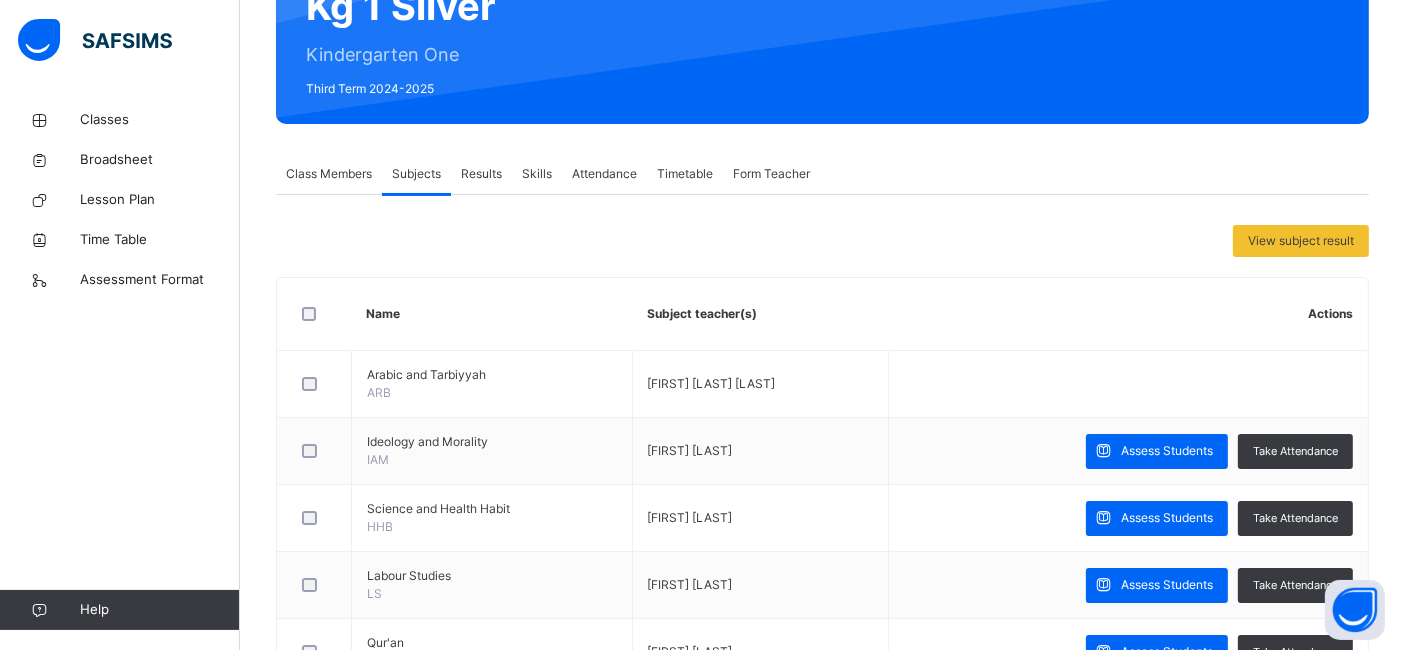 scroll, scrollTop: 0, scrollLeft: 0, axis: both 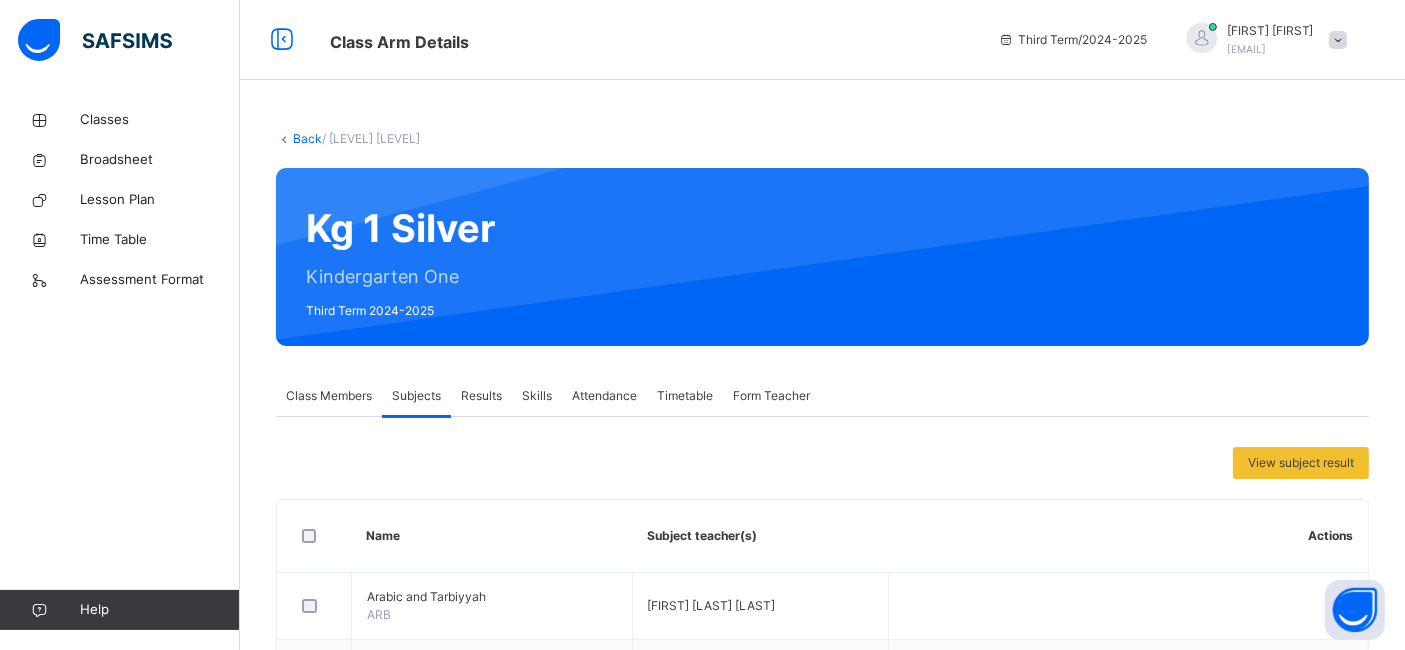 click at bounding box center (1338, 40) 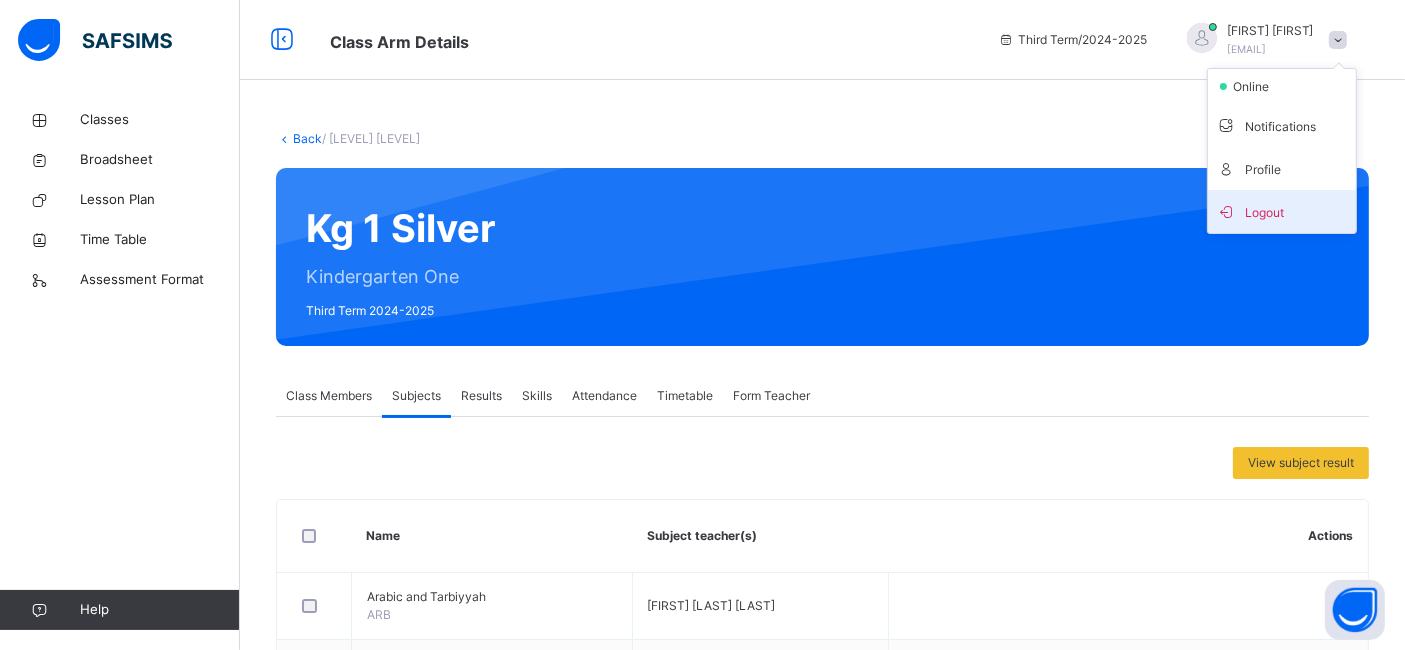 click on "Logout" at bounding box center (1282, 211) 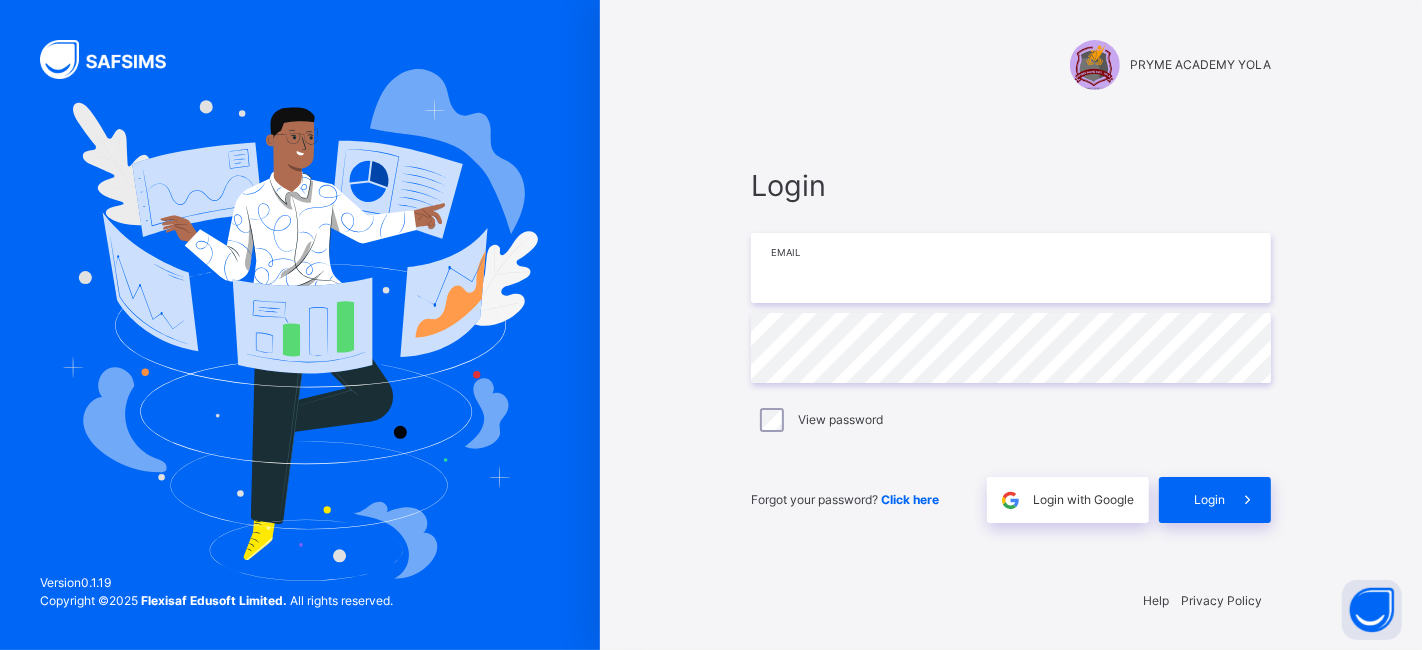 type on "**********" 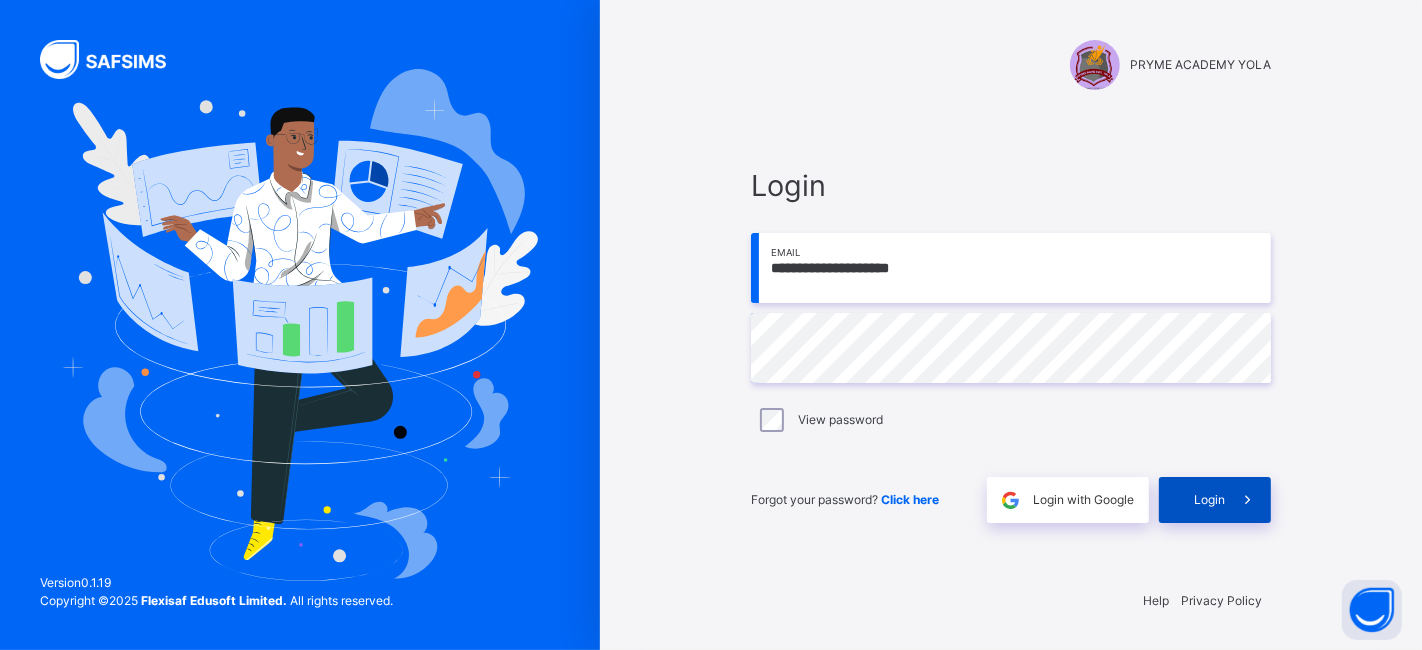 click at bounding box center [1248, 500] 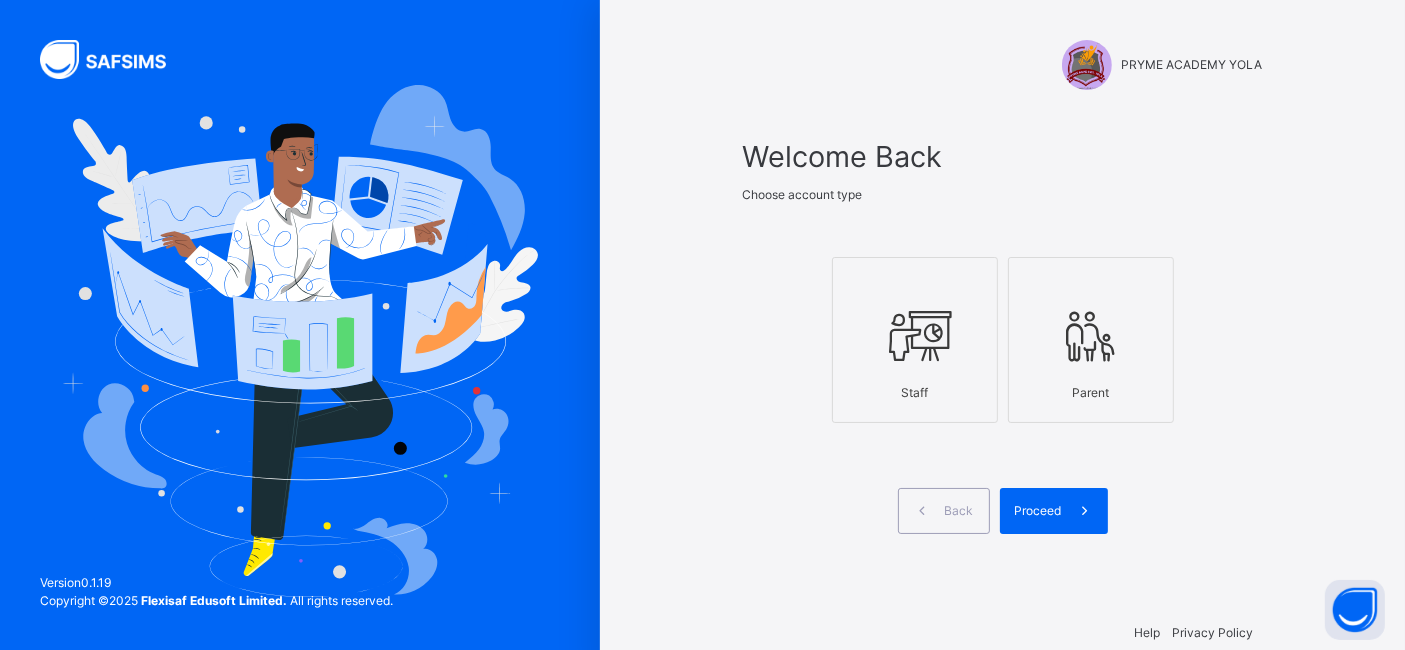 click at bounding box center [915, 336] 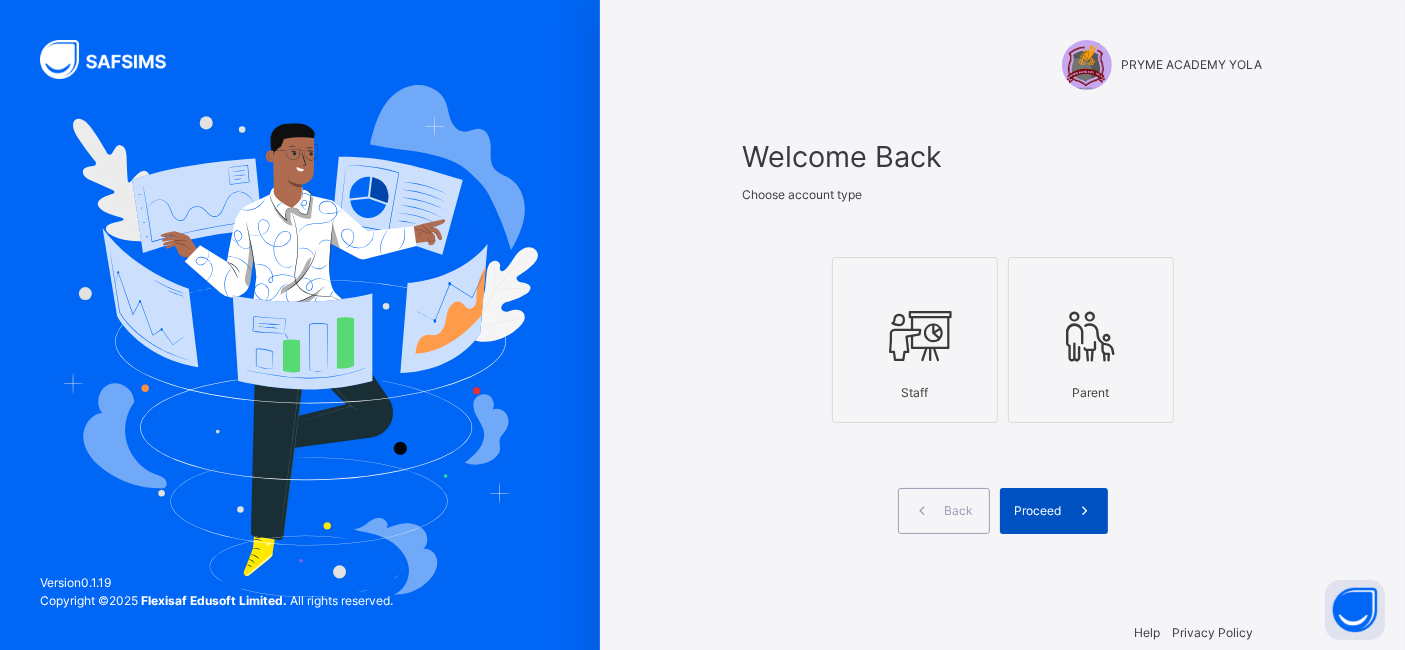 click on "Proceed" at bounding box center [1038, 511] 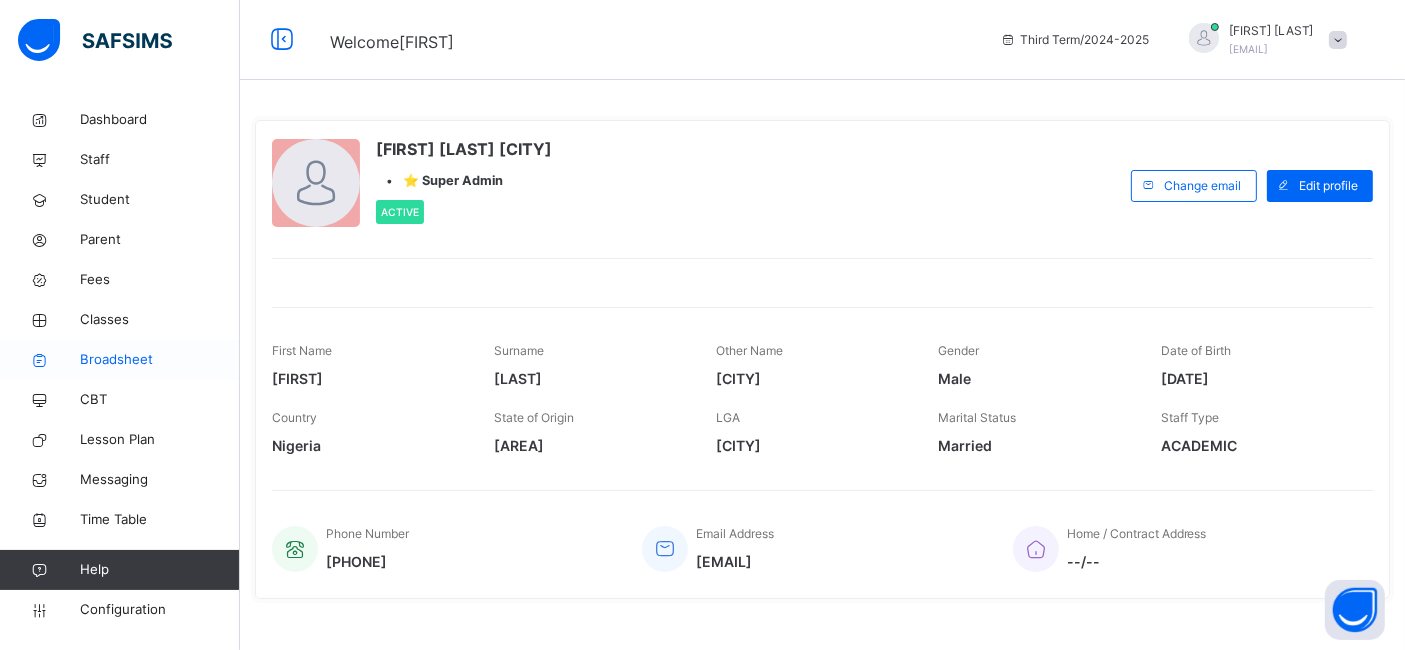 click at bounding box center [40, 360] 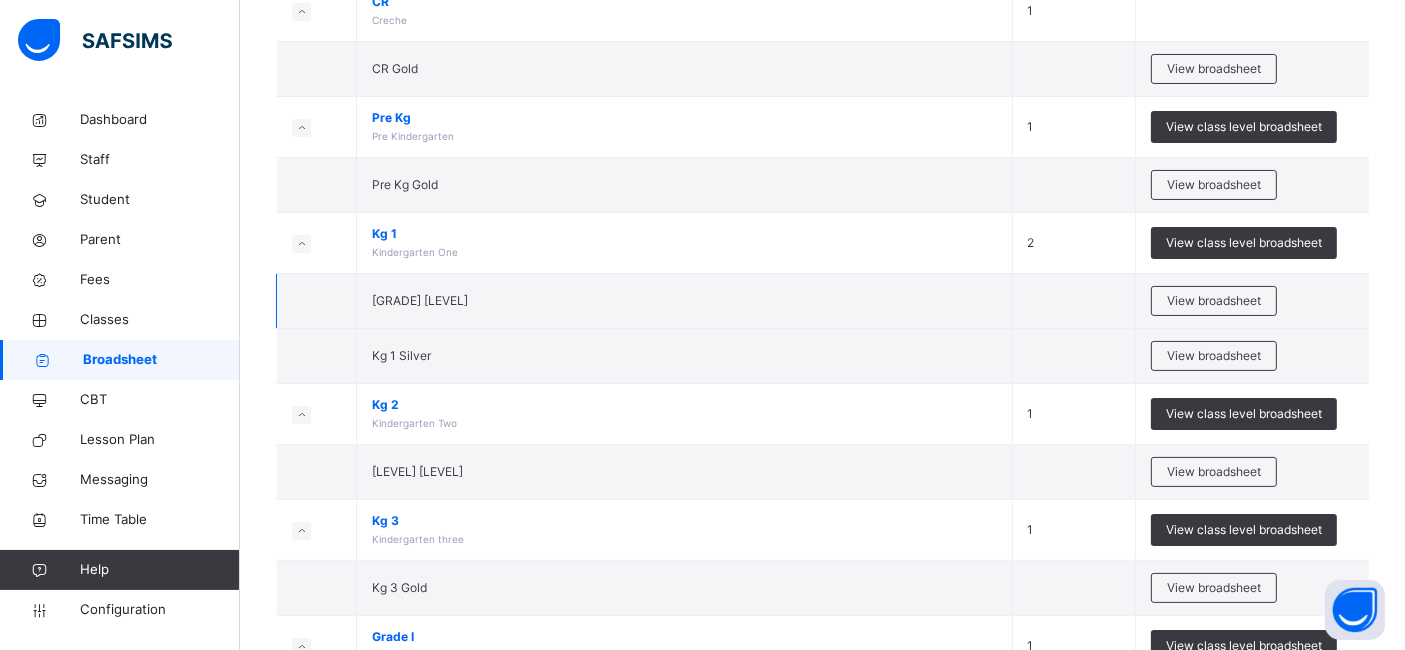 scroll, scrollTop: 222, scrollLeft: 0, axis: vertical 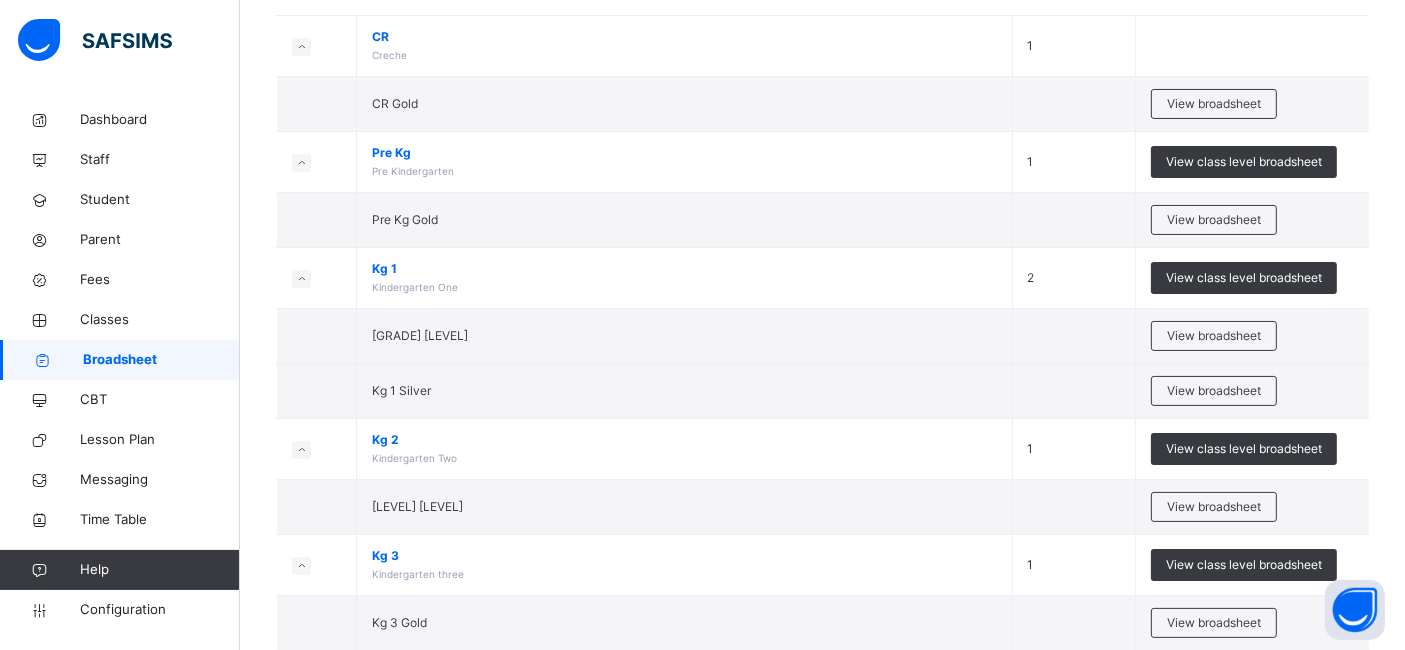 click on "View broadsheet" at bounding box center [1214, 391] 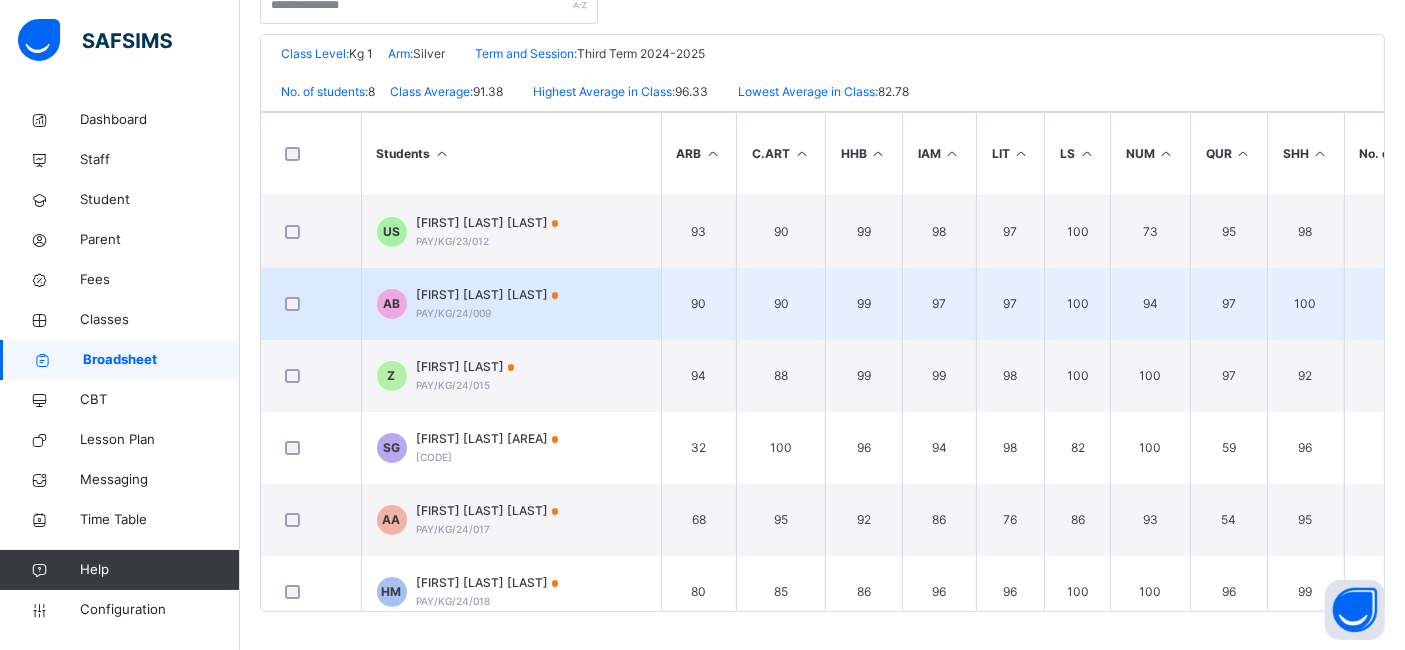 scroll, scrollTop: 0, scrollLeft: 0, axis: both 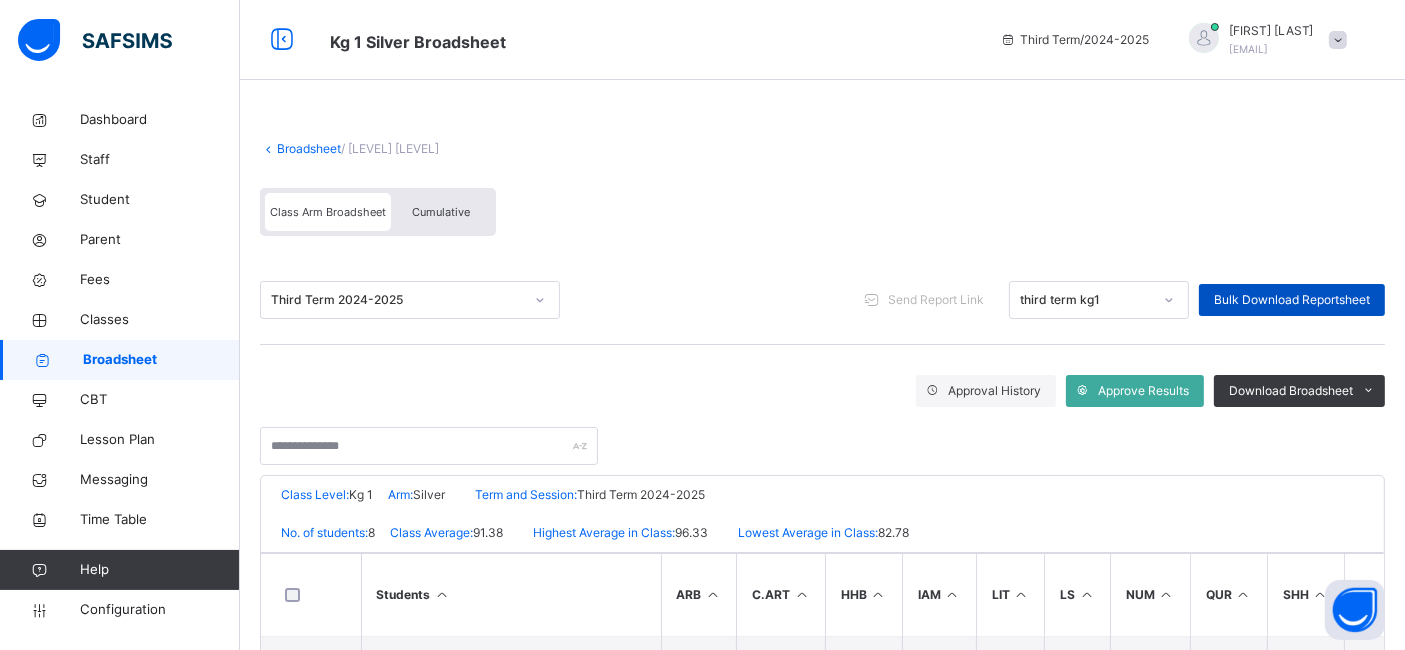 click on "Bulk Download Reportsheet" at bounding box center [1292, 300] 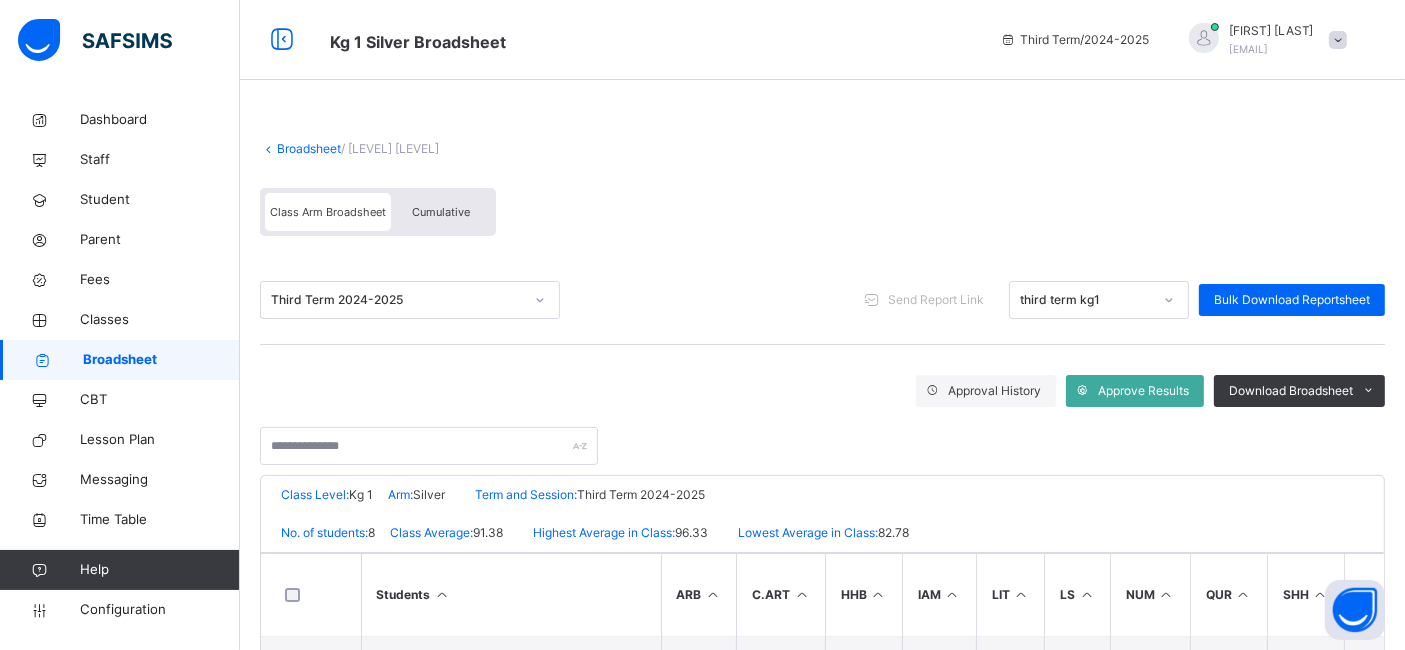 scroll, scrollTop: 441, scrollLeft: 0, axis: vertical 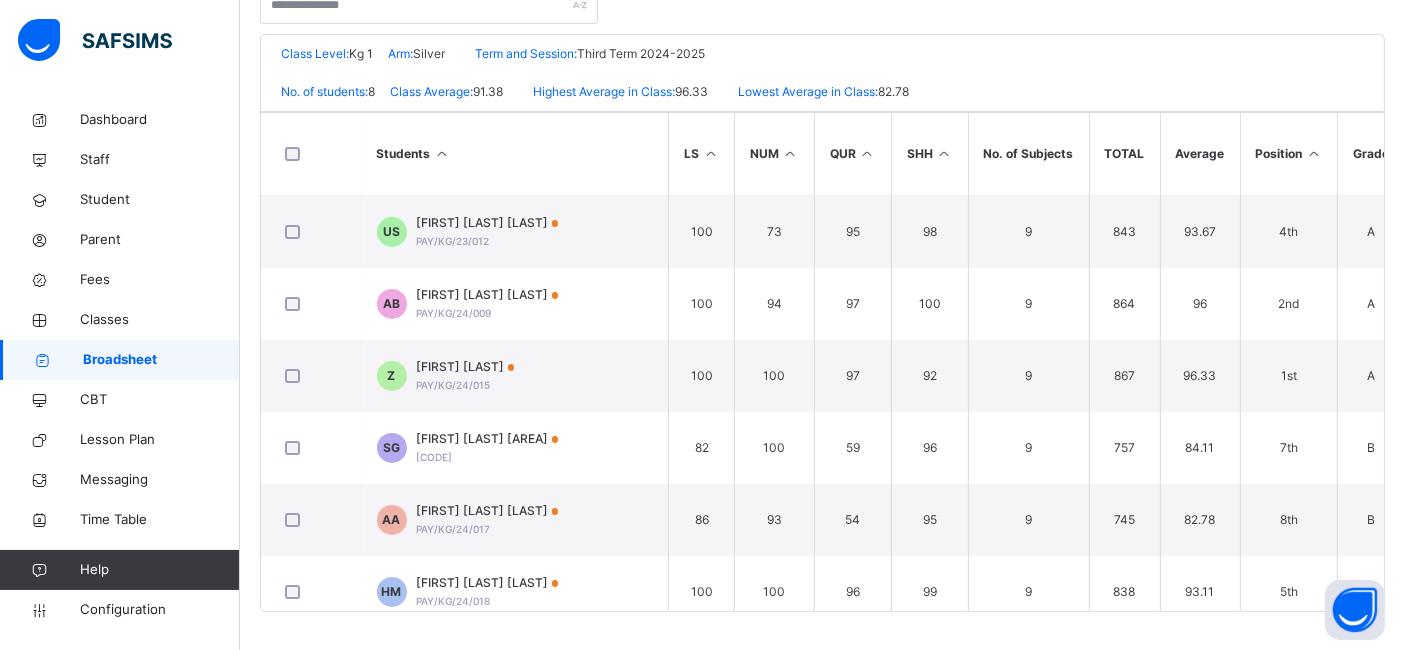 click on "Position" at bounding box center (1289, 154) 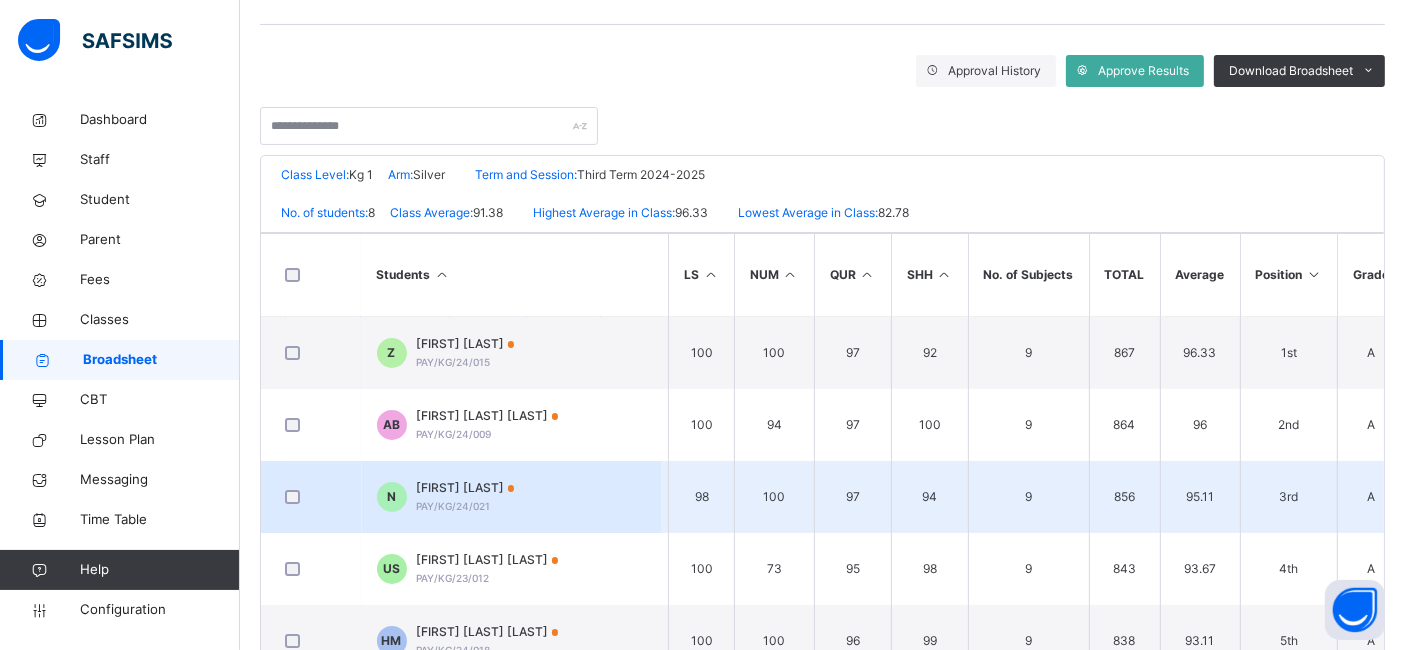scroll, scrollTop: 0, scrollLeft: 0, axis: both 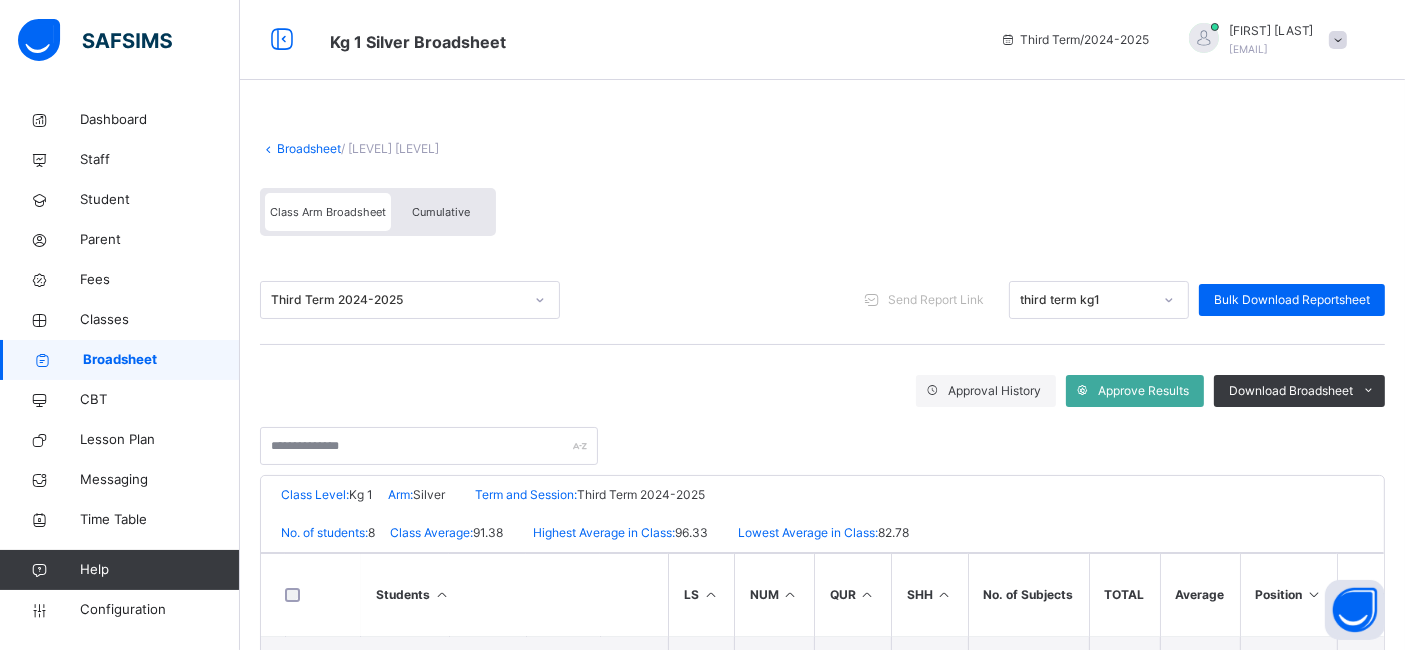 click on "Cumulative" at bounding box center (441, 212) 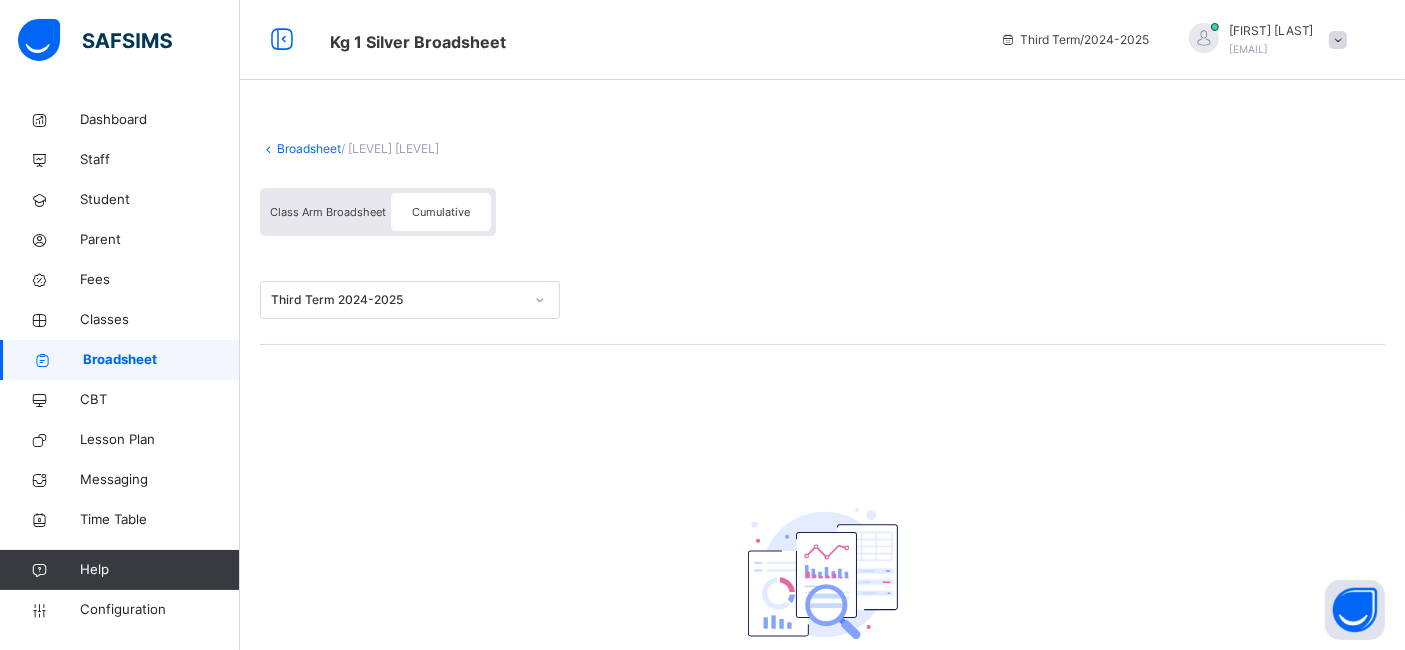 scroll, scrollTop: 20, scrollLeft: 0, axis: vertical 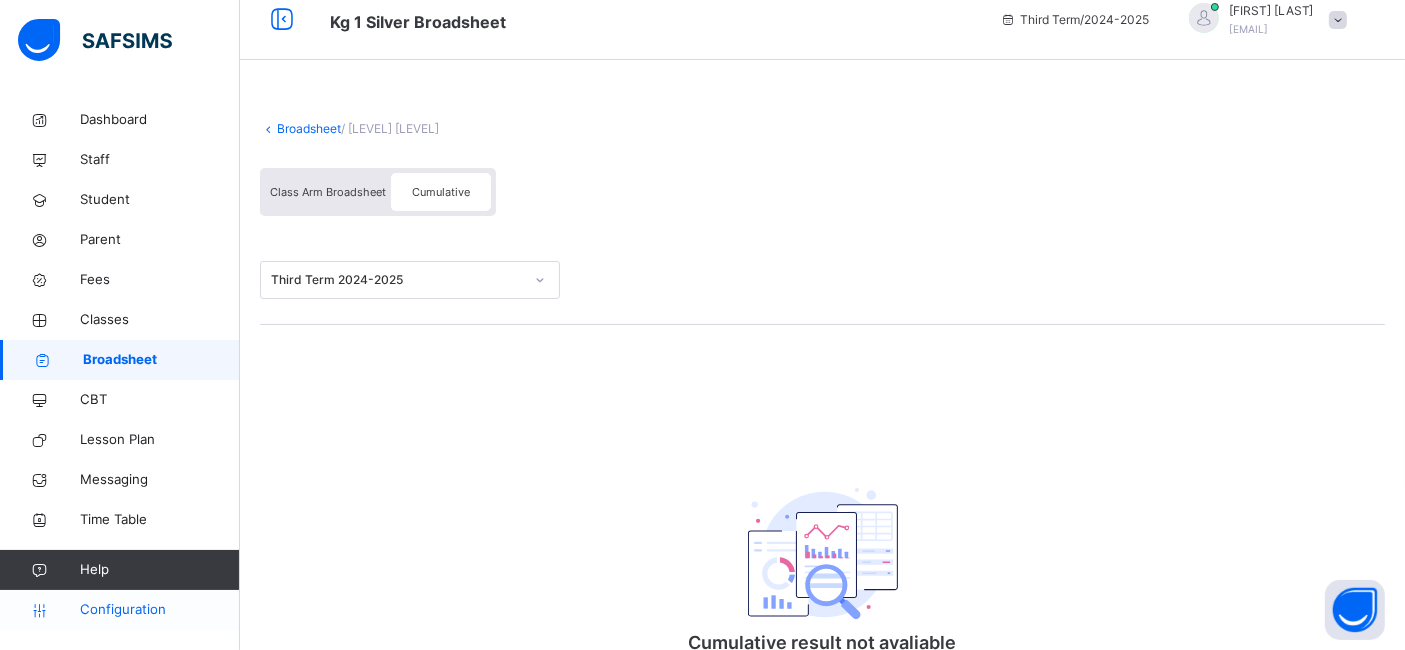 click on "Configuration" at bounding box center [119, 610] 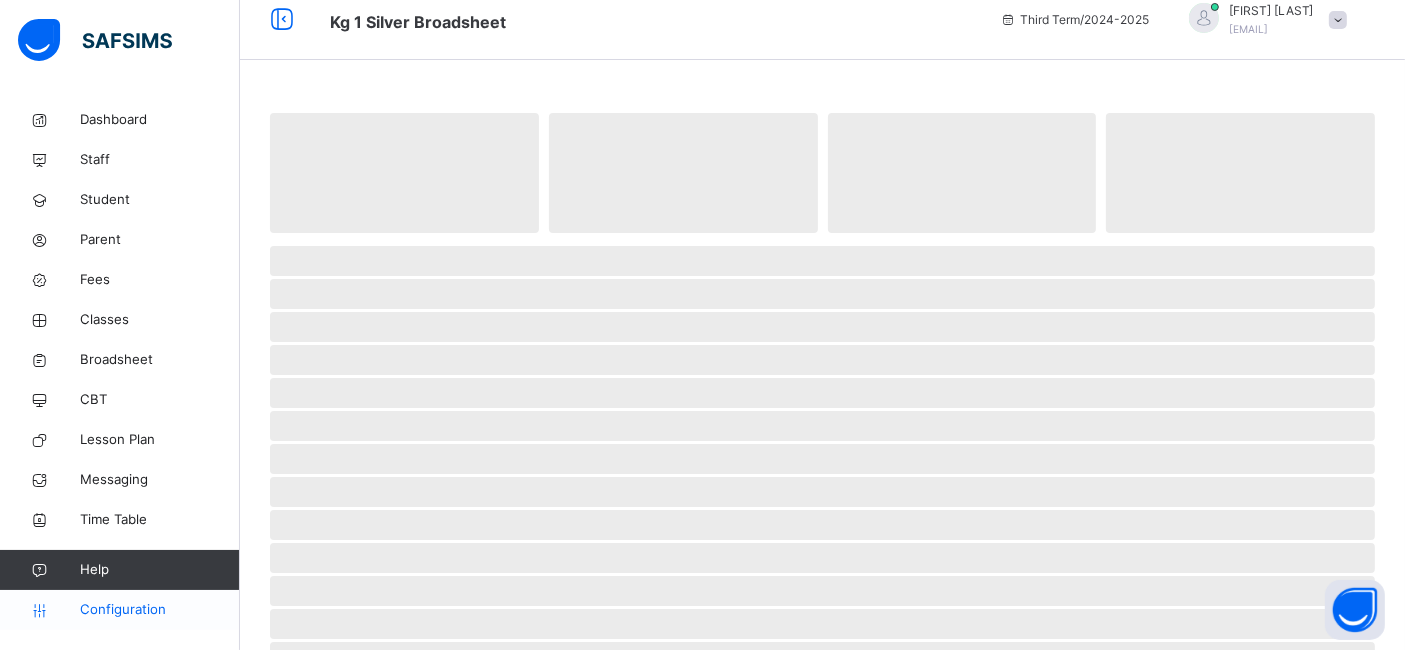 click on "Configuration" at bounding box center [159, 610] 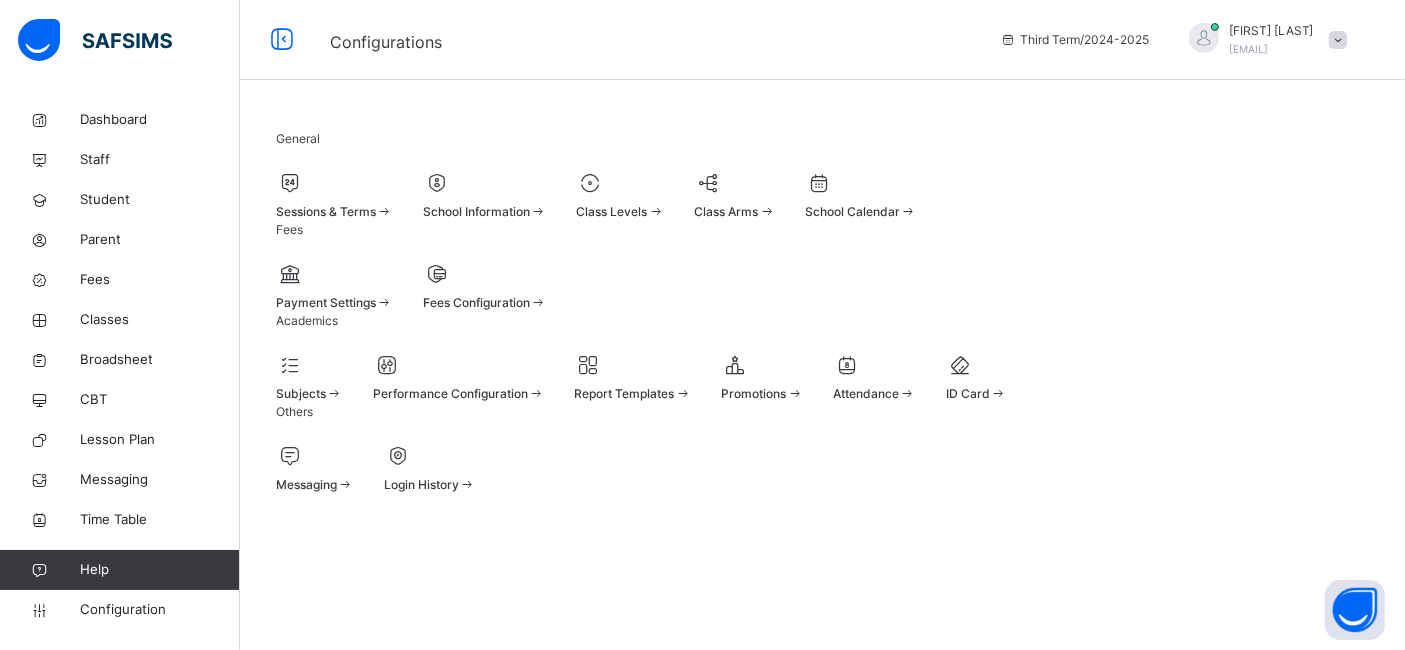 click on "Class Levels" at bounding box center [612, 211] 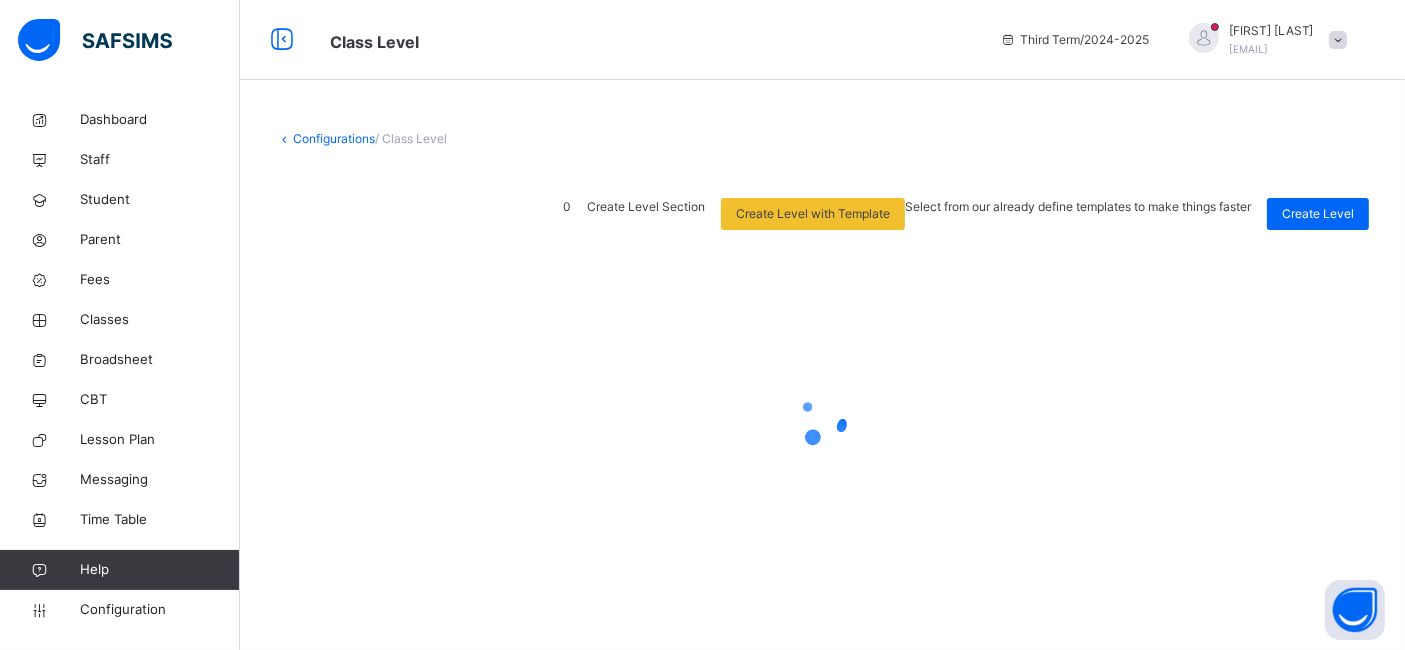 scroll, scrollTop: 0, scrollLeft: 0, axis: both 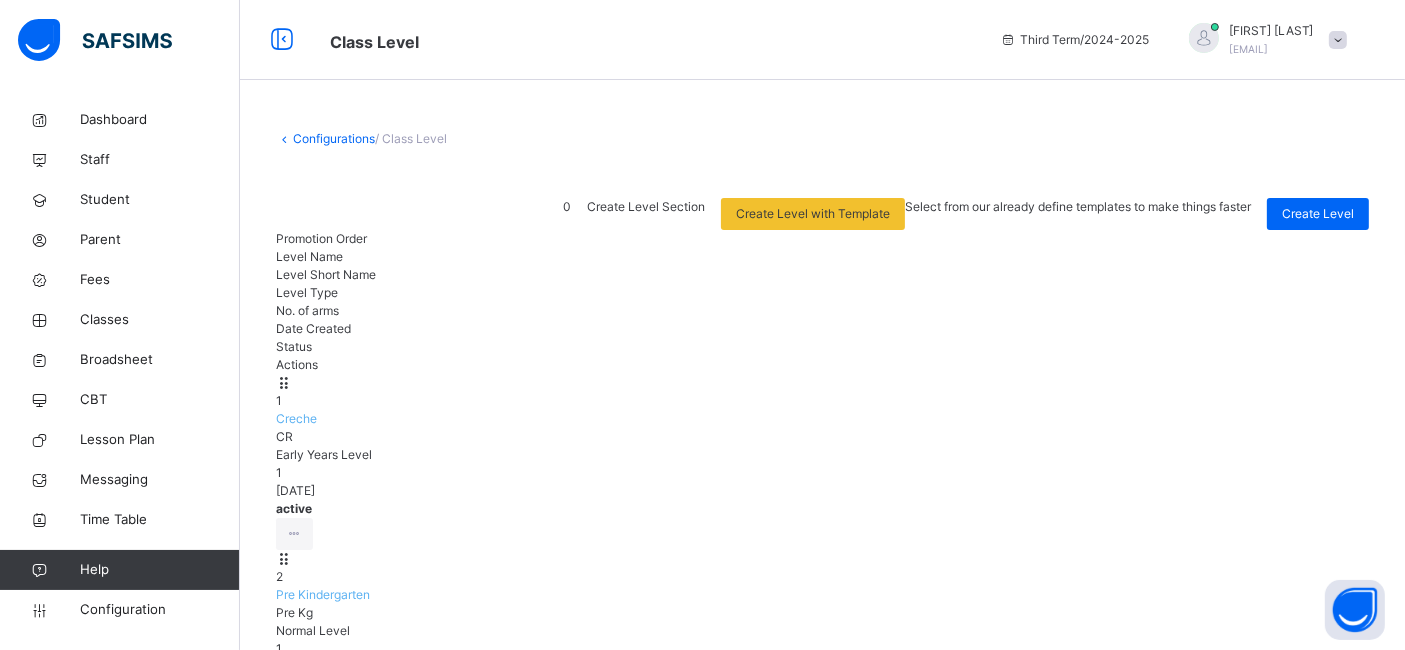 click on "View Class Level" at bounding box center [239, 931] 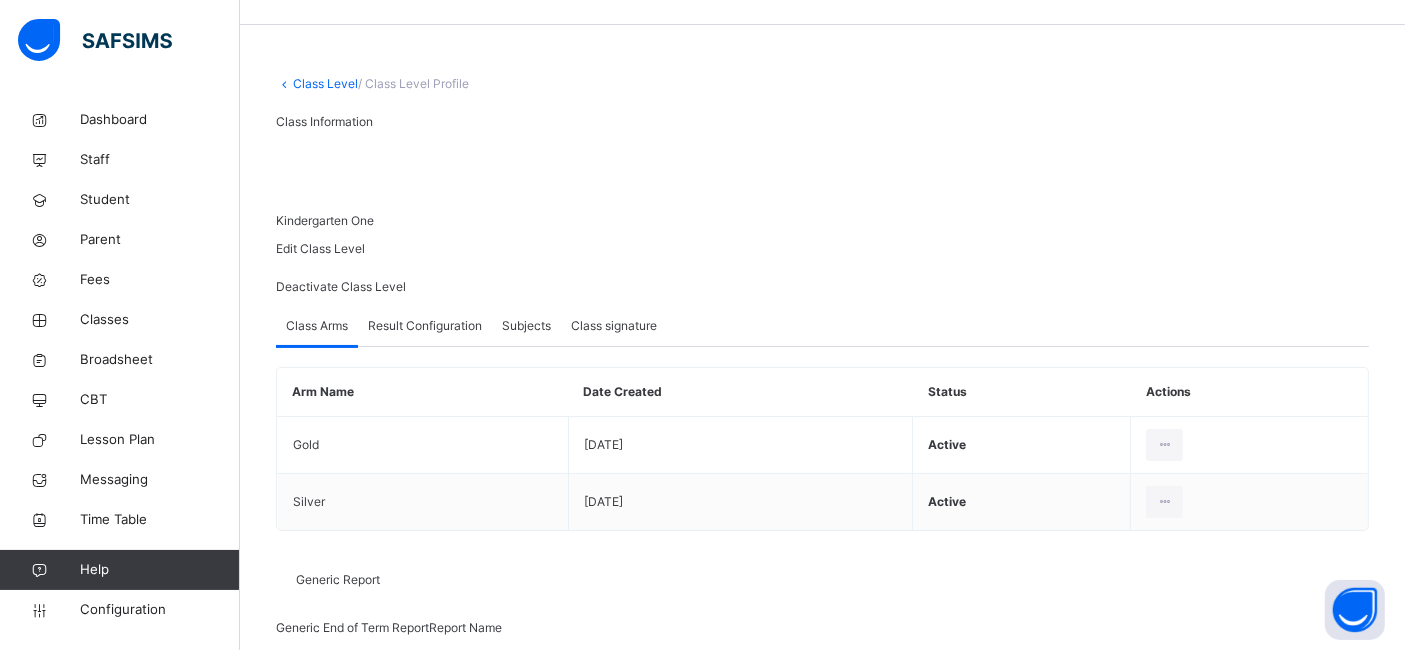 scroll, scrollTop: 85, scrollLeft: 0, axis: vertical 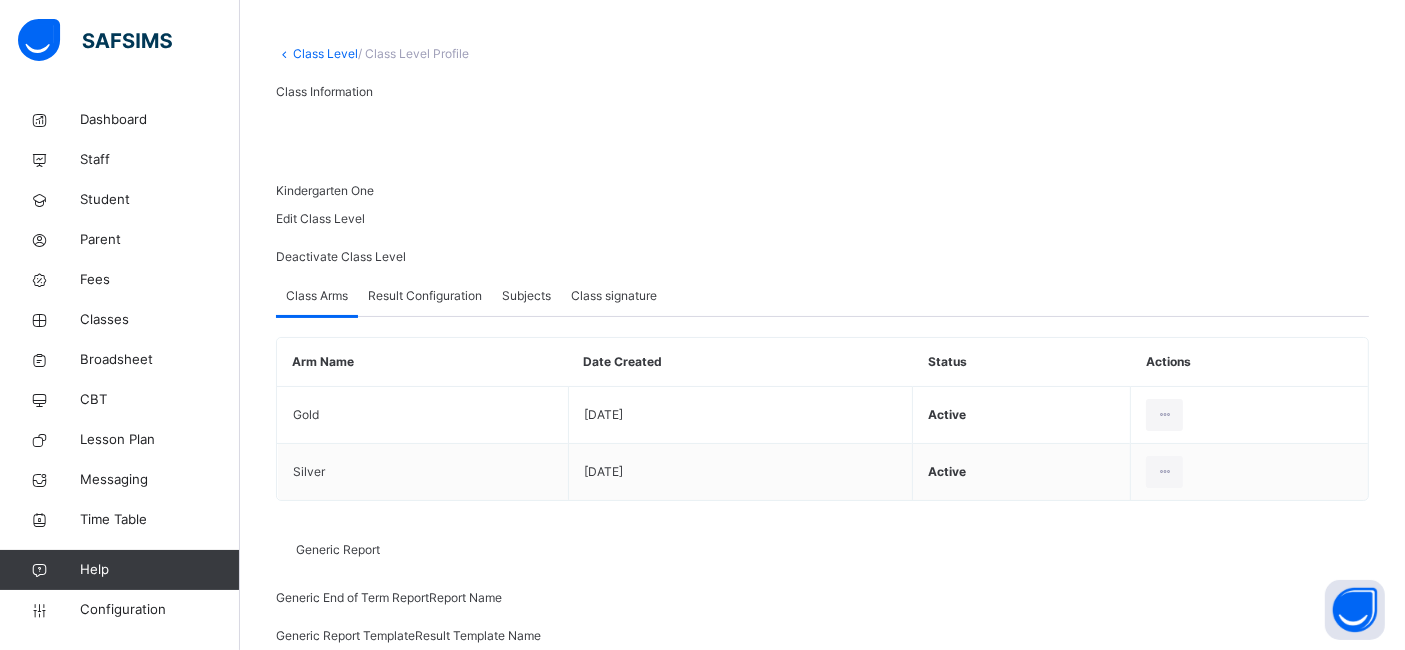 click on "Result Configuration" at bounding box center [425, 296] 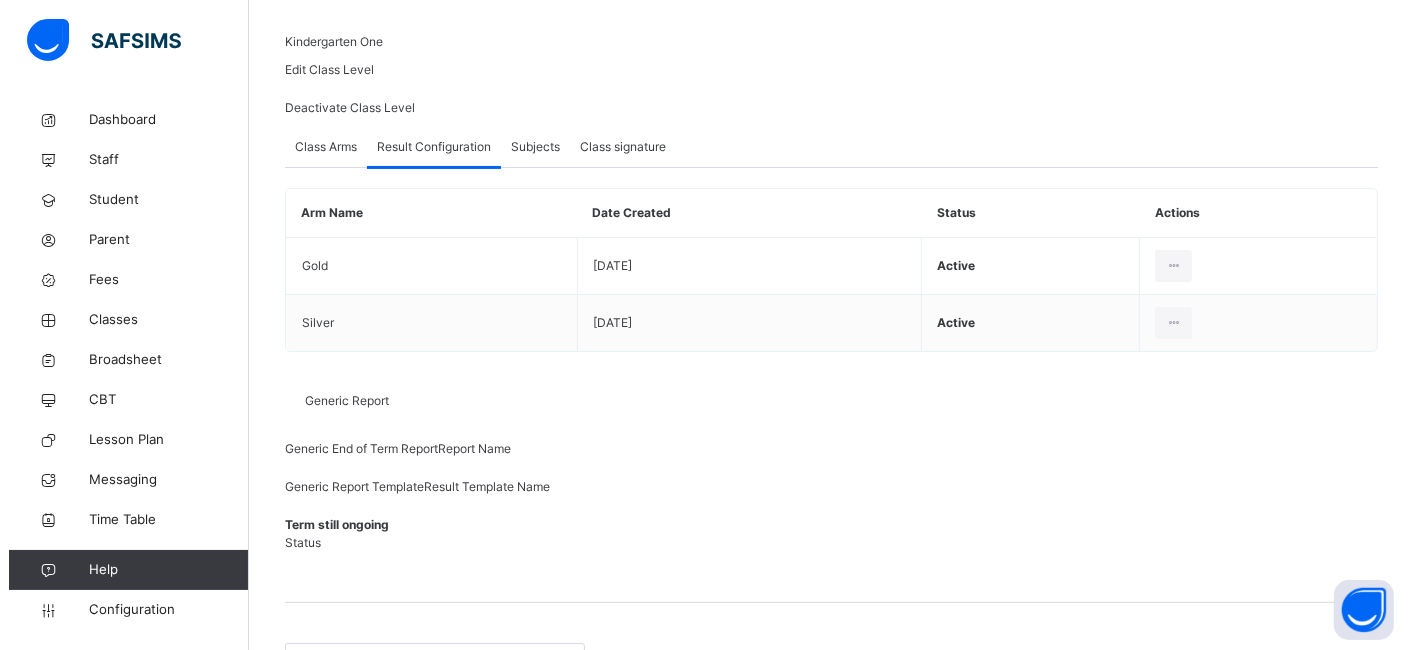 scroll, scrollTop: 362, scrollLeft: 0, axis: vertical 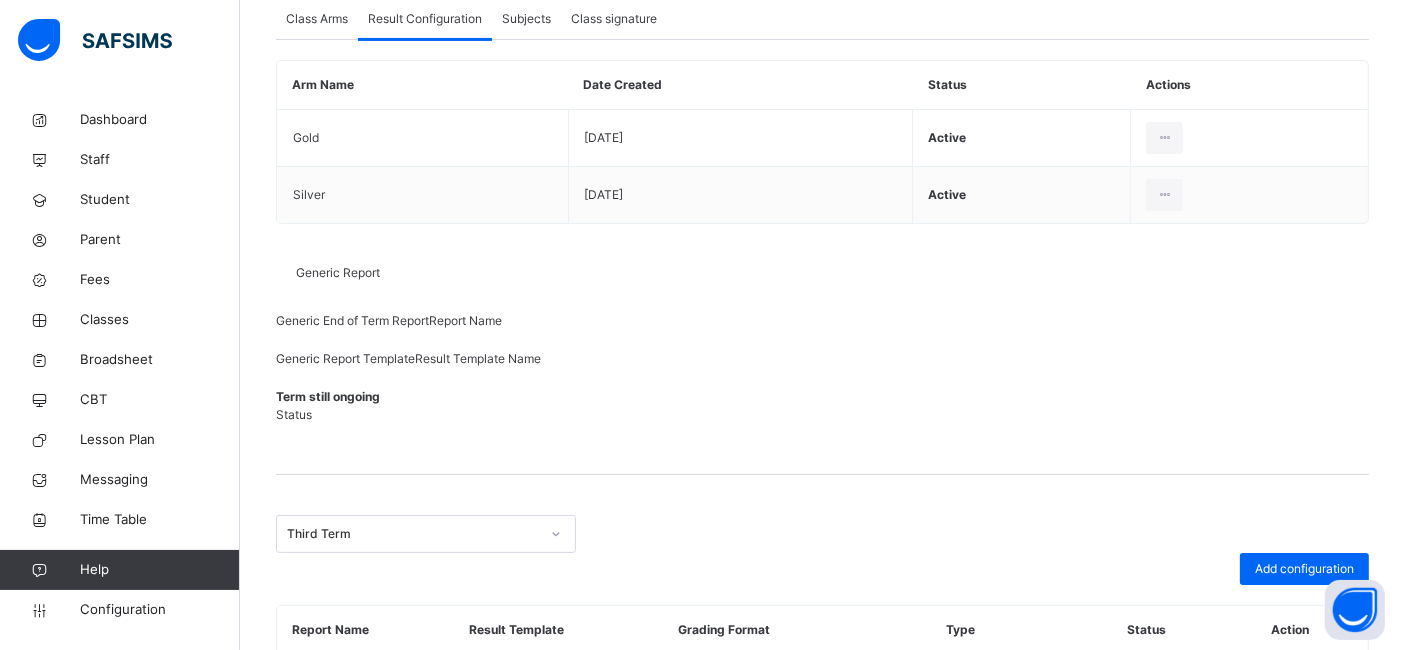 click at bounding box center [1289, 740] 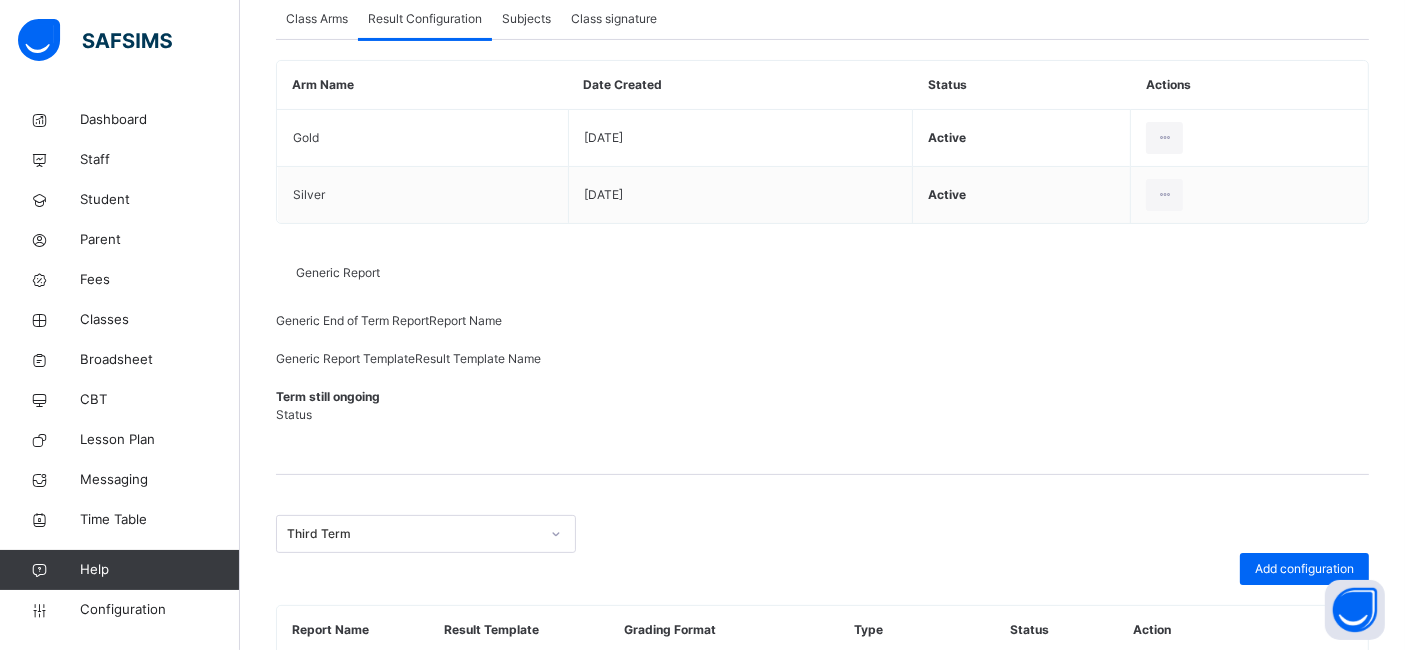 click on "Edit Configuration" at bounding box center (1258, 766) 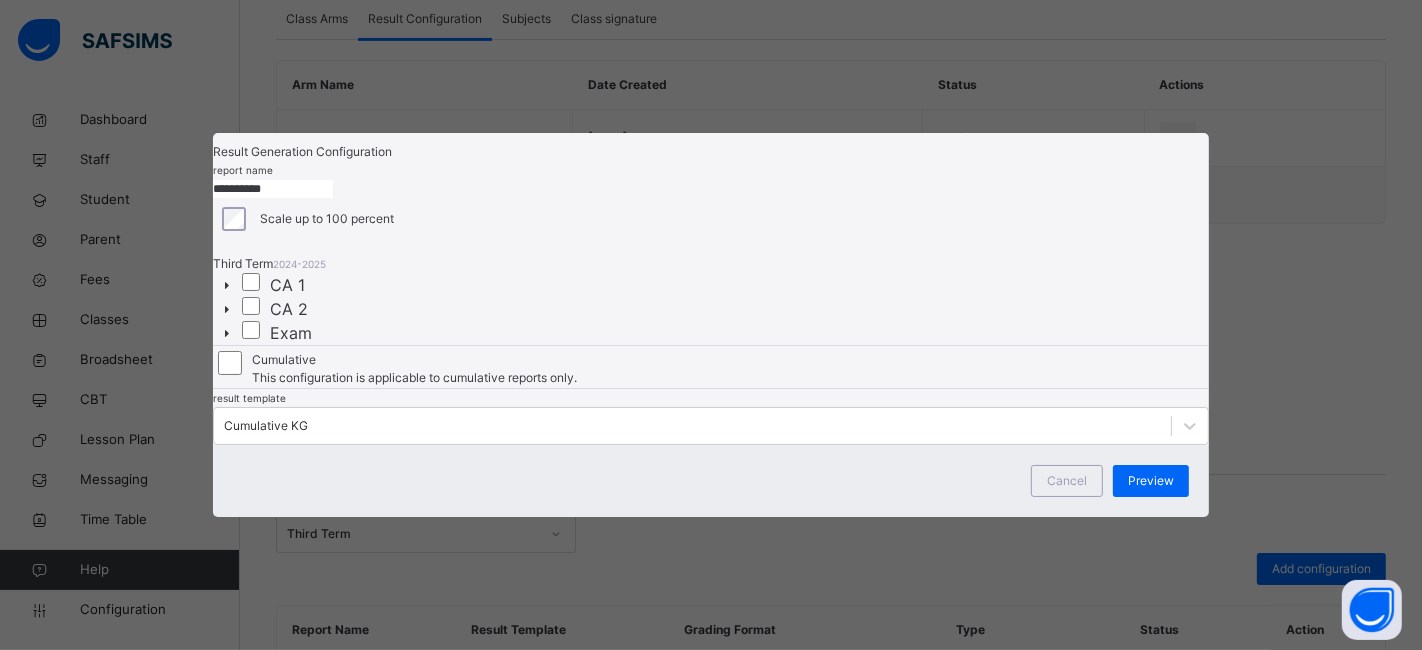 scroll, scrollTop: 71, scrollLeft: 0, axis: vertical 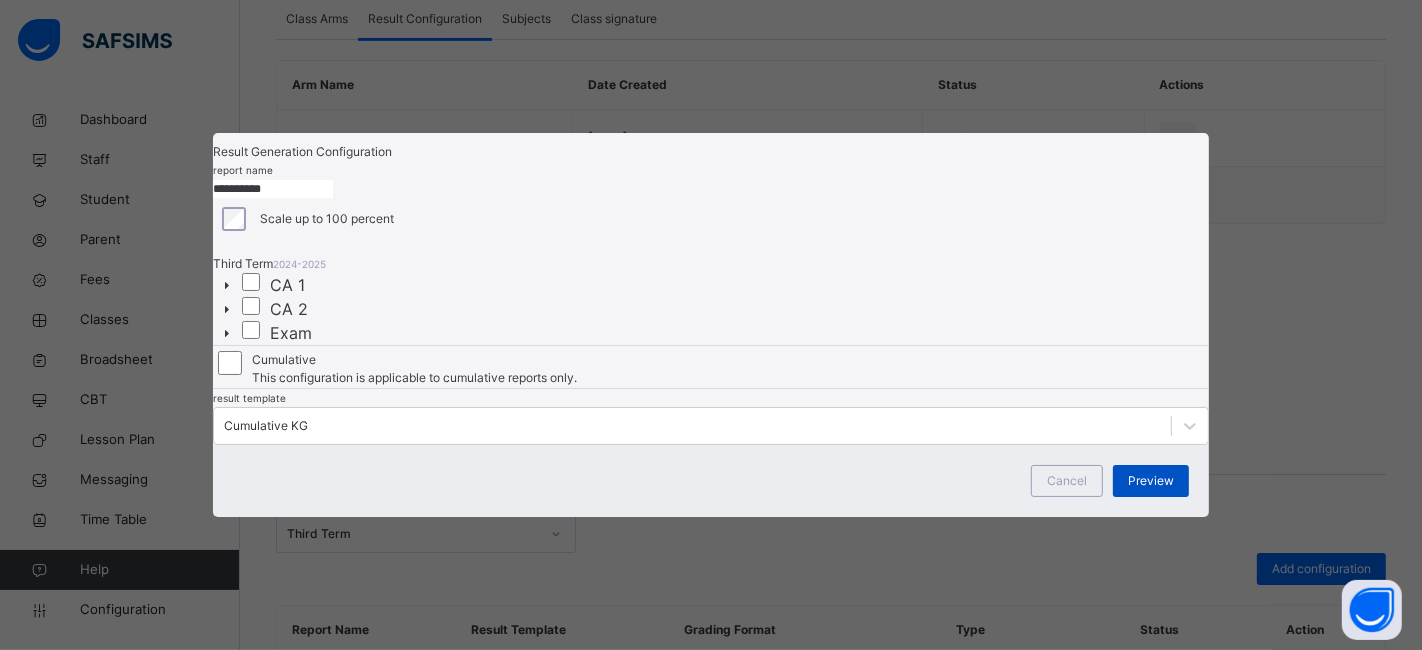 click on "Preview" at bounding box center [1151, 481] 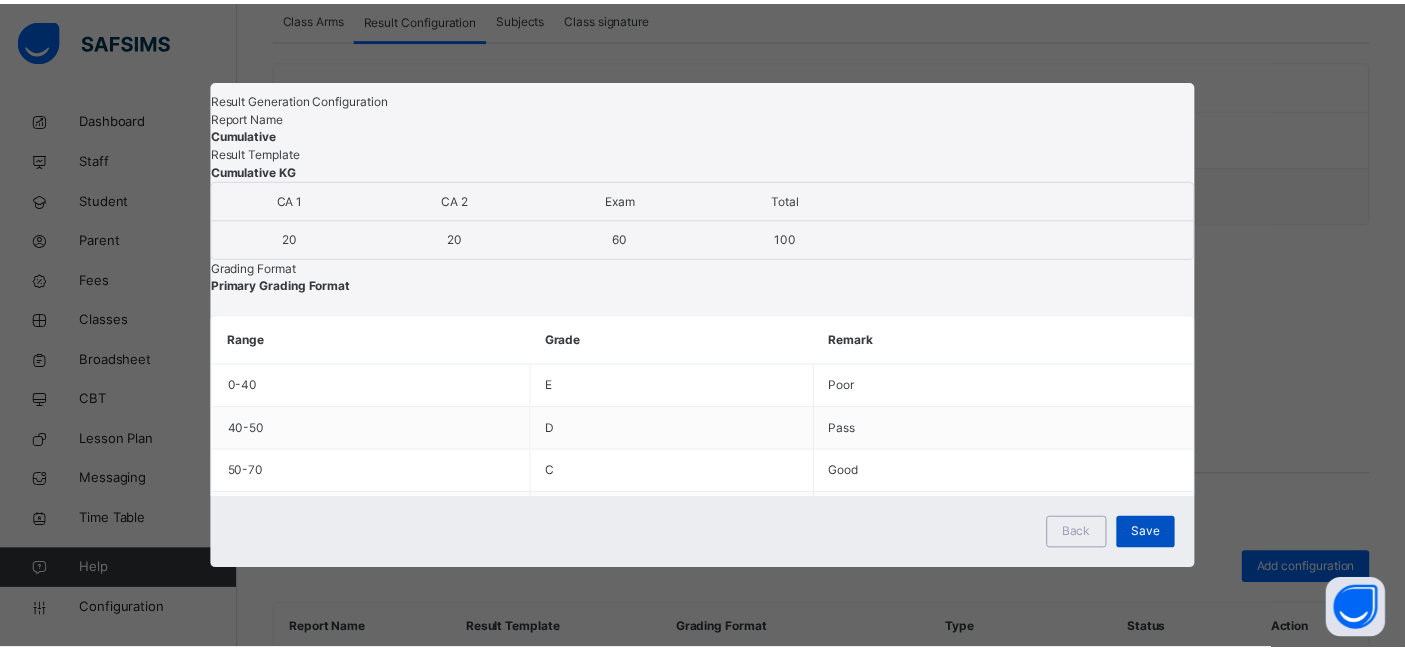 scroll, scrollTop: 0, scrollLeft: 0, axis: both 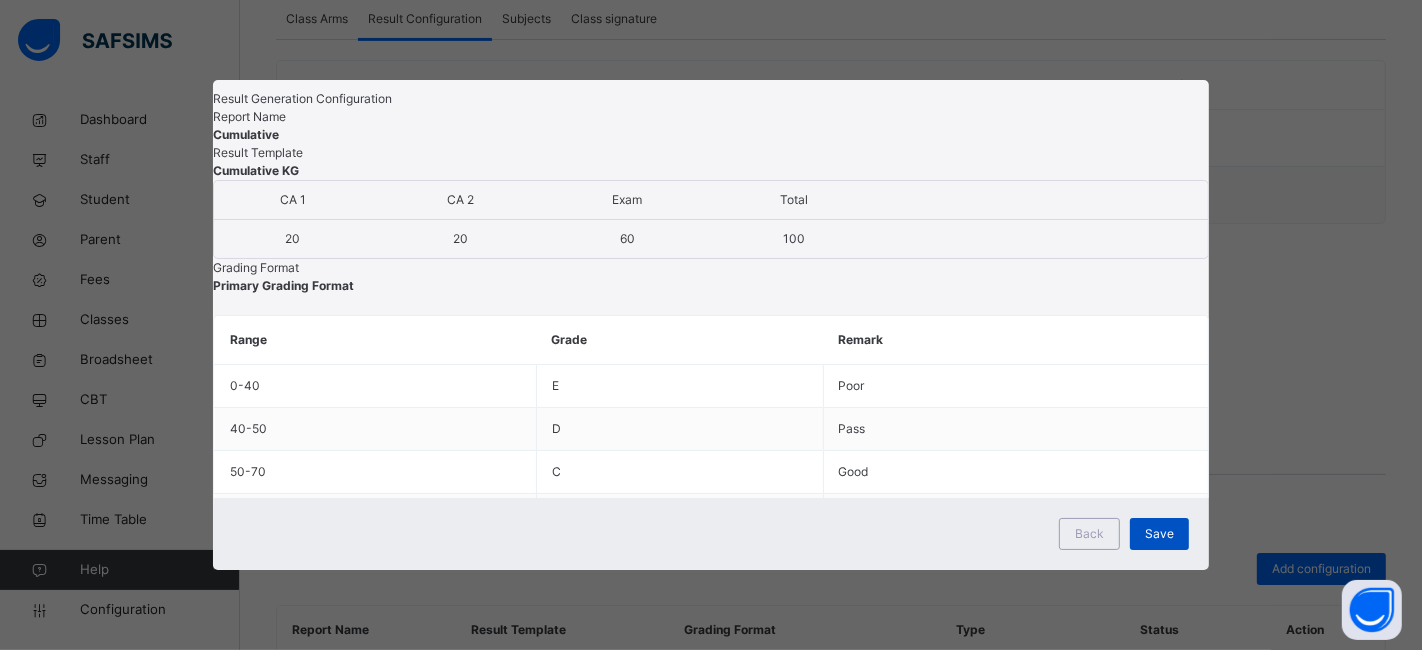 click on "Save" at bounding box center (1159, 534) 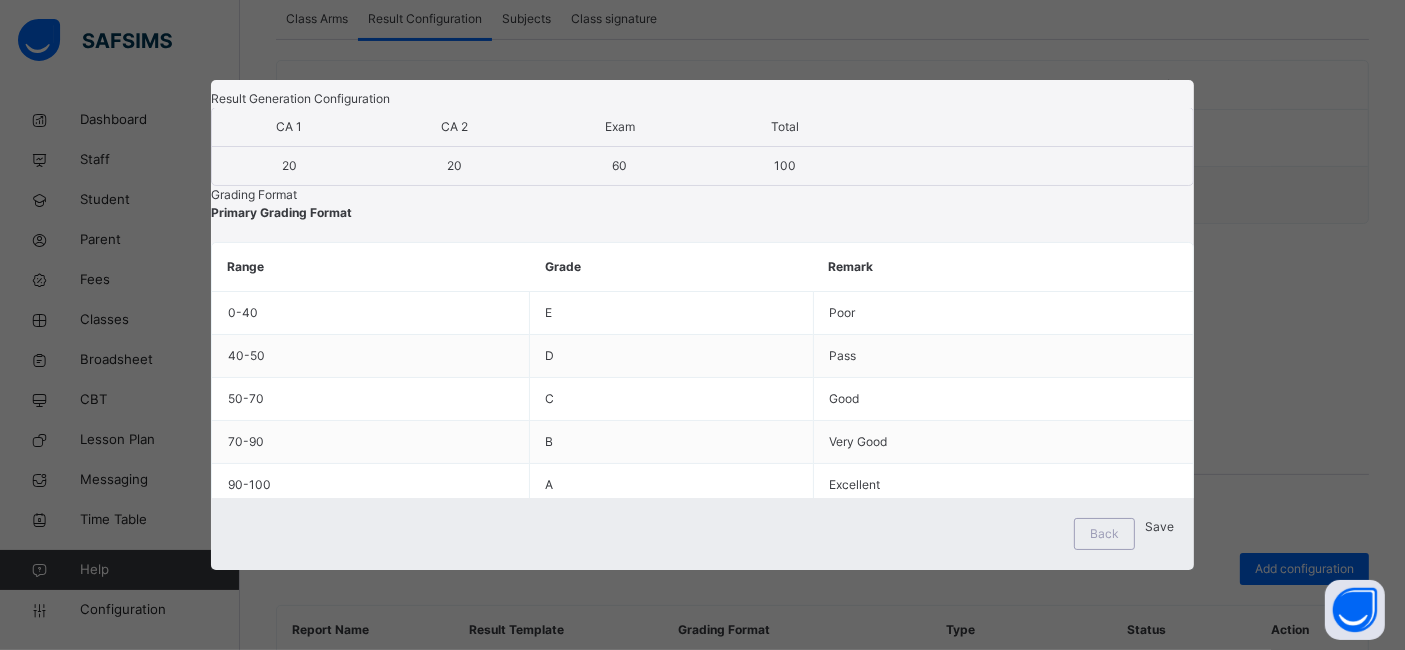 scroll, scrollTop: 132, scrollLeft: 0, axis: vertical 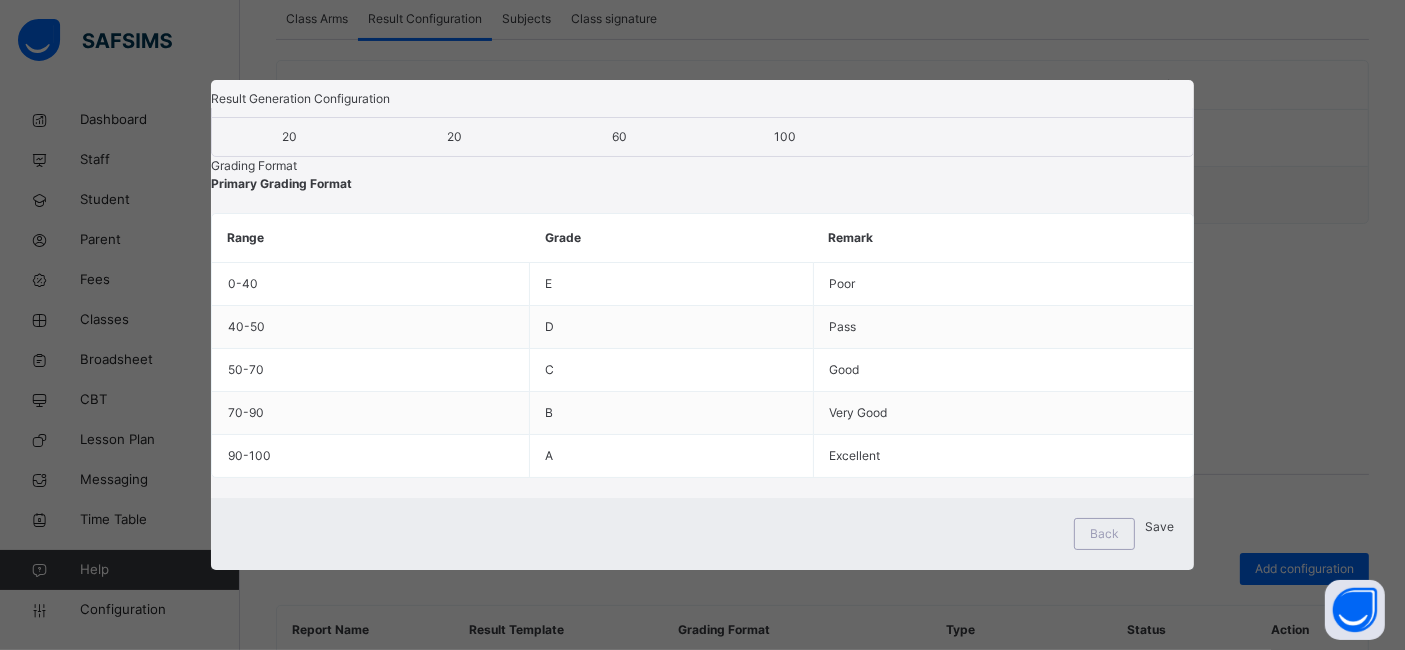 click on "Save" at bounding box center (1159, 526) 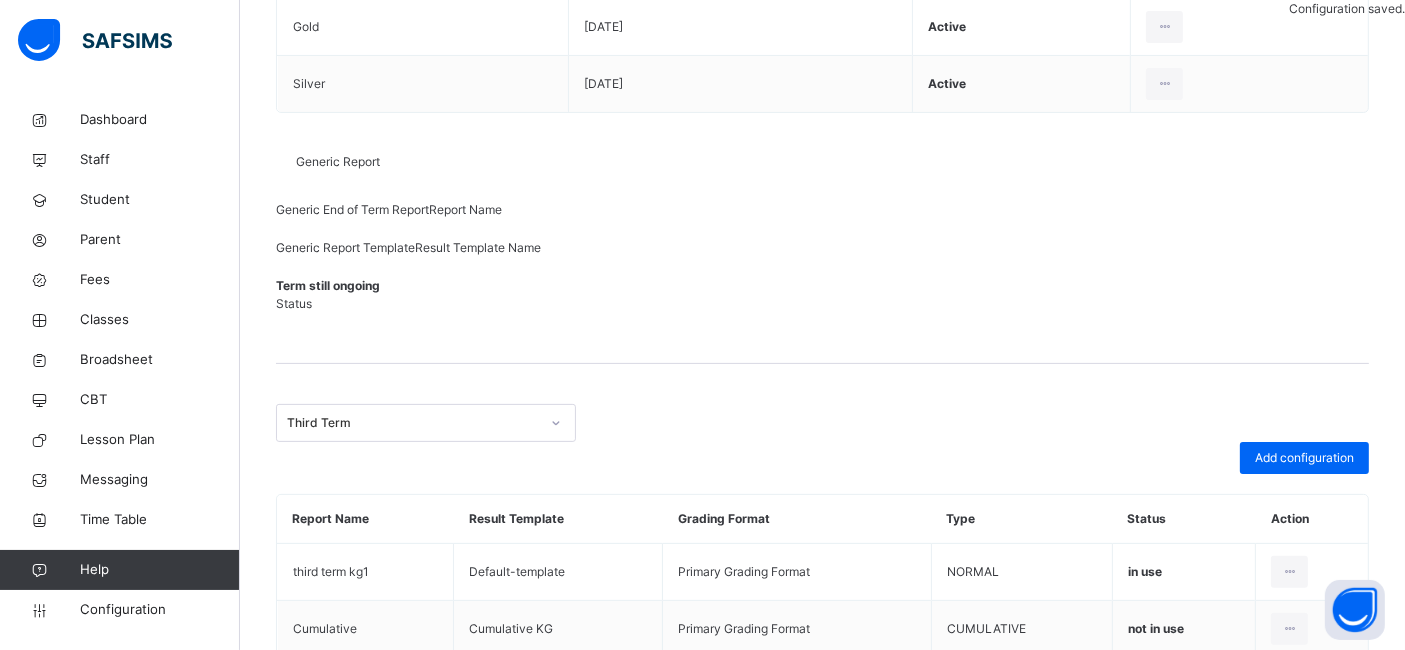 scroll, scrollTop: 362, scrollLeft: 0, axis: vertical 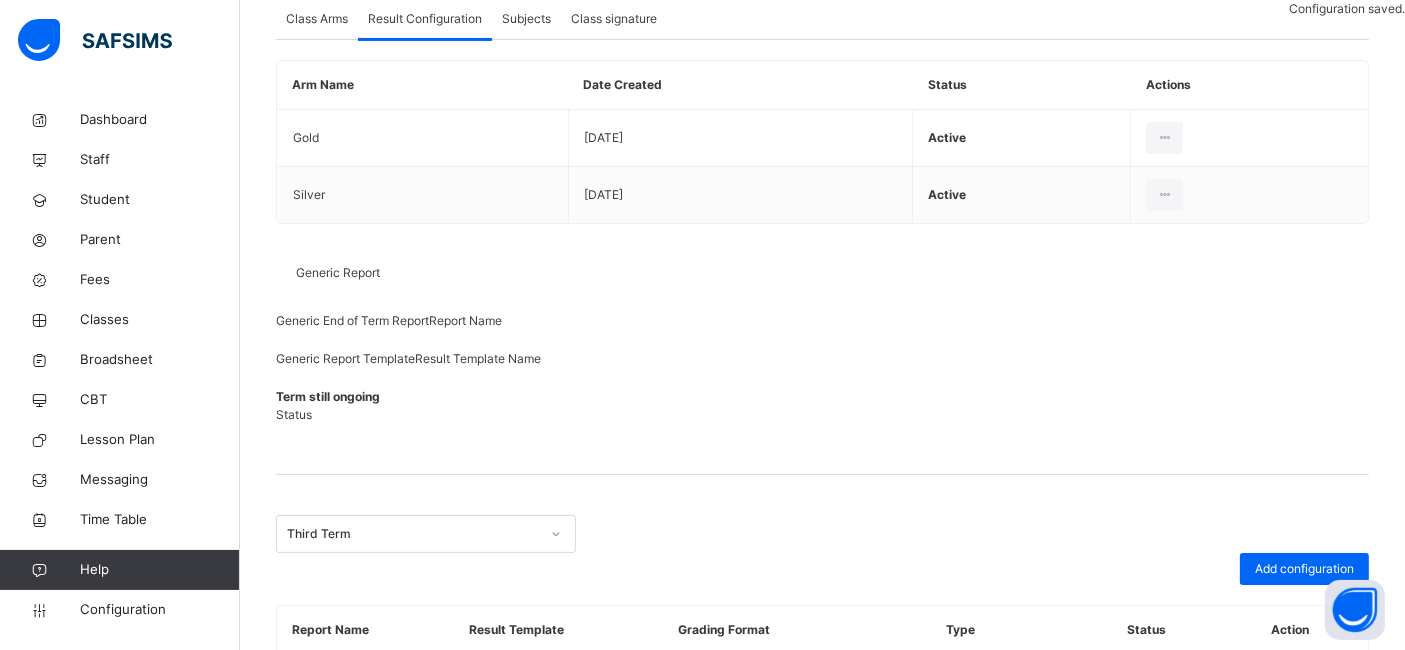 click at bounding box center (1289, 740) 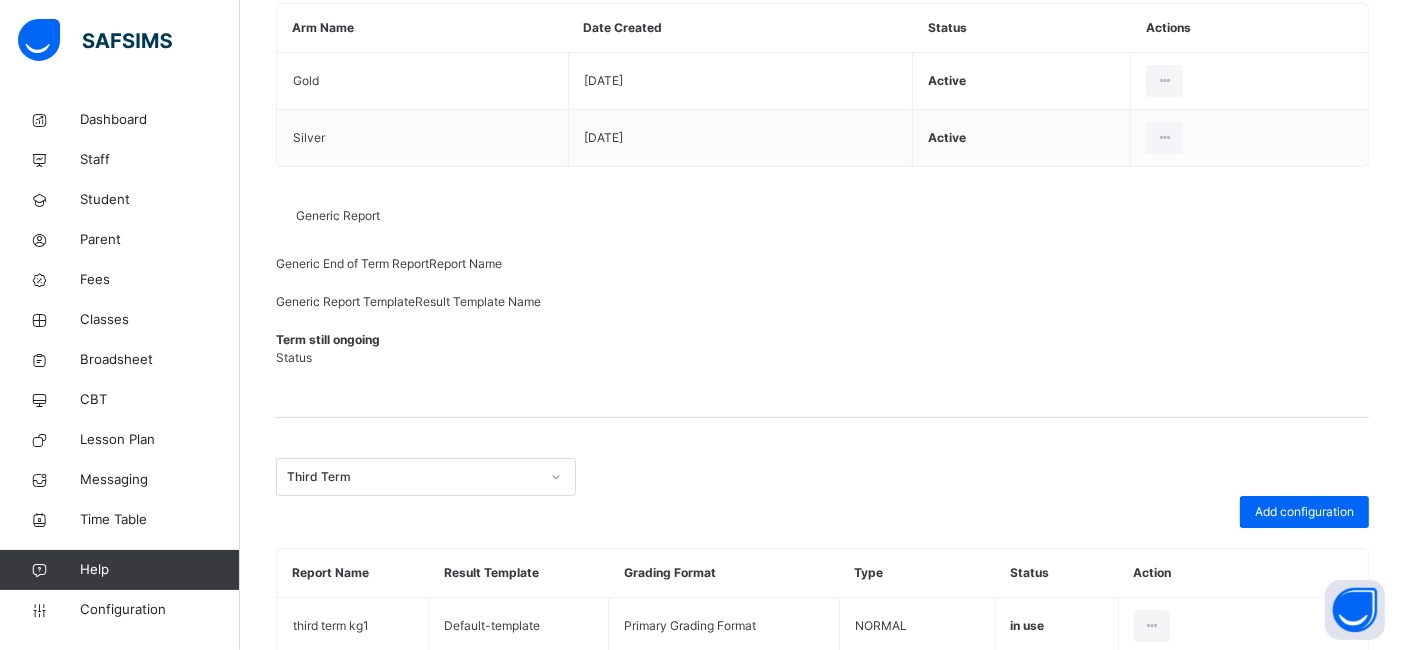 click on "Set in use" at bounding box center (1258, 729) 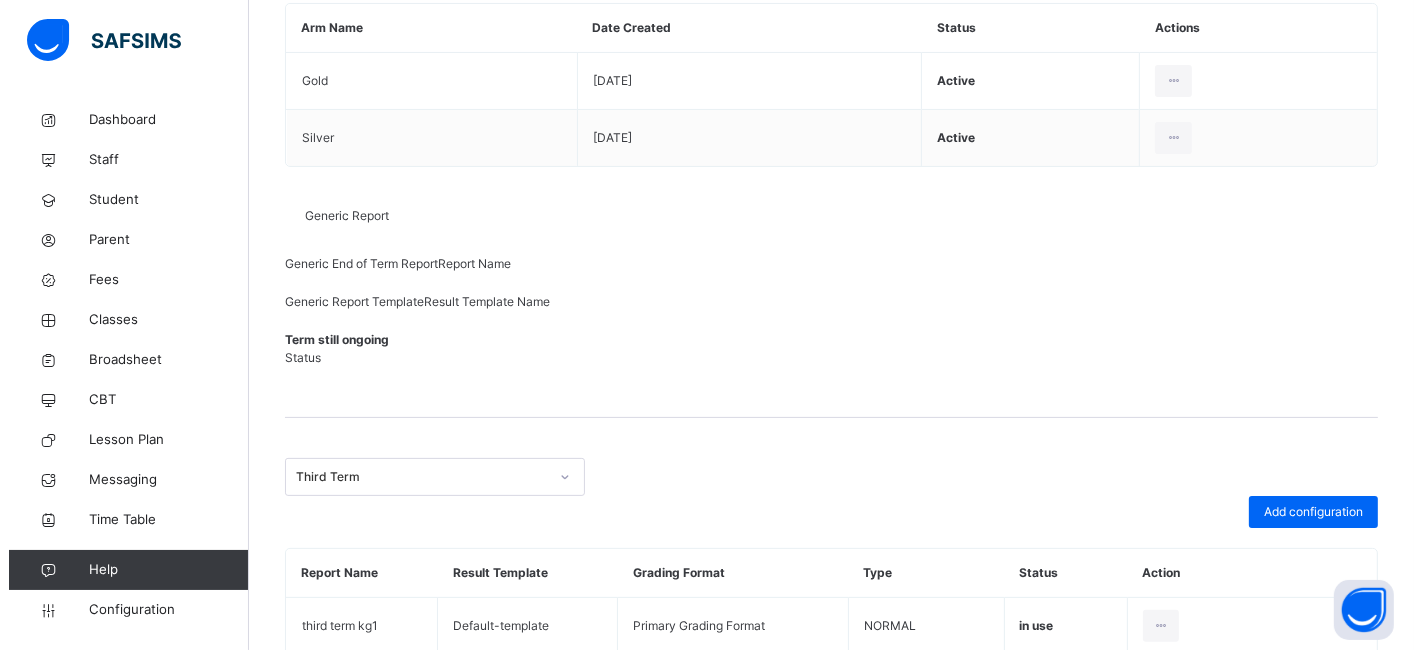 scroll, scrollTop: 362, scrollLeft: 0, axis: vertical 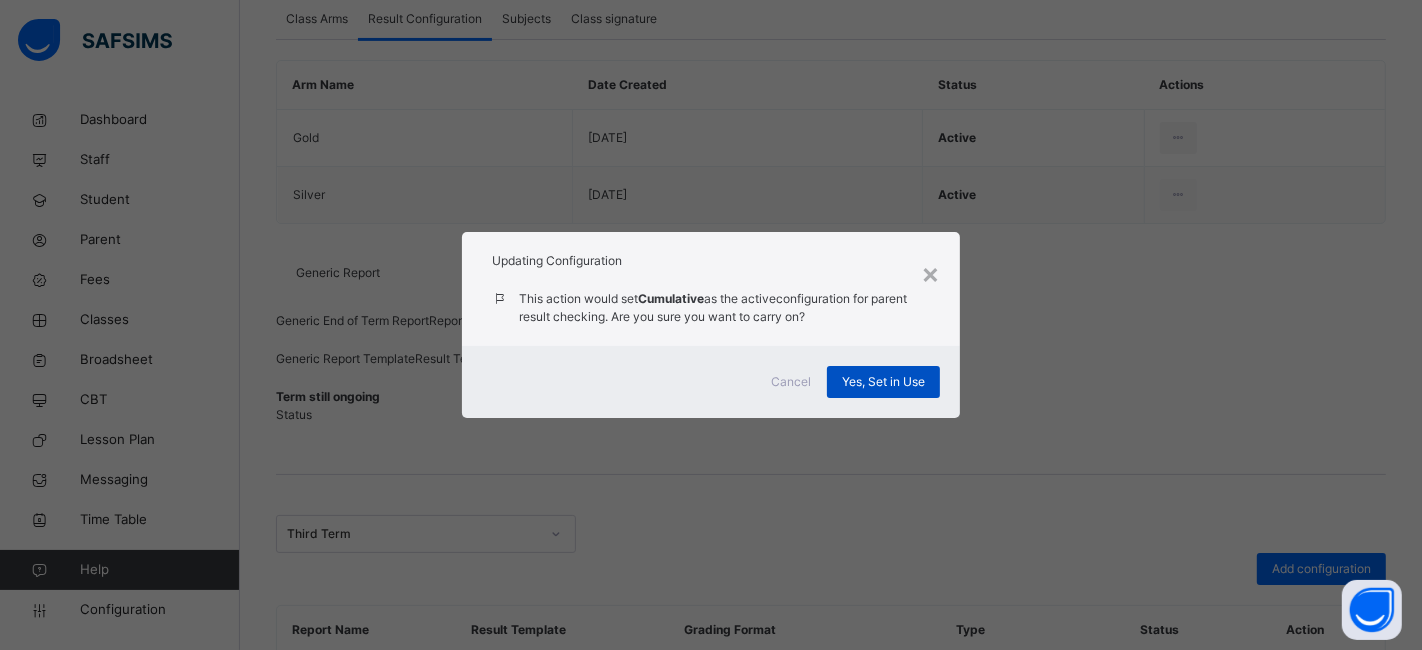click on "Yes, Set in Use" at bounding box center (883, 382) 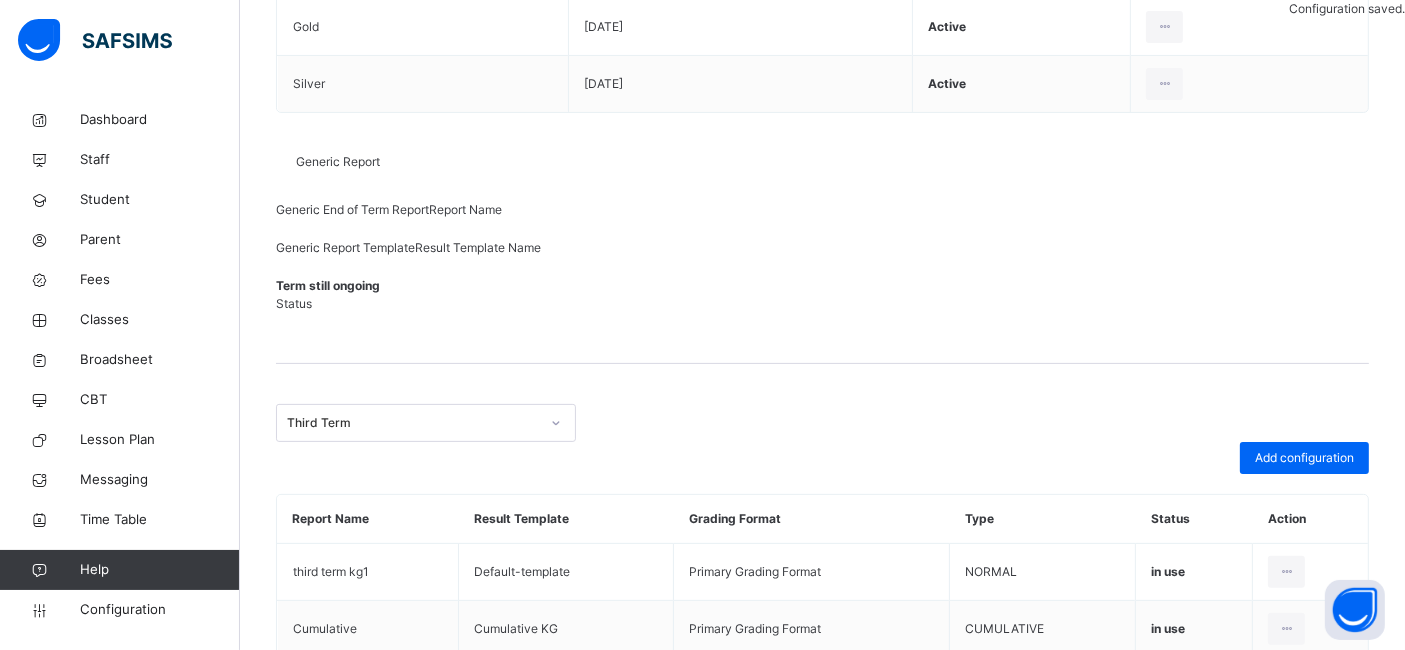 scroll, scrollTop: 362, scrollLeft: 0, axis: vertical 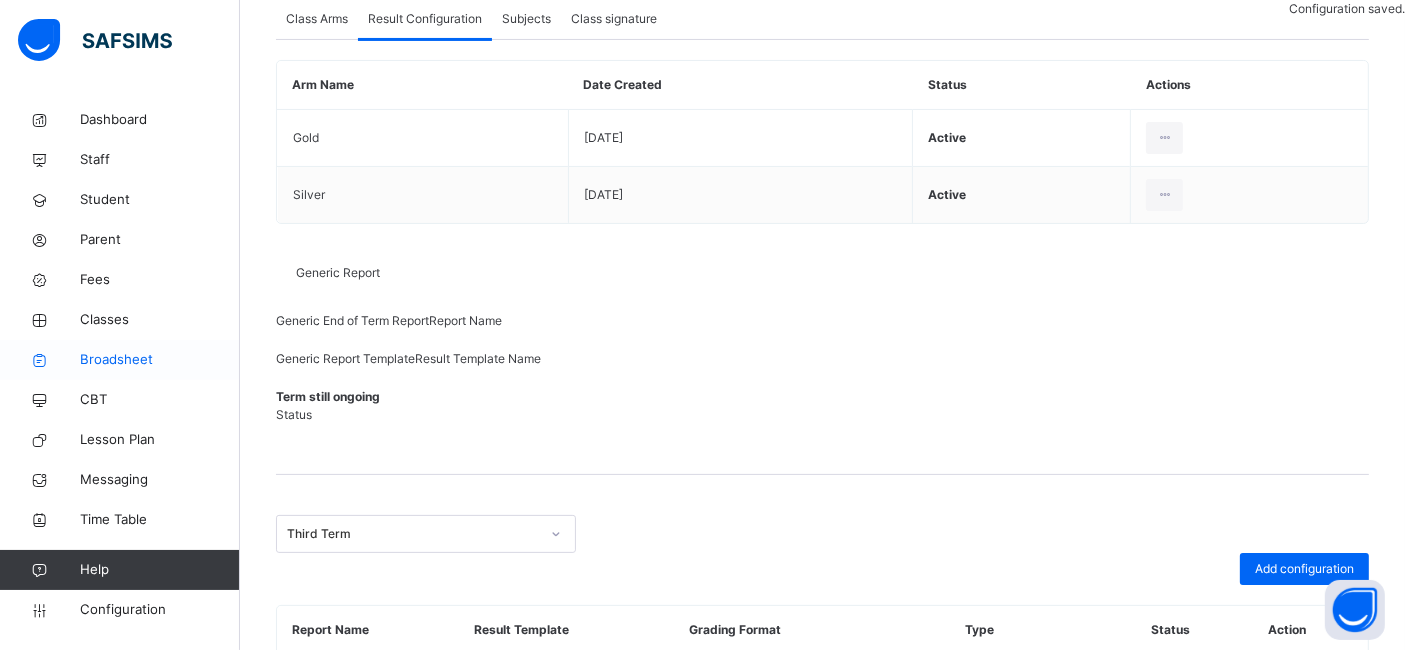 click on "Broadsheet" at bounding box center (160, 360) 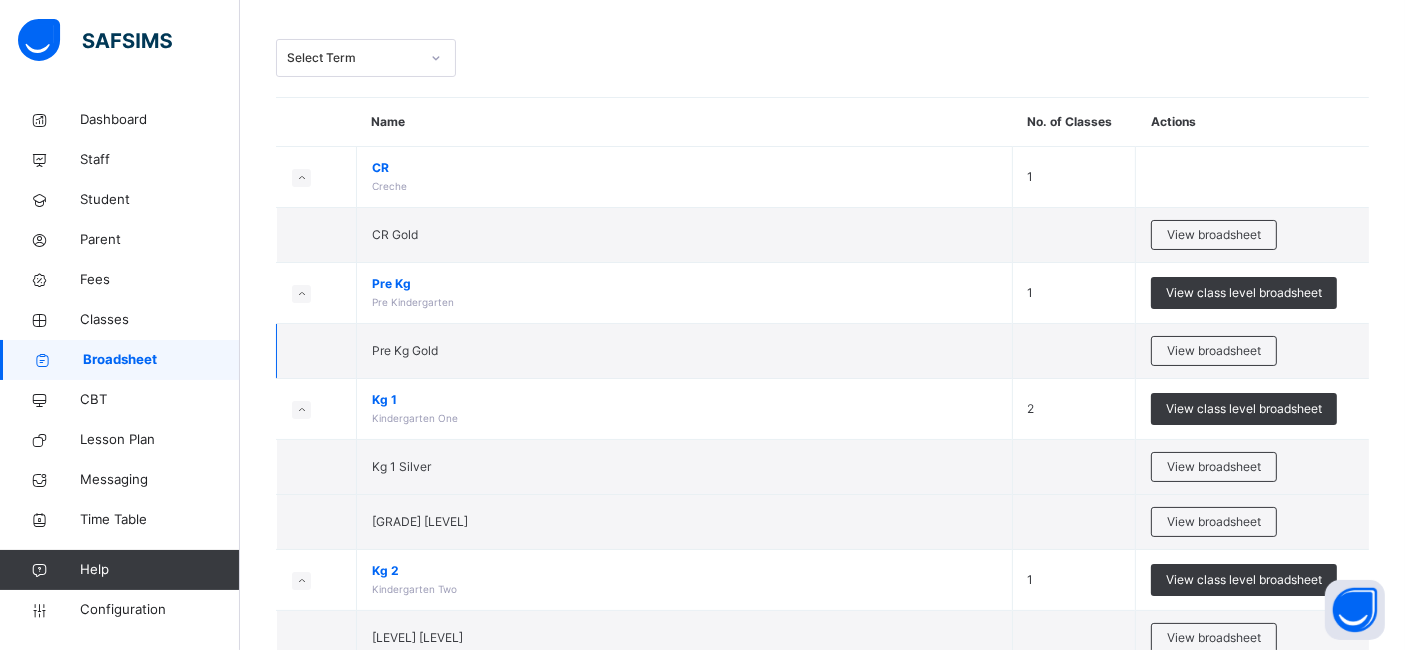 scroll, scrollTop: 222, scrollLeft: 0, axis: vertical 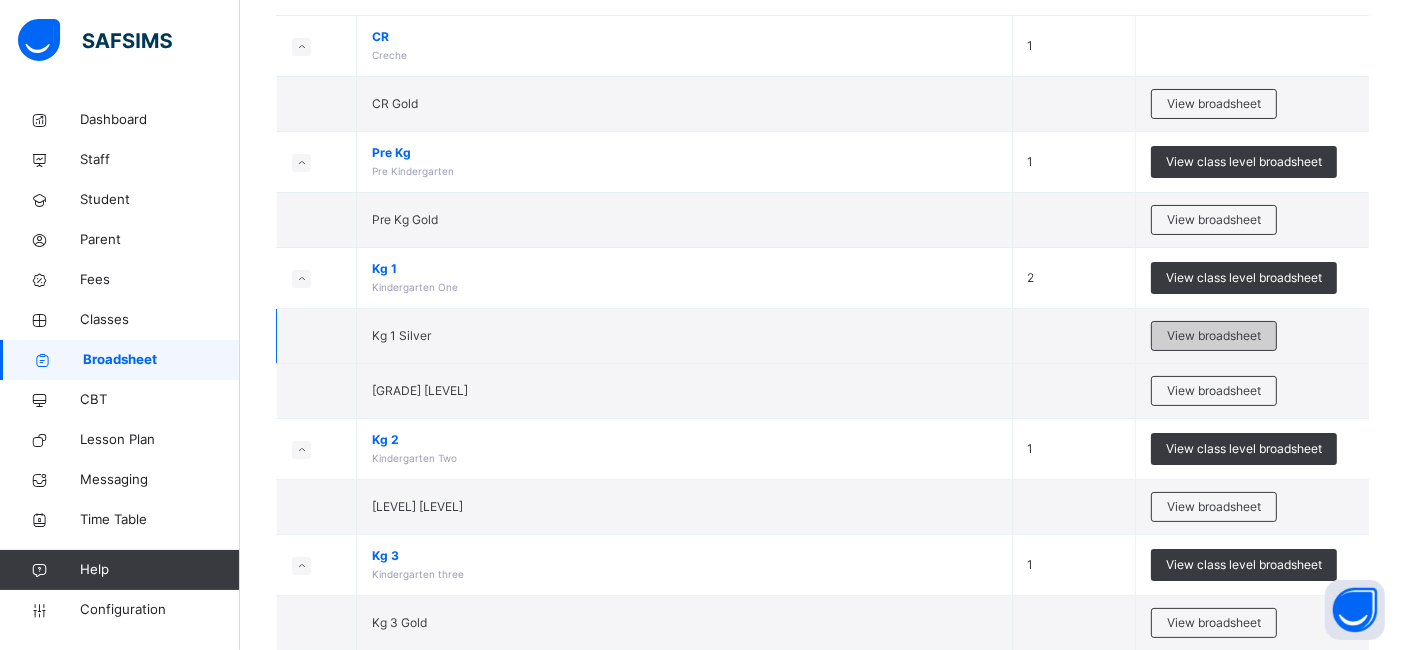 click on "View broadsheet" at bounding box center (1214, 336) 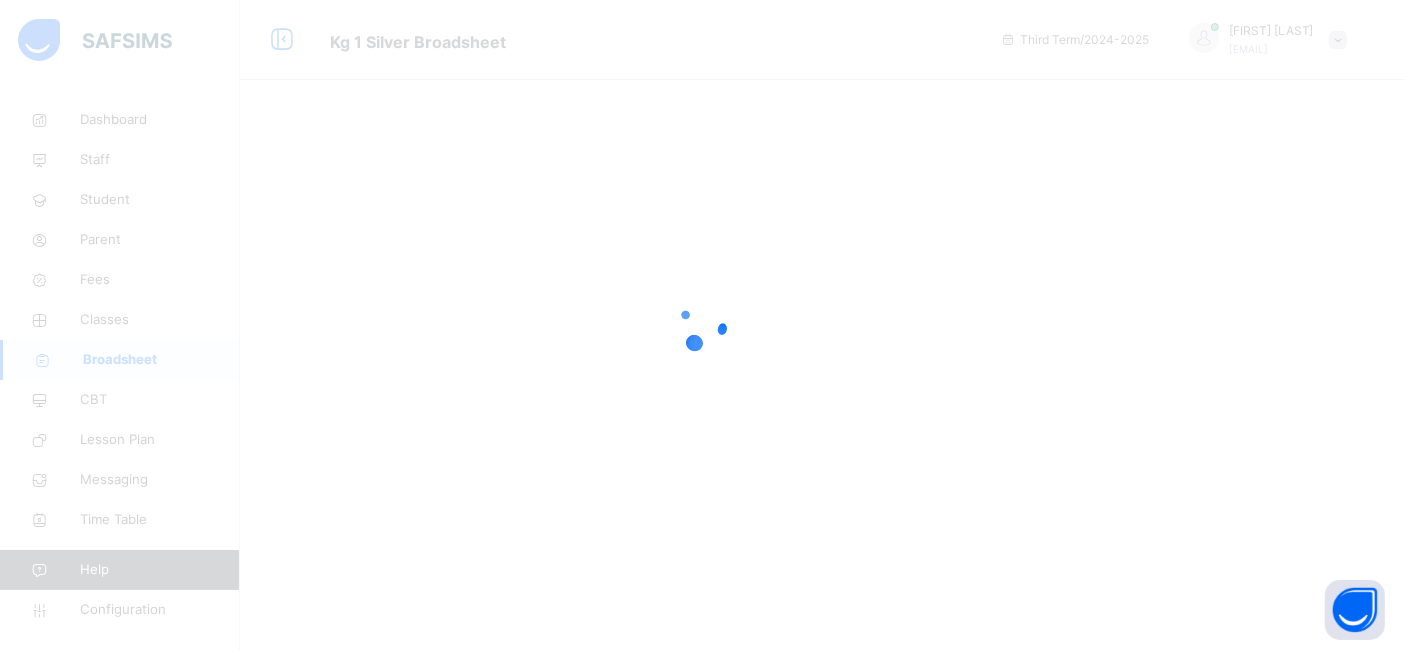scroll, scrollTop: 0, scrollLeft: 0, axis: both 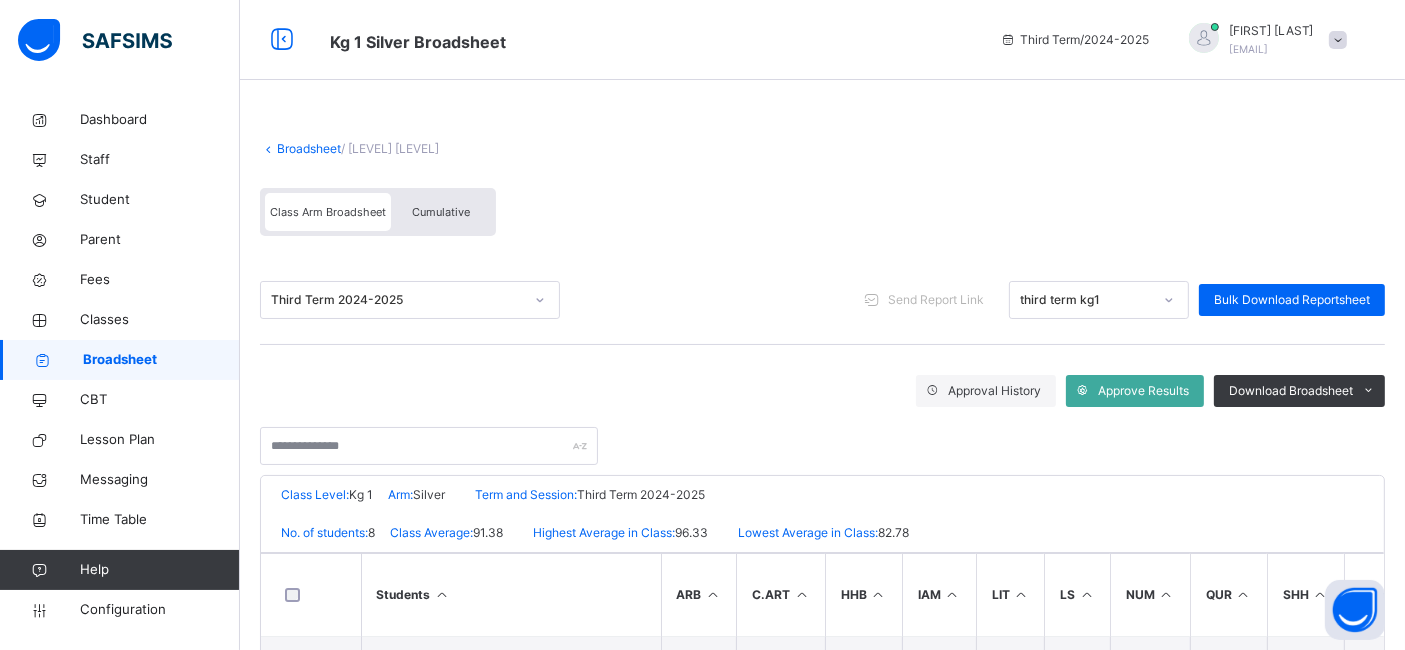 click on "Cumulative" at bounding box center (441, 212) 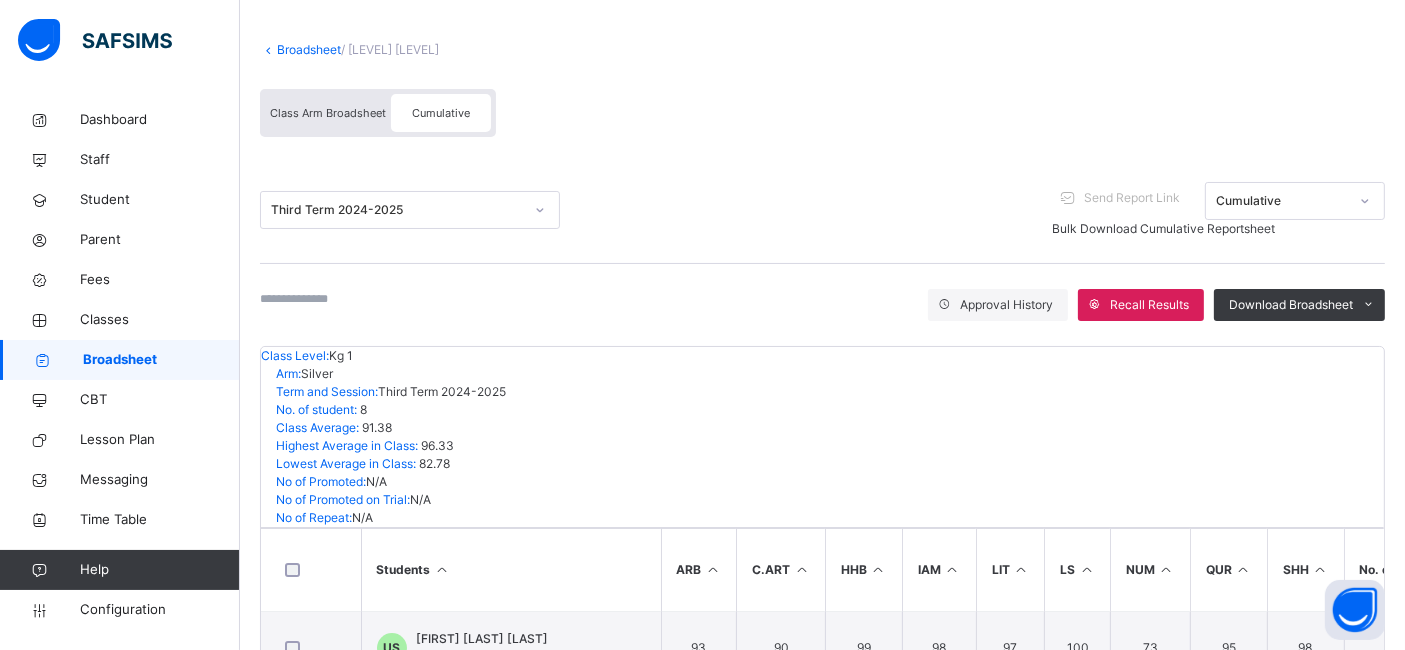scroll, scrollTop: 427, scrollLeft: 0, axis: vertical 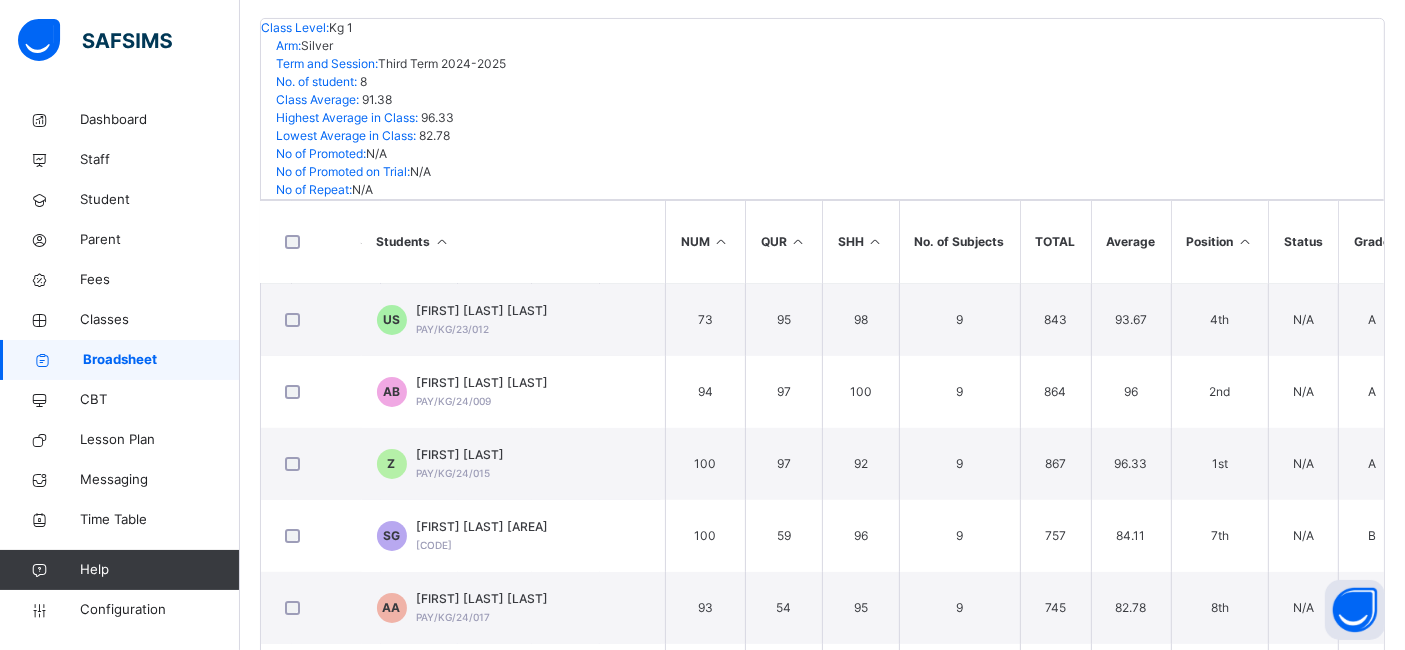 click at bounding box center [1245, 241] 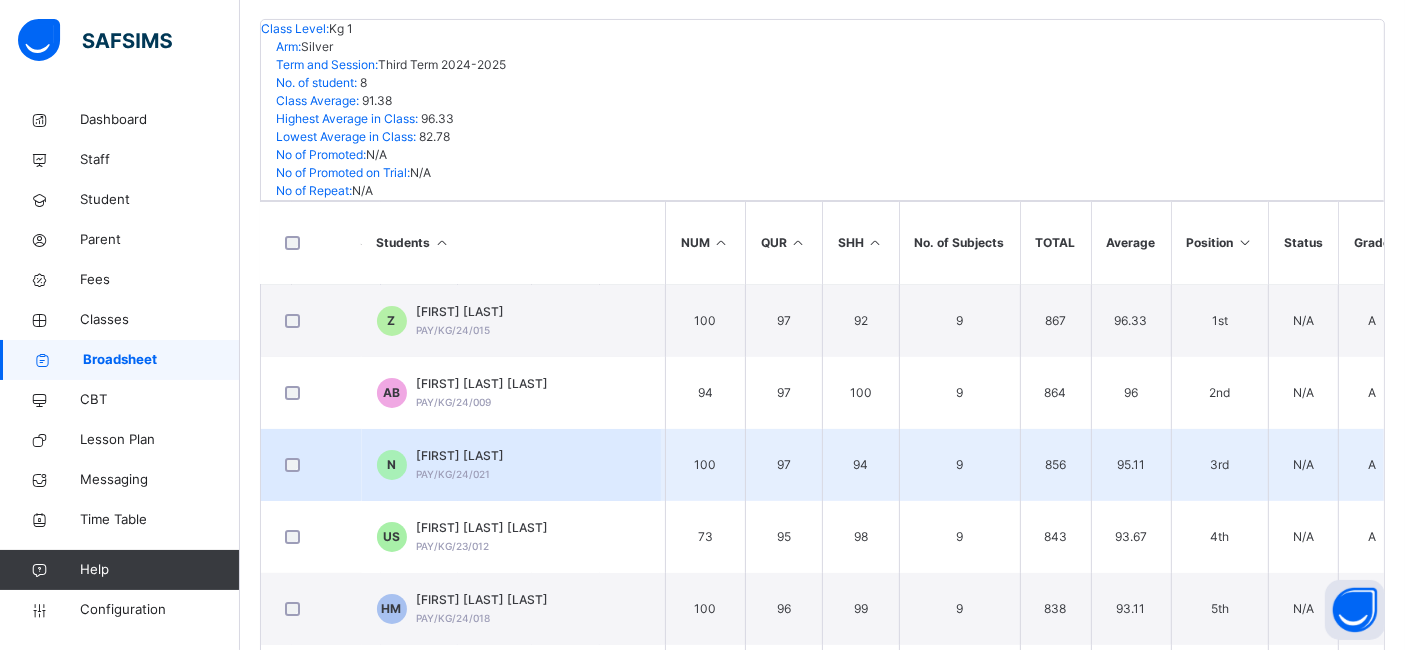 scroll, scrollTop: 427, scrollLeft: 0, axis: vertical 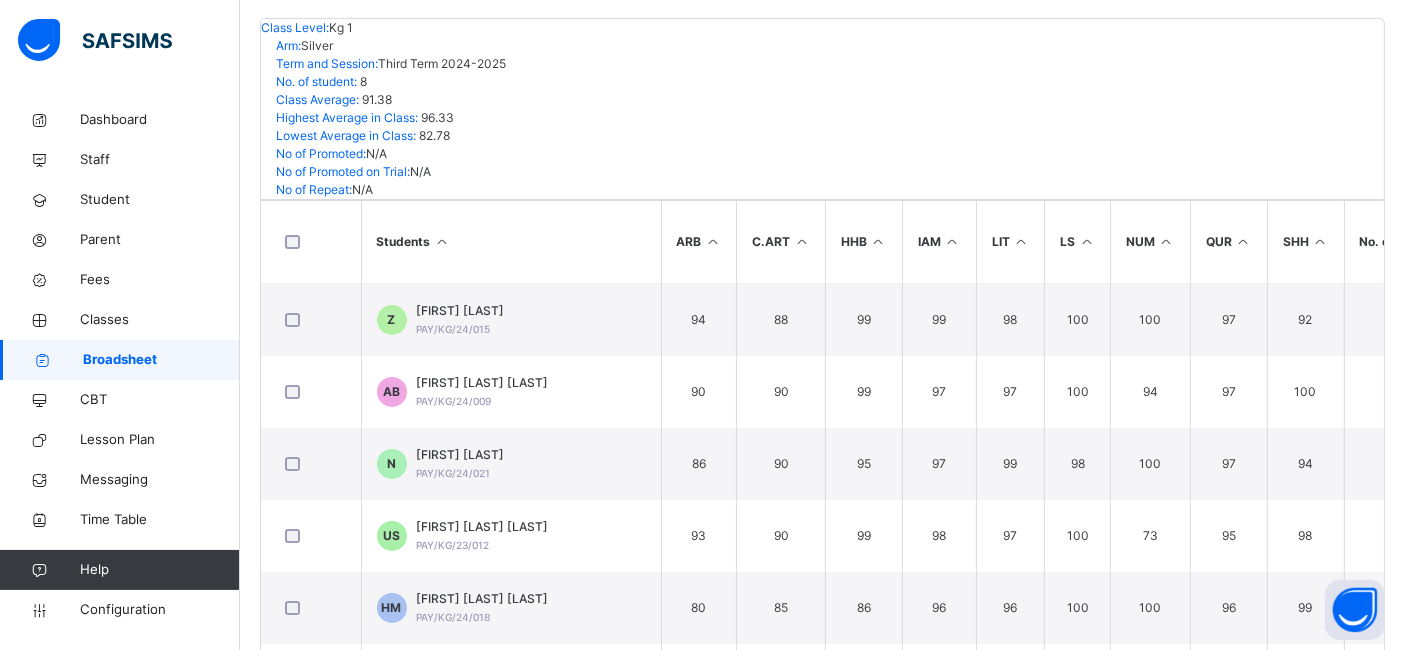 click at bounding box center [713, 241] 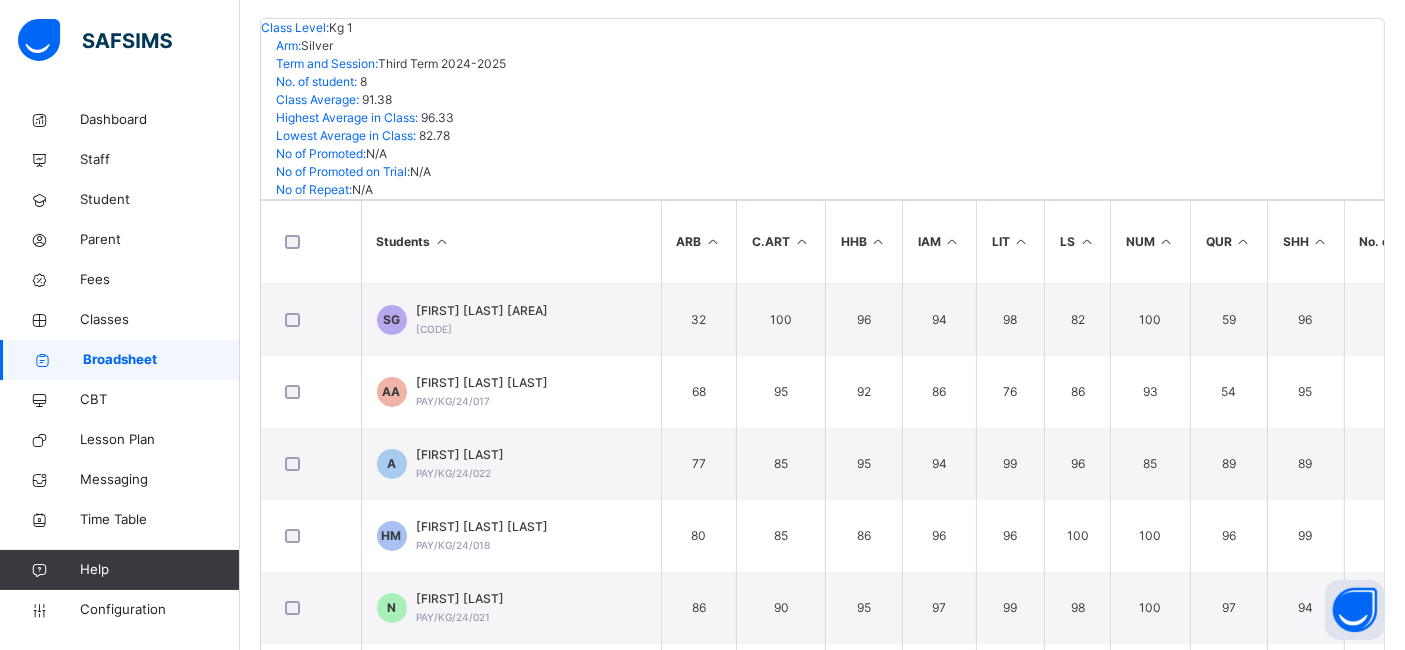 click at bounding box center [713, 241] 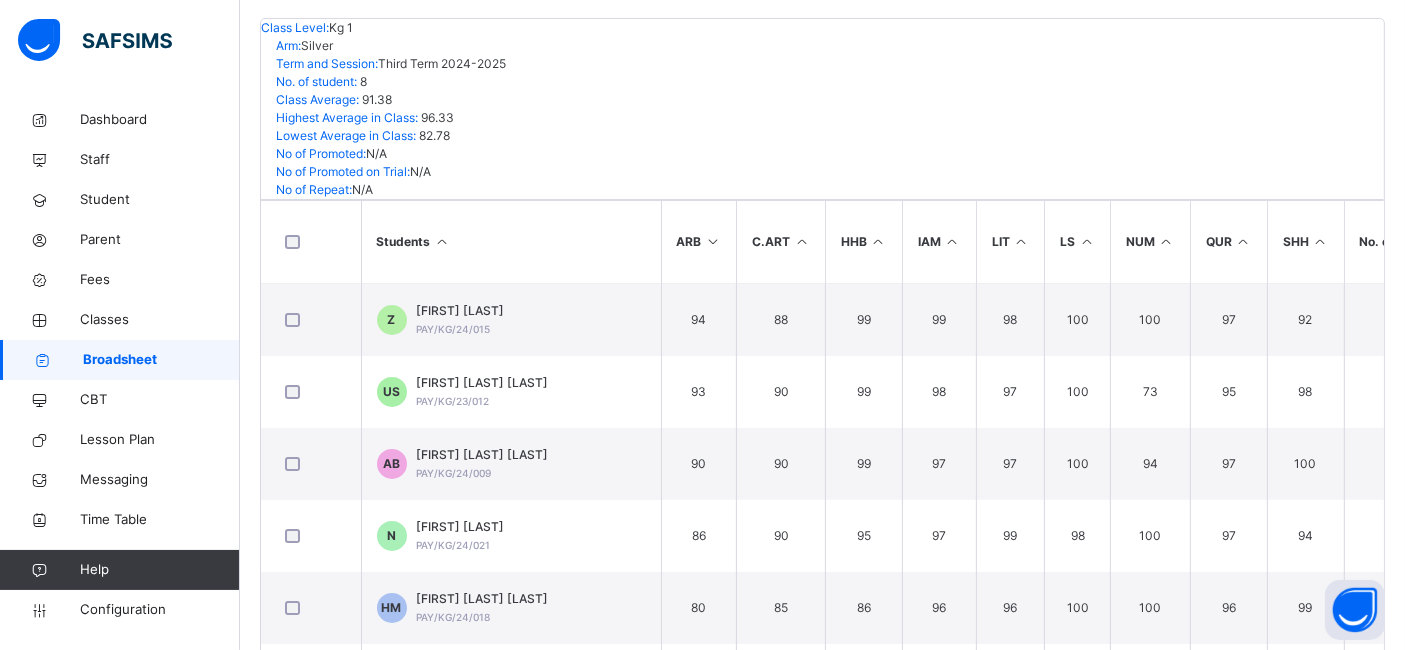 click at bounding box center (713, 241) 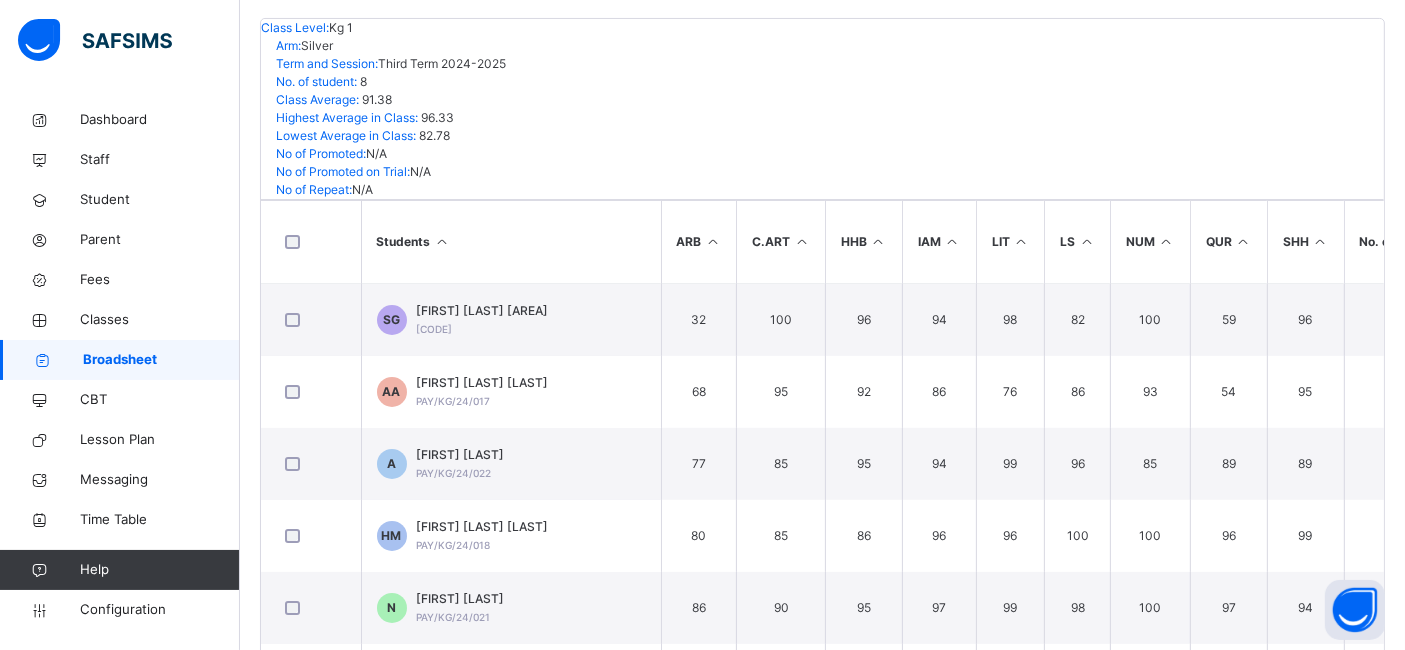 click at bounding box center [713, 241] 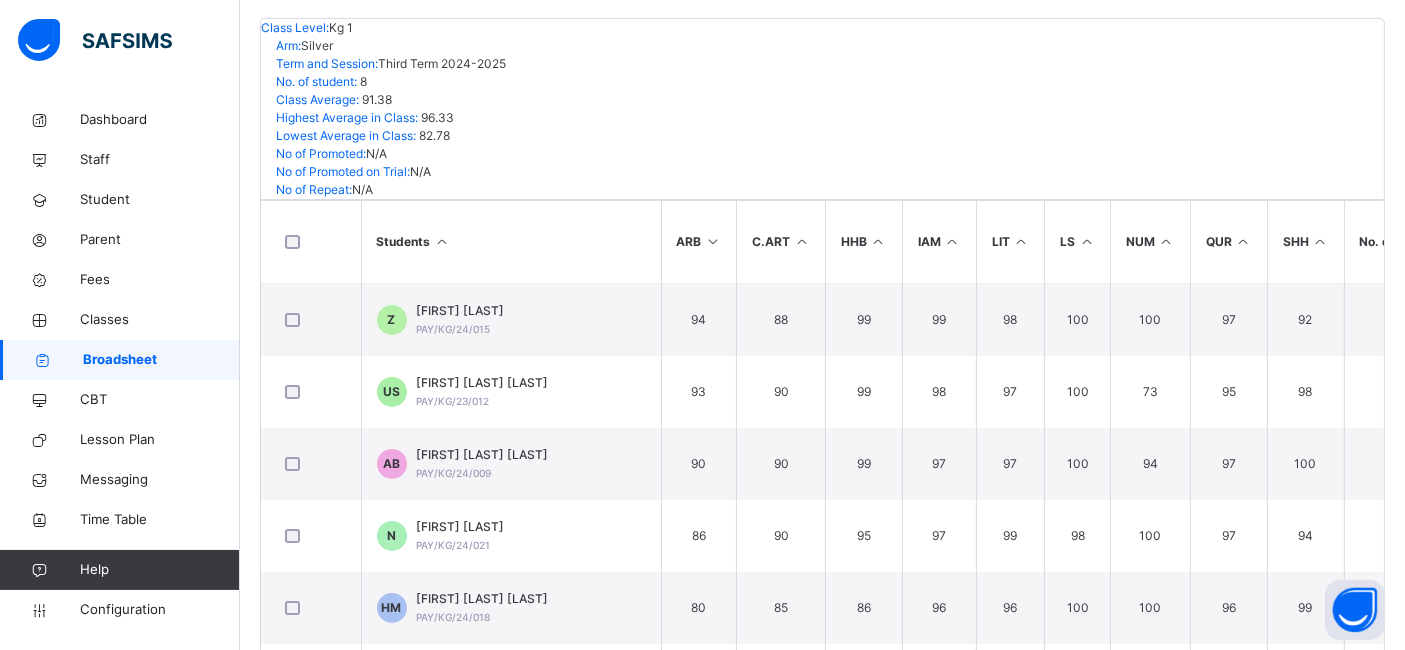 click at bounding box center [1166, 241] 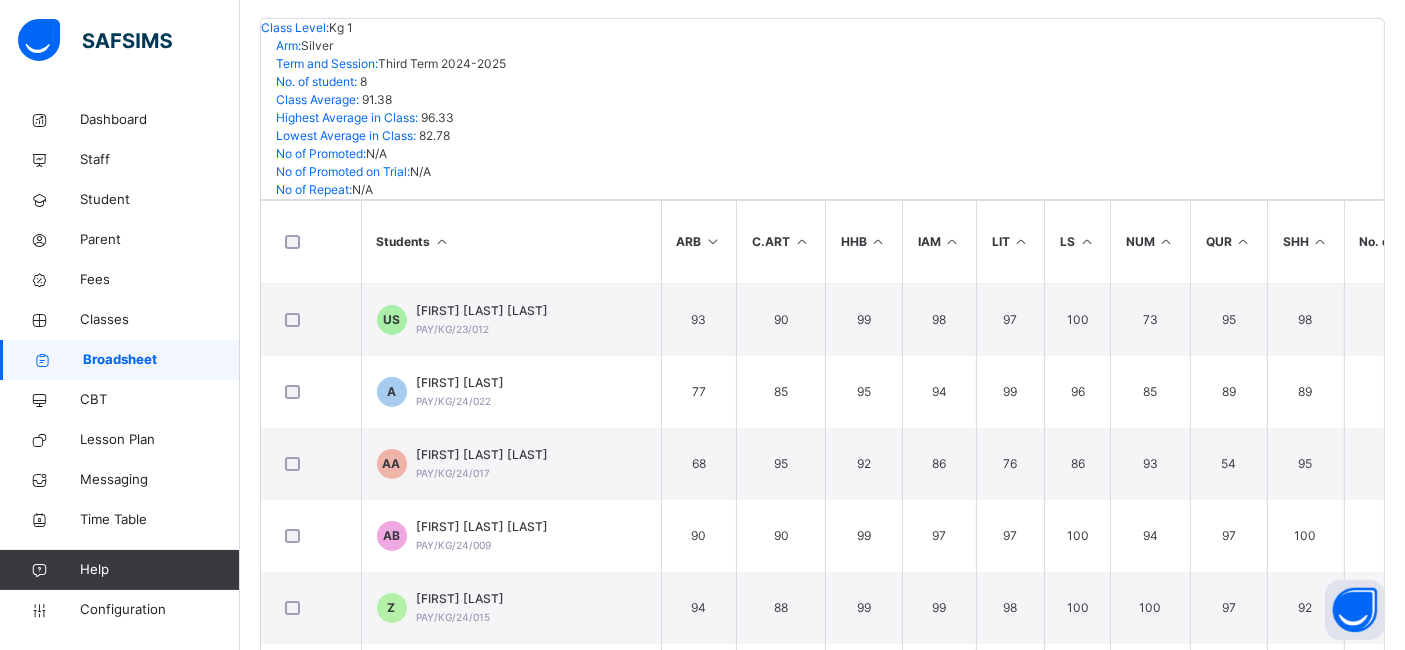 click at bounding box center [1166, 241] 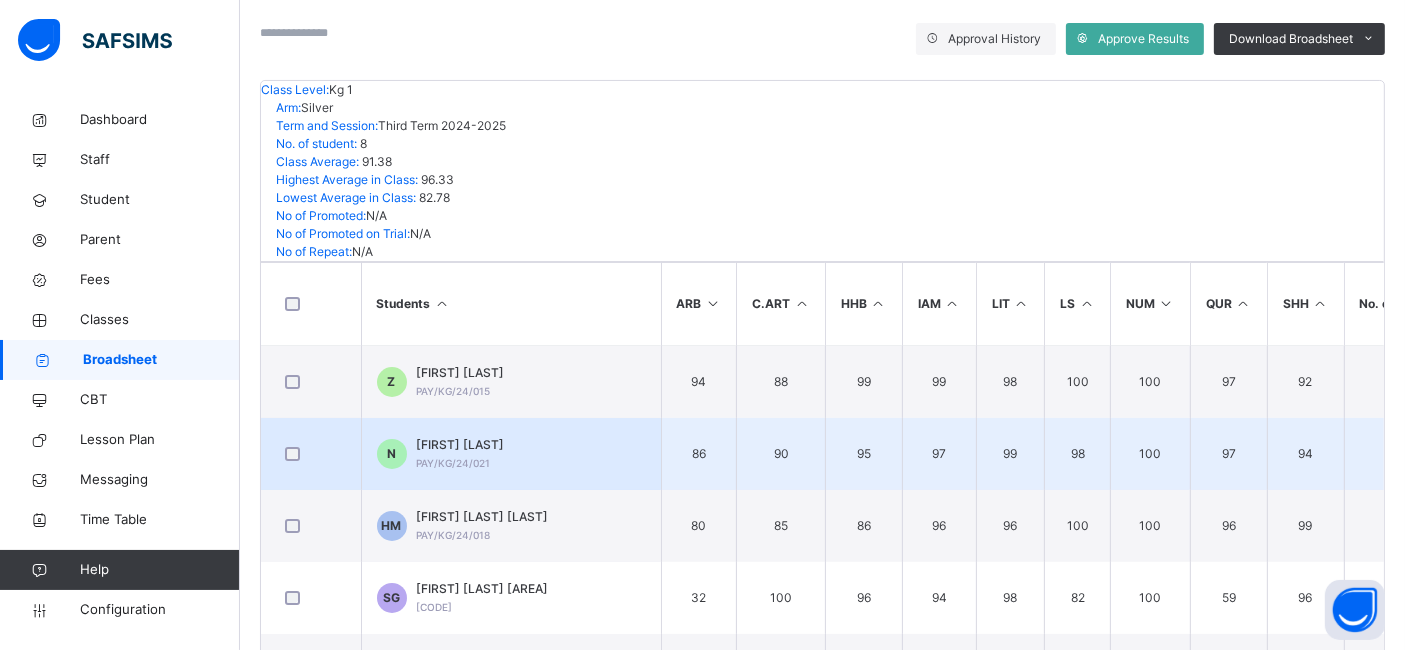 scroll, scrollTop: 316, scrollLeft: 0, axis: vertical 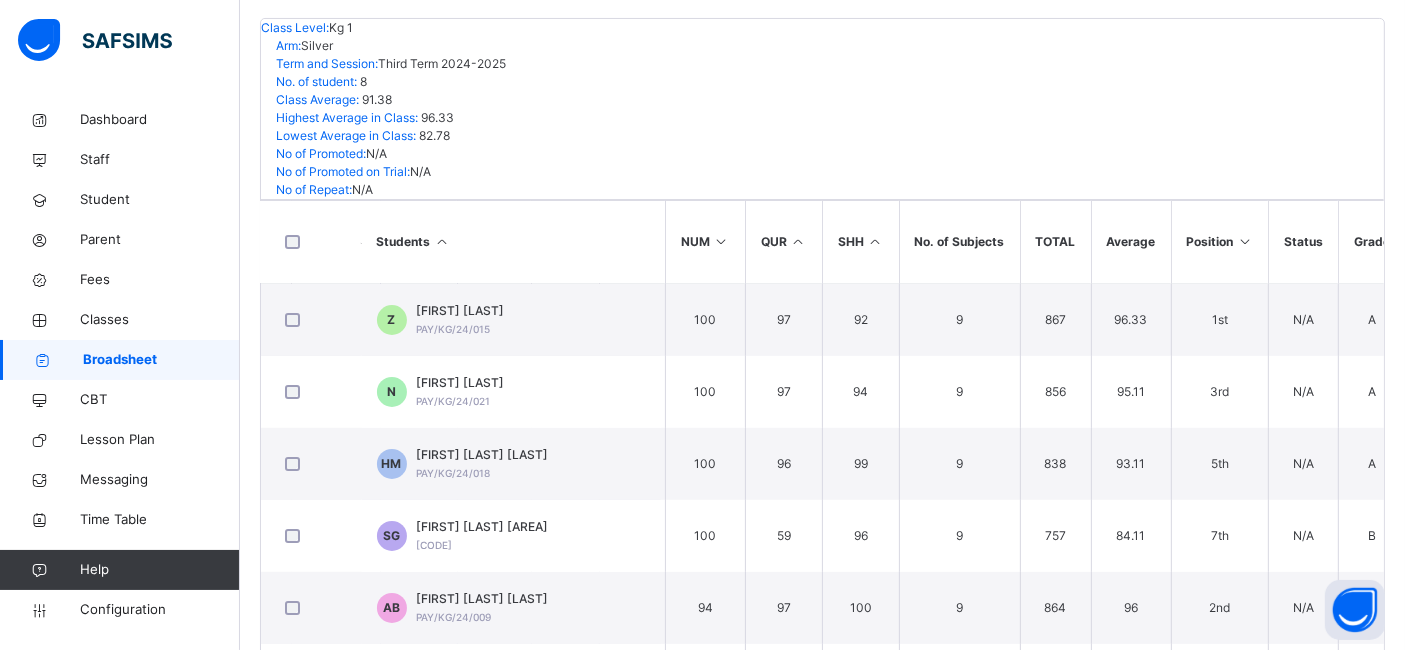 click on "Average" at bounding box center (1131, 242) 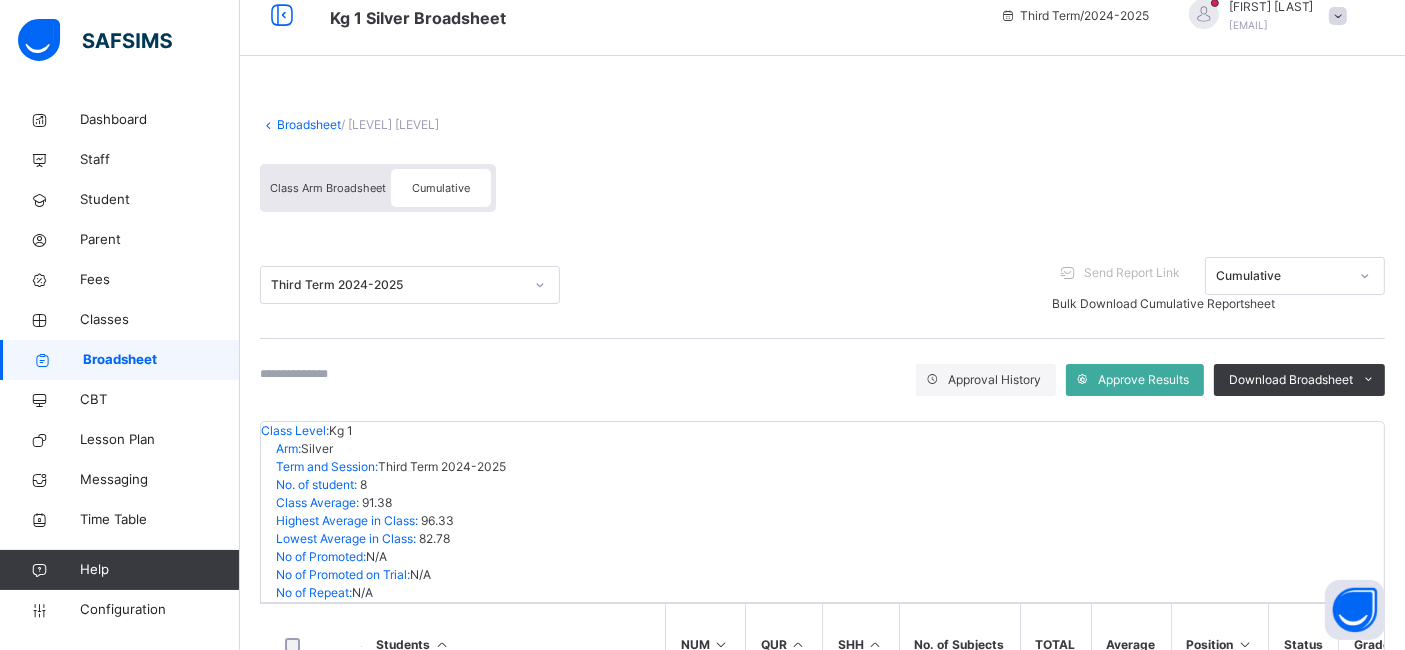 scroll, scrollTop: 0, scrollLeft: 0, axis: both 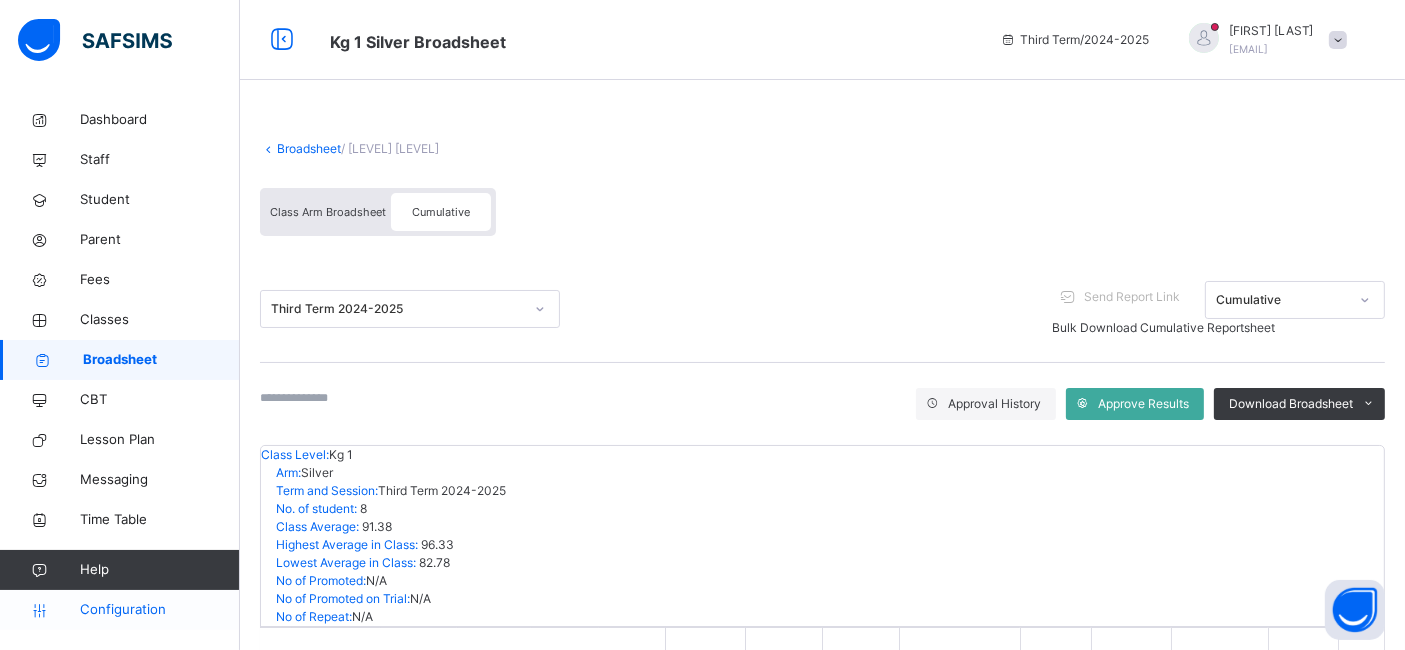 click on "Configuration" at bounding box center [159, 610] 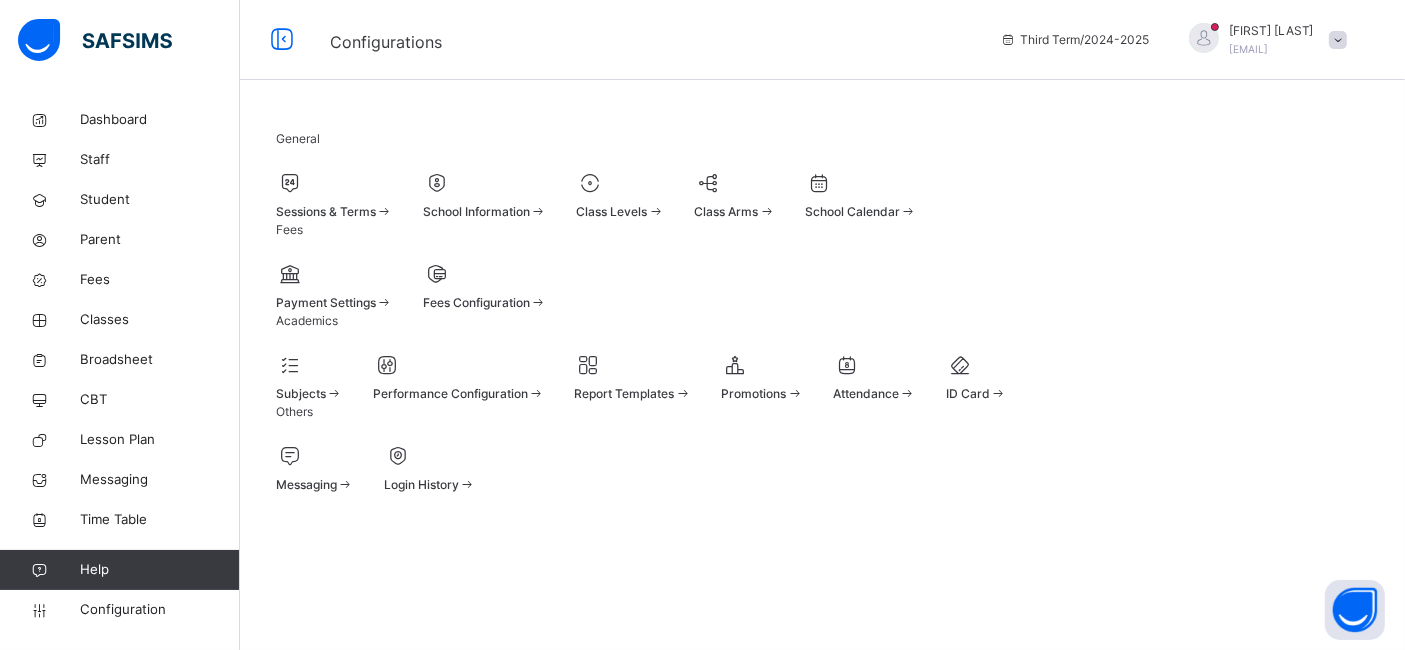 click at bounding box center (621, 200) 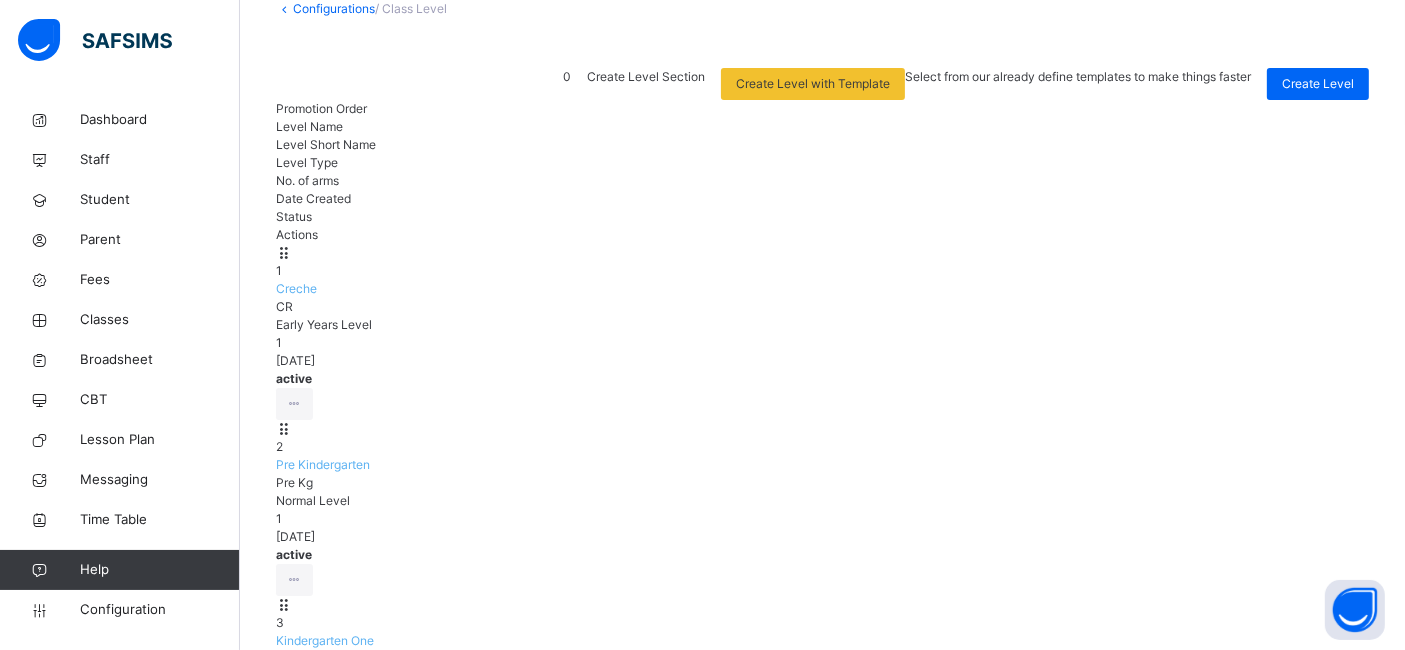scroll, scrollTop: 131, scrollLeft: 0, axis: vertical 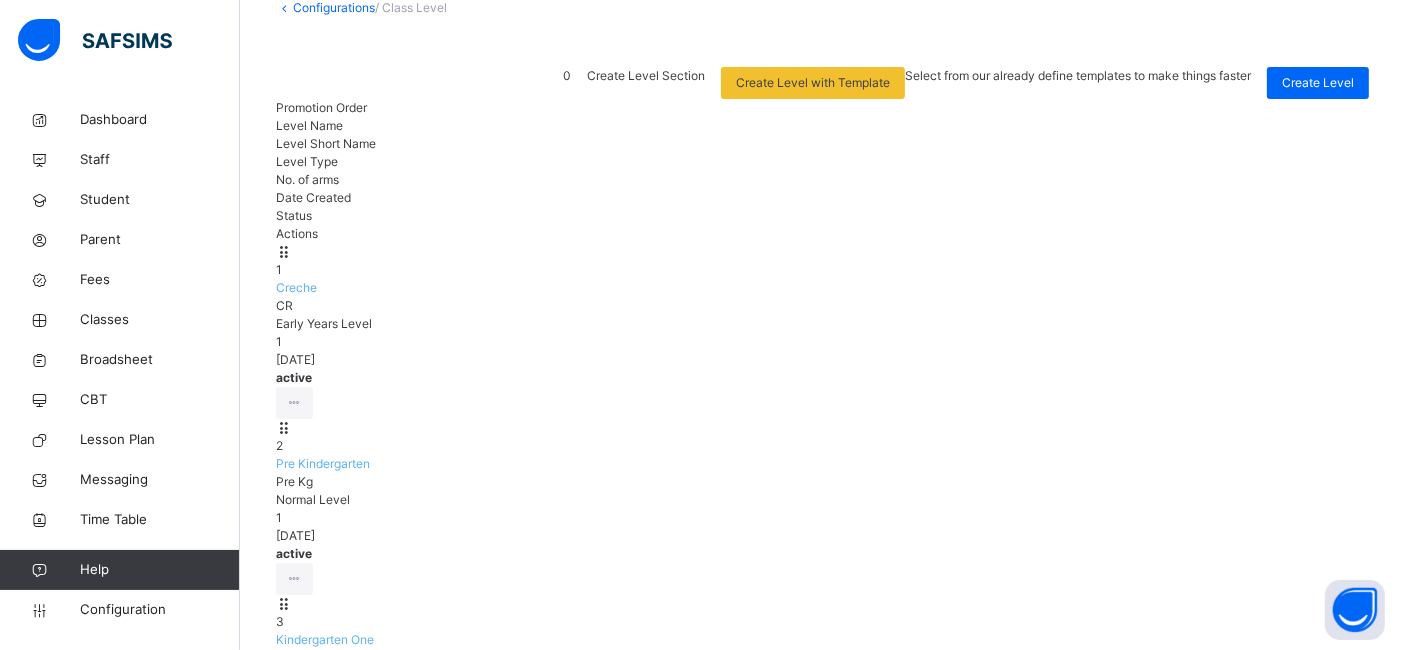 click on "View Class Level Edit Class Level Move to section Deactivate Class Level" at bounding box center [224, 854] 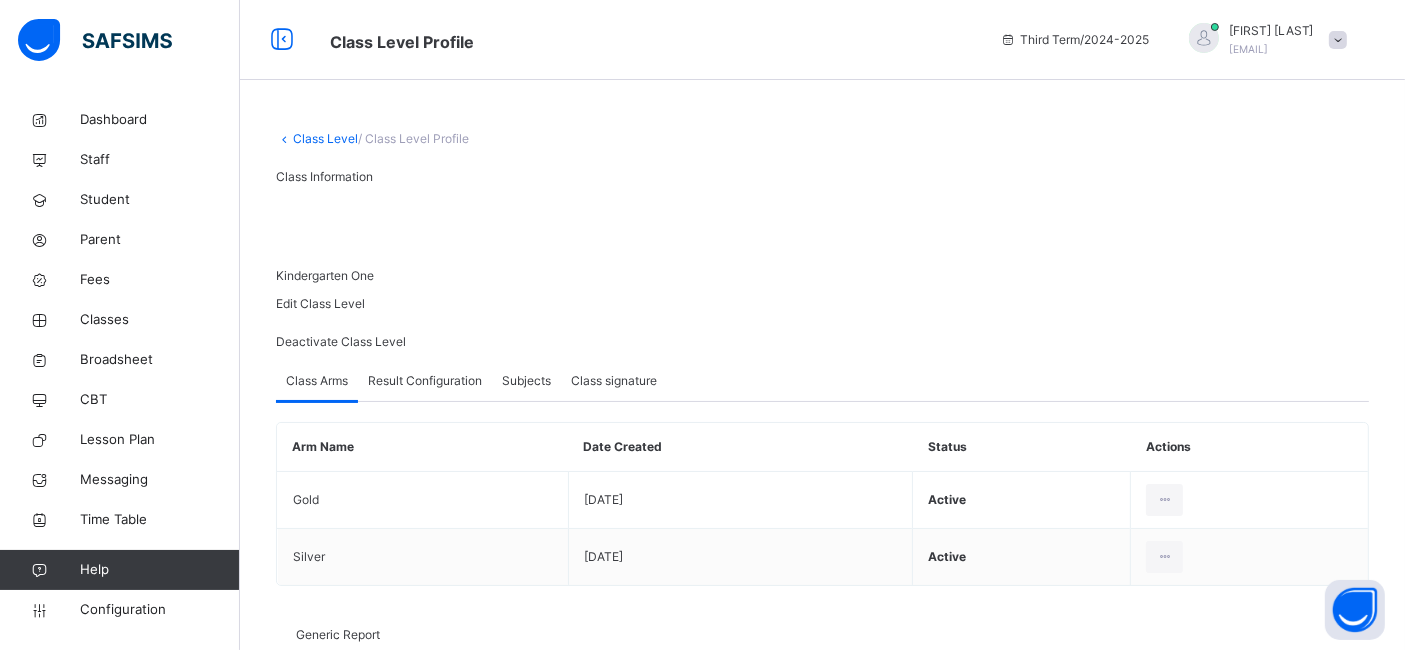 scroll, scrollTop: 85, scrollLeft: 0, axis: vertical 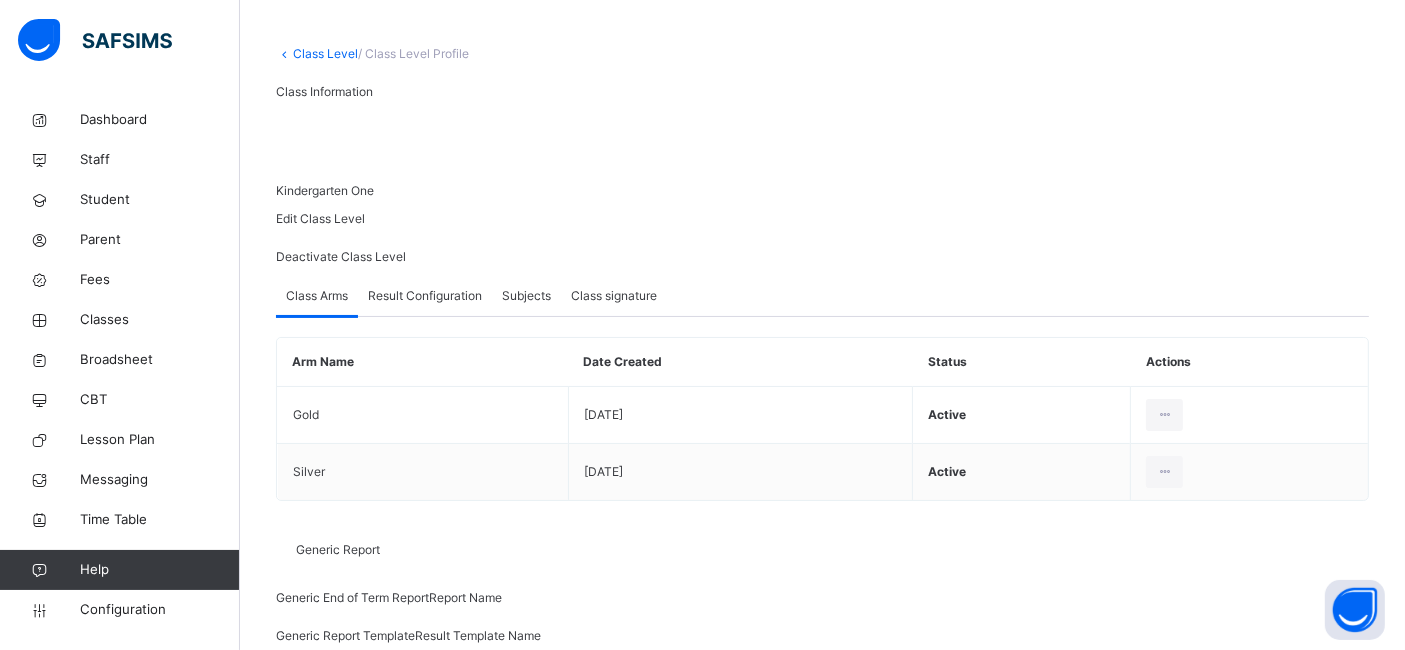 click on "Result Configuration" at bounding box center (425, 296) 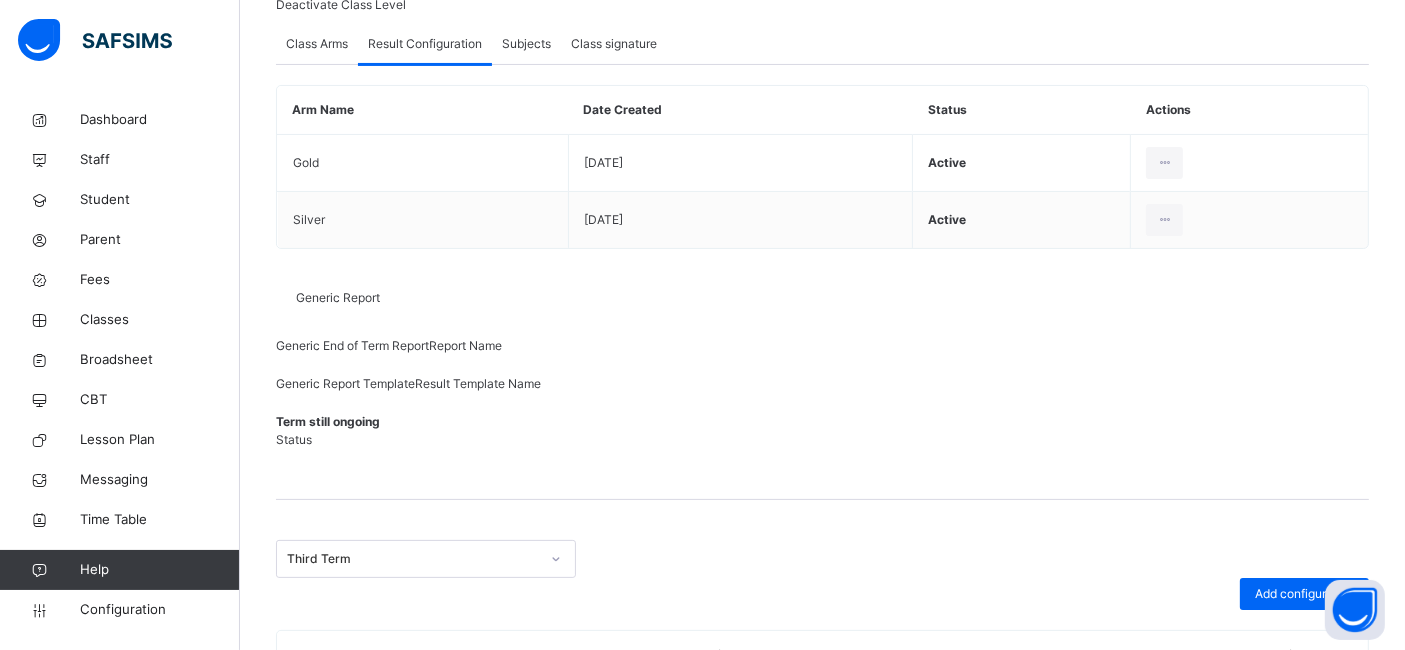 scroll, scrollTop: 362, scrollLeft: 0, axis: vertical 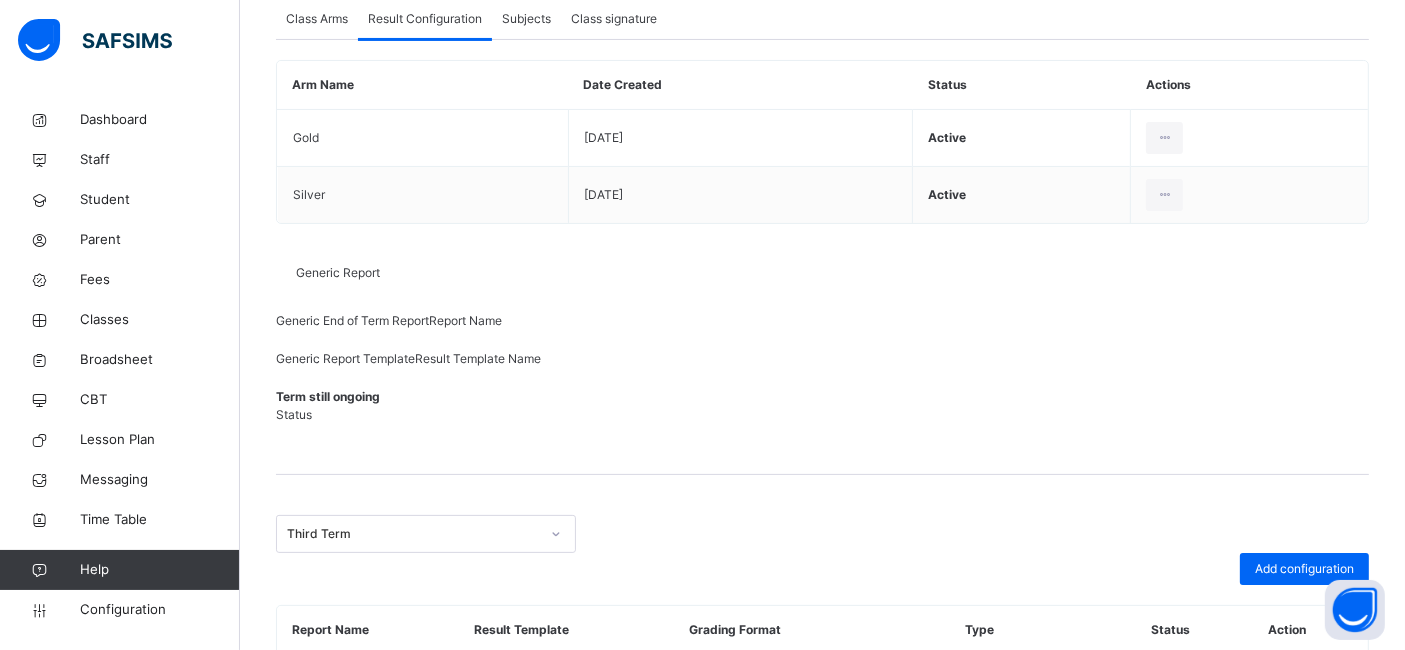 click at bounding box center [1286, 683] 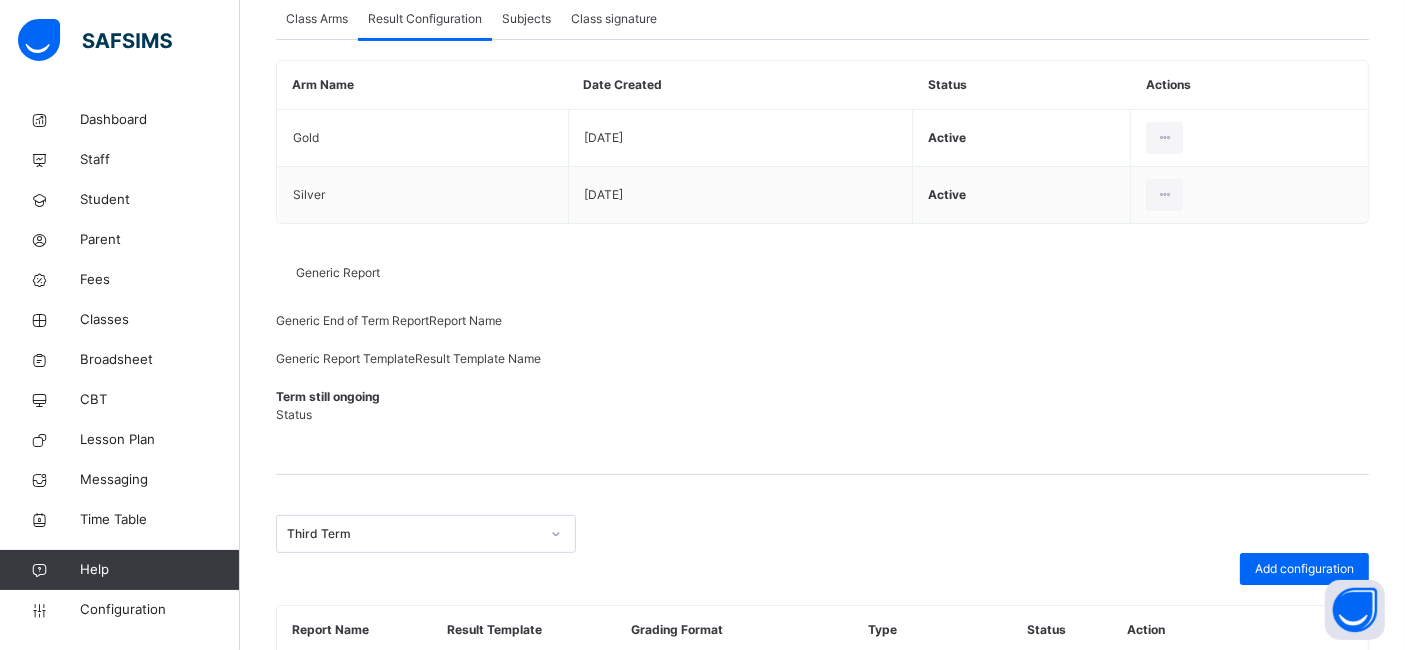 click on "Edit Configuration" at bounding box center [1255, 709] 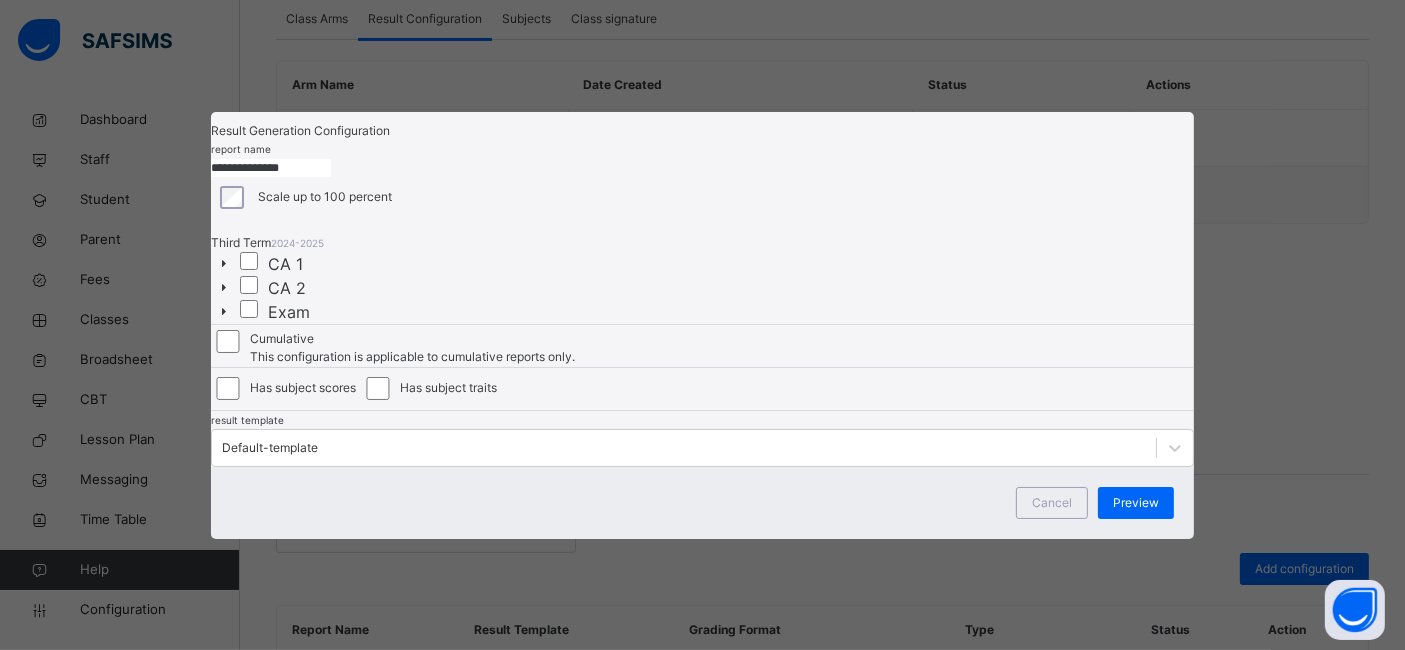 scroll, scrollTop: 149, scrollLeft: 0, axis: vertical 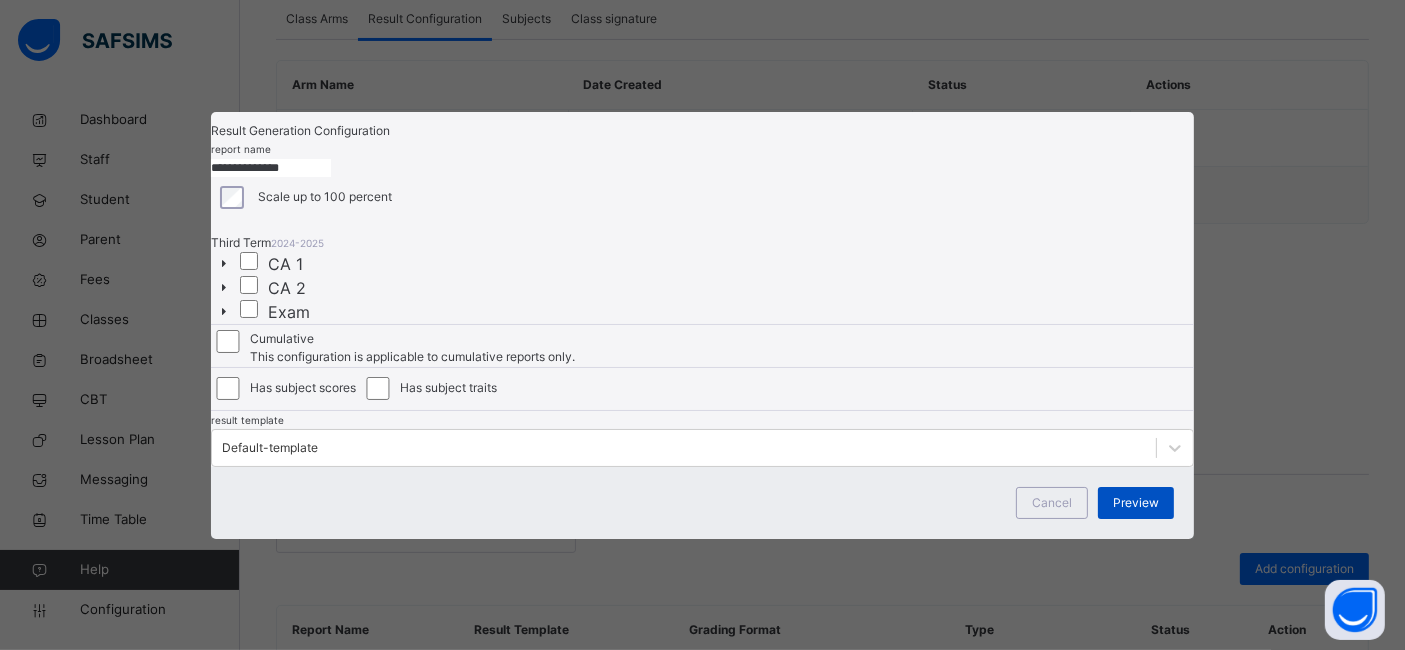 click on "Preview" at bounding box center (1136, 503) 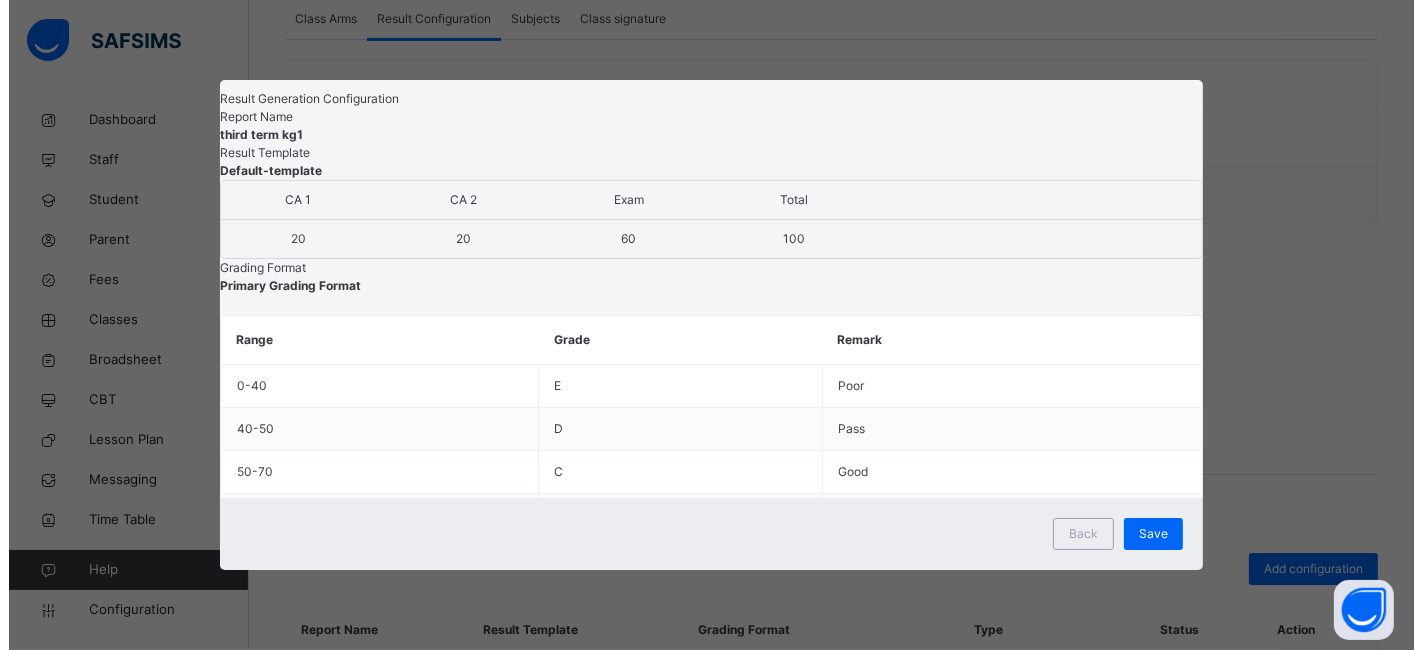 scroll, scrollTop: 0, scrollLeft: 0, axis: both 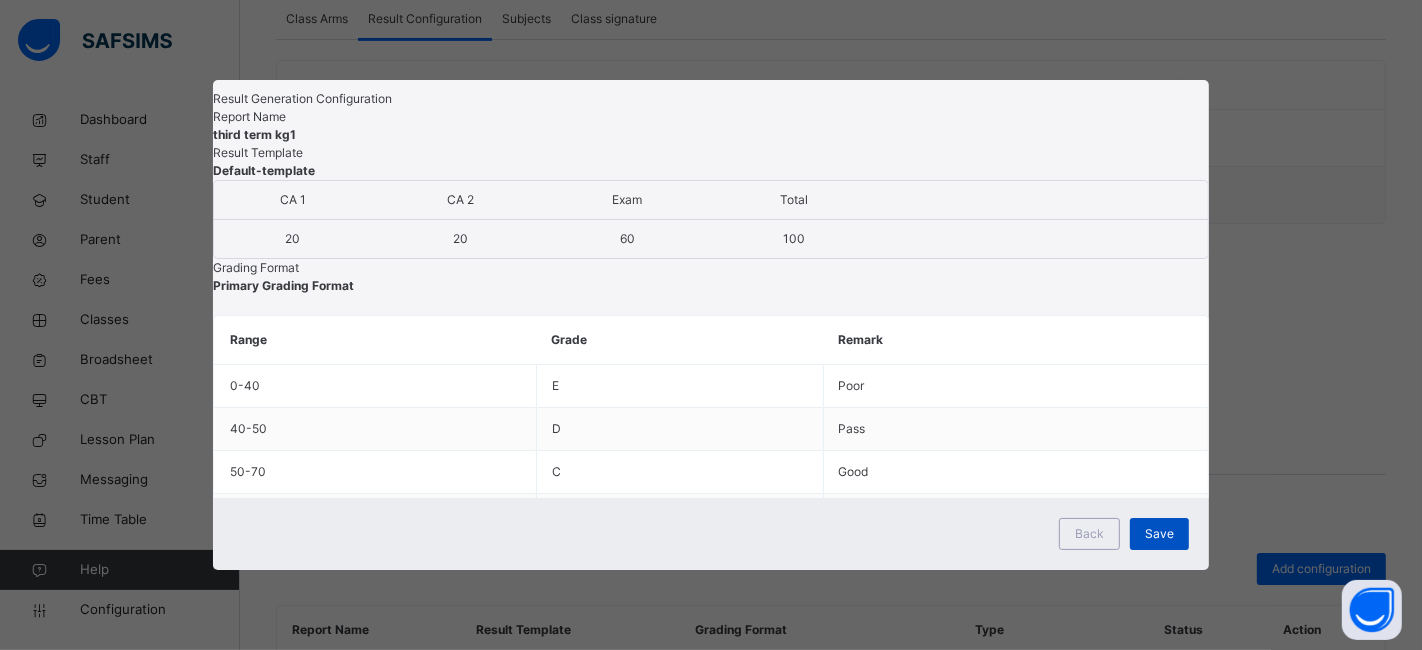click on "Save" at bounding box center (1159, 534) 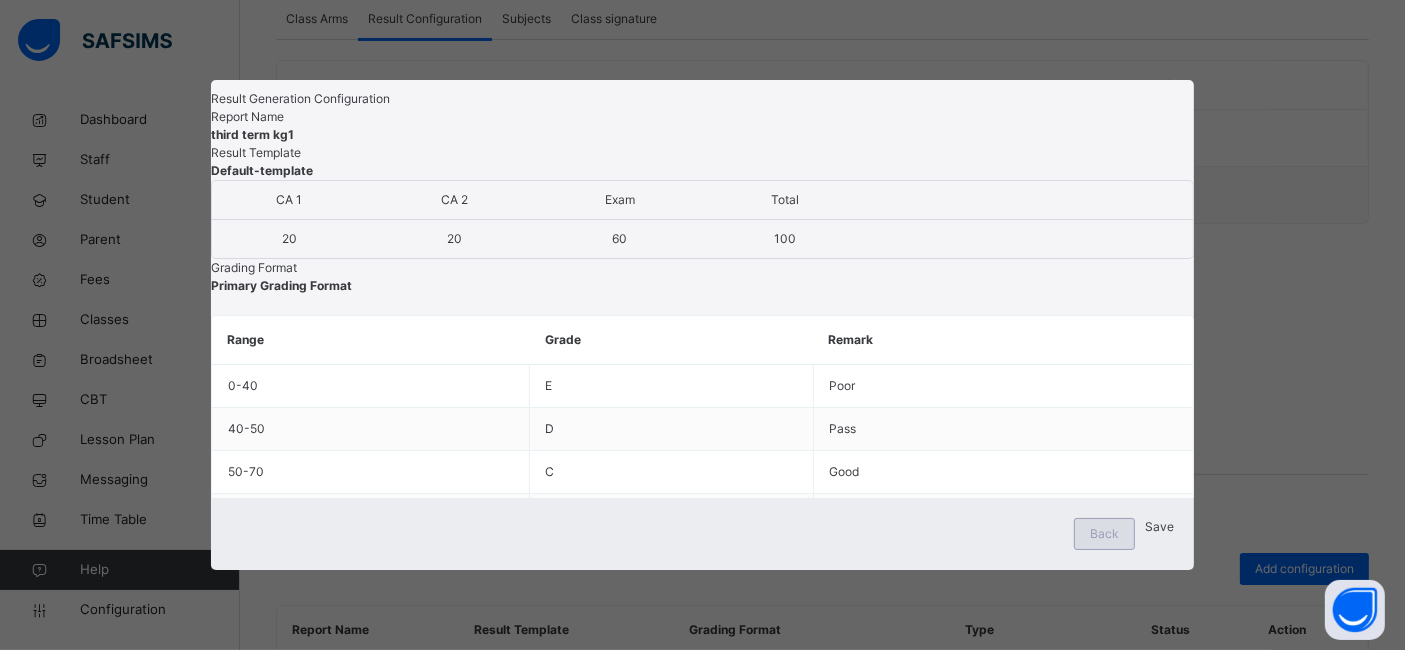 click on "Back" at bounding box center (1104, 534) 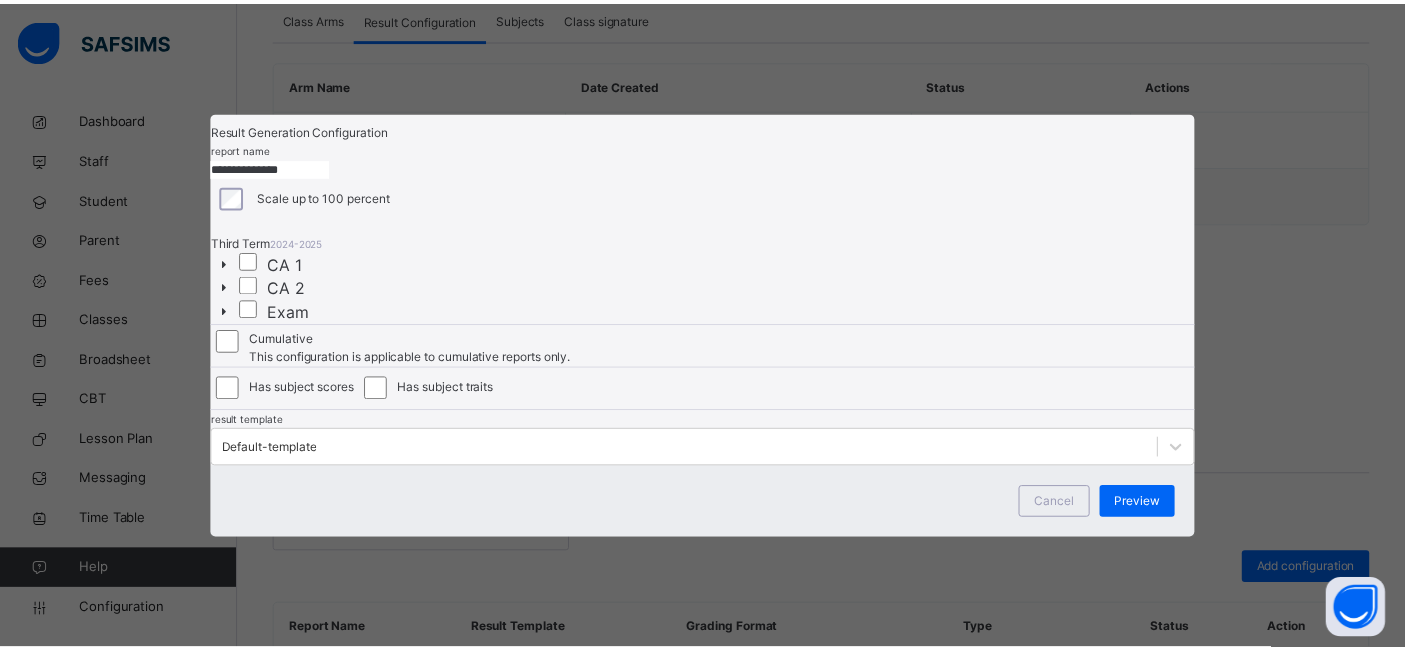 scroll, scrollTop: 149, scrollLeft: 0, axis: vertical 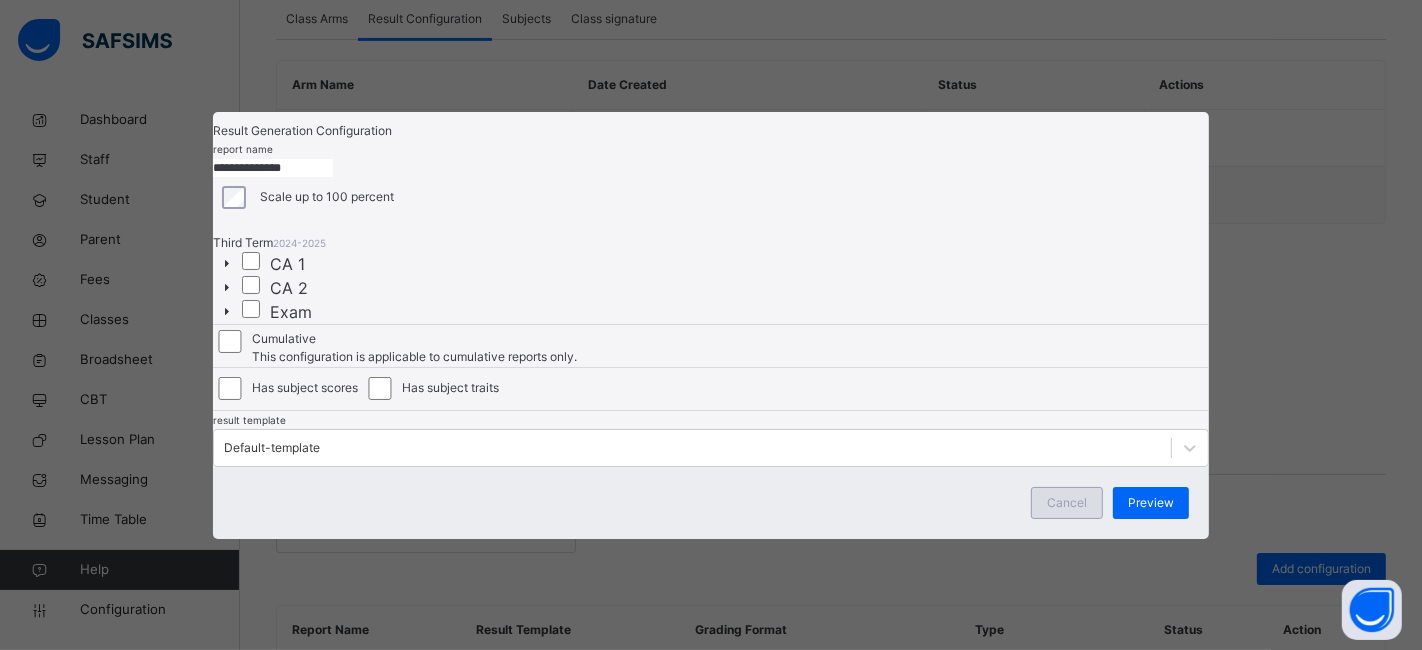 click on "Cancel" at bounding box center [1067, 503] 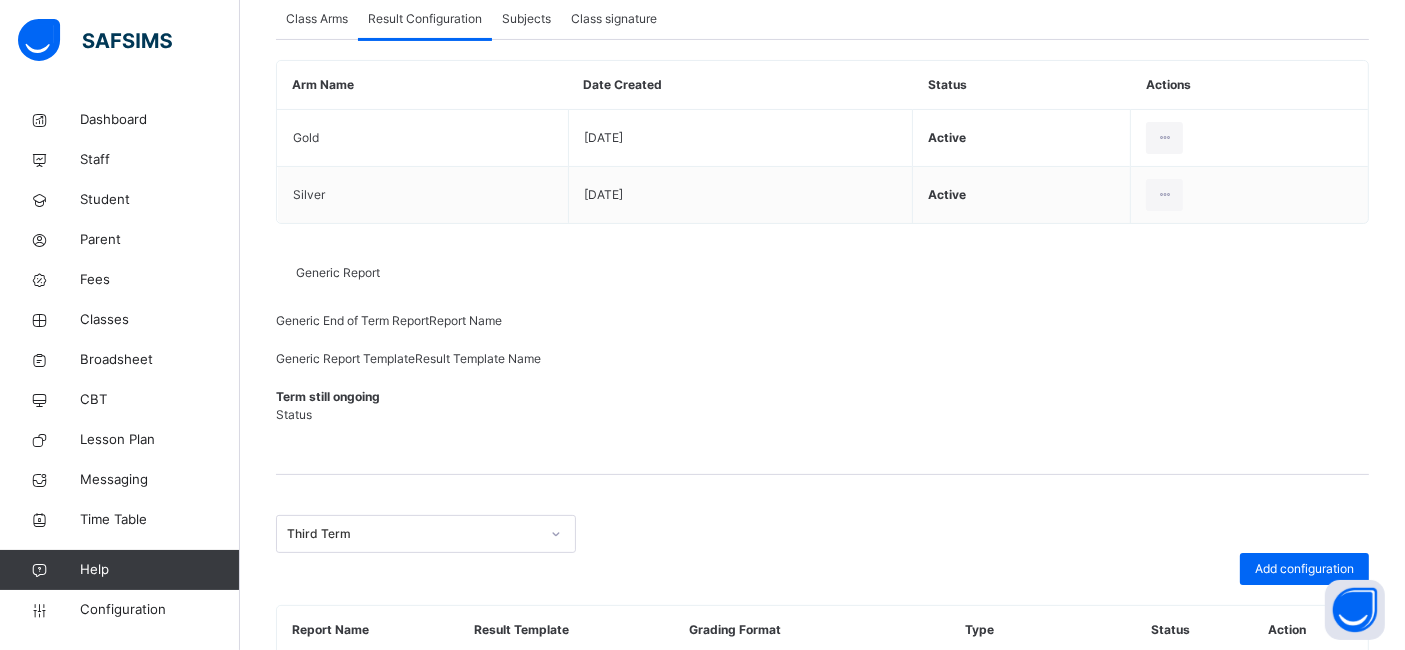 click at bounding box center [1286, 683] 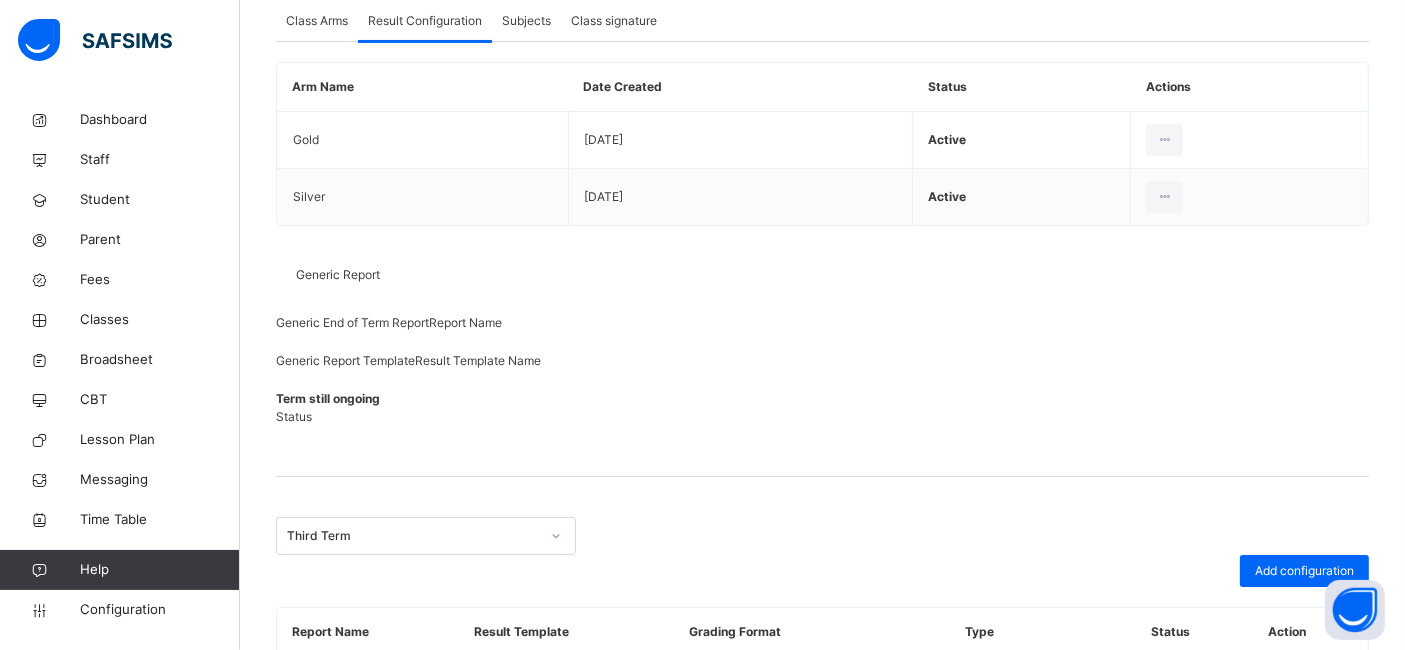 scroll, scrollTop: 362, scrollLeft: 0, axis: vertical 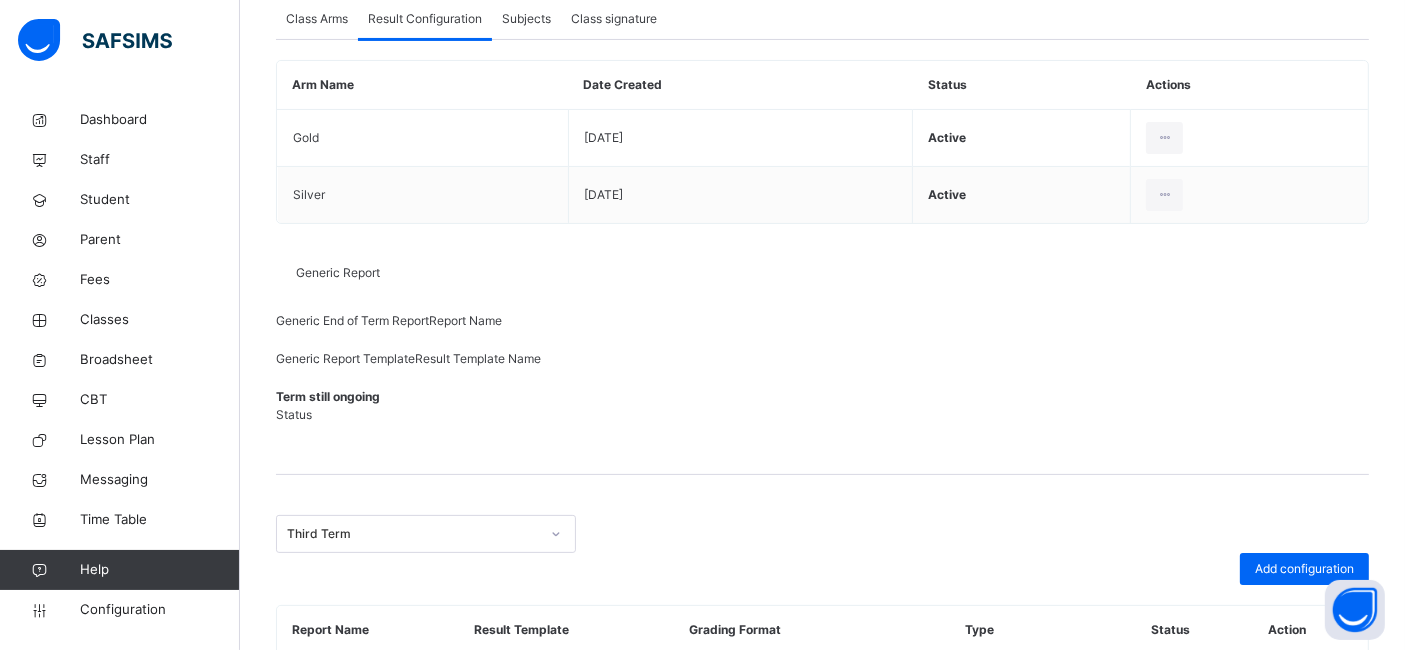 click at bounding box center [1286, 683] 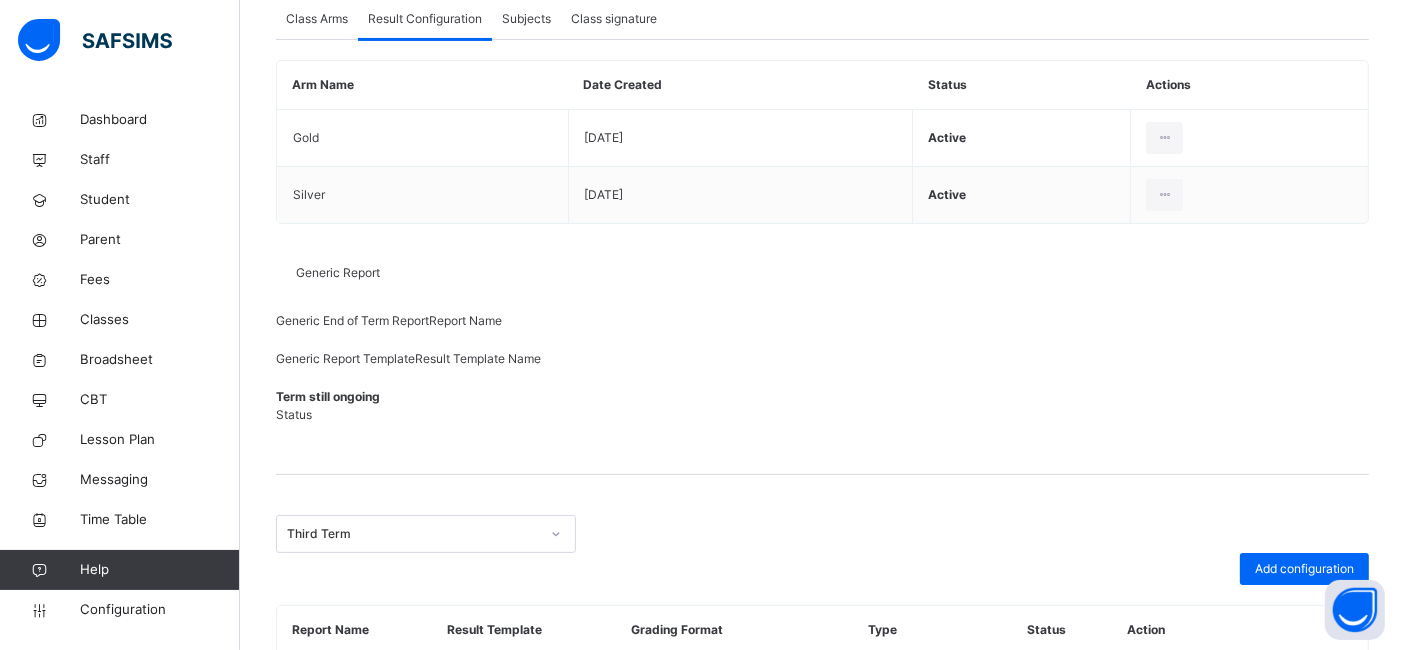 click at bounding box center (822, 495) 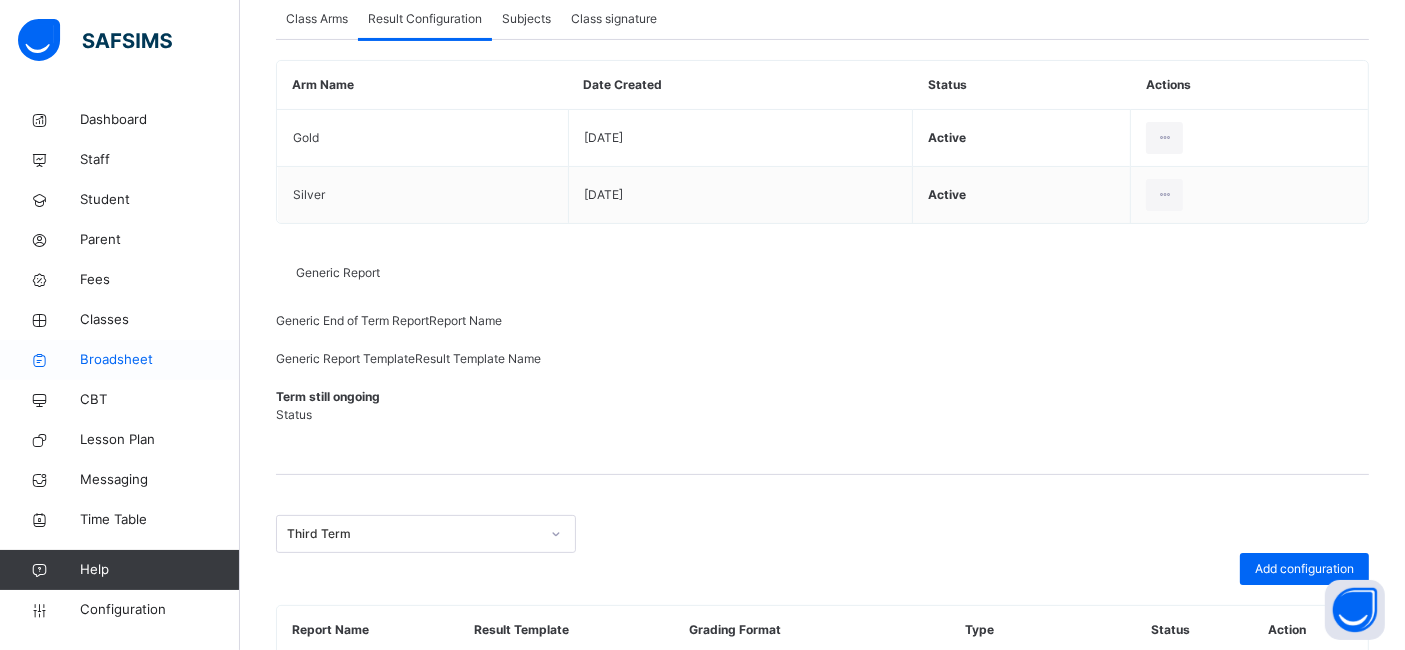 click on "Broadsheet" at bounding box center (120, 360) 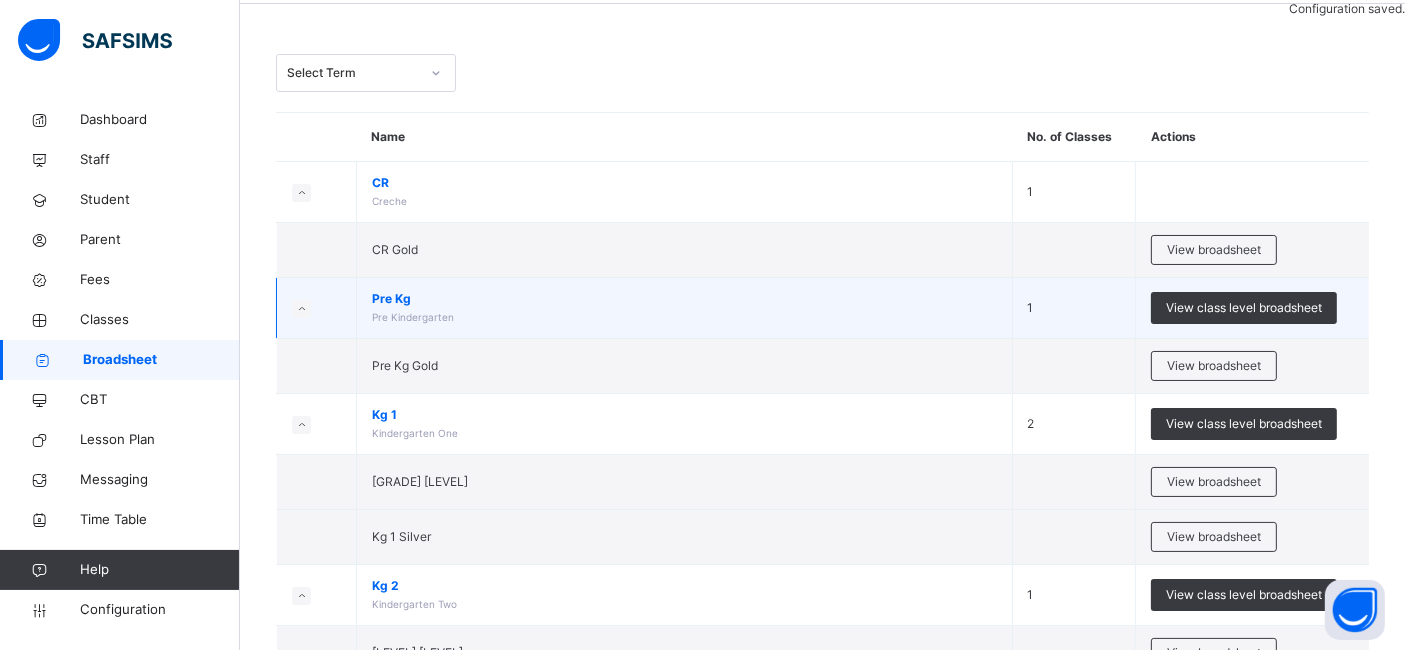 scroll, scrollTop: 111, scrollLeft: 0, axis: vertical 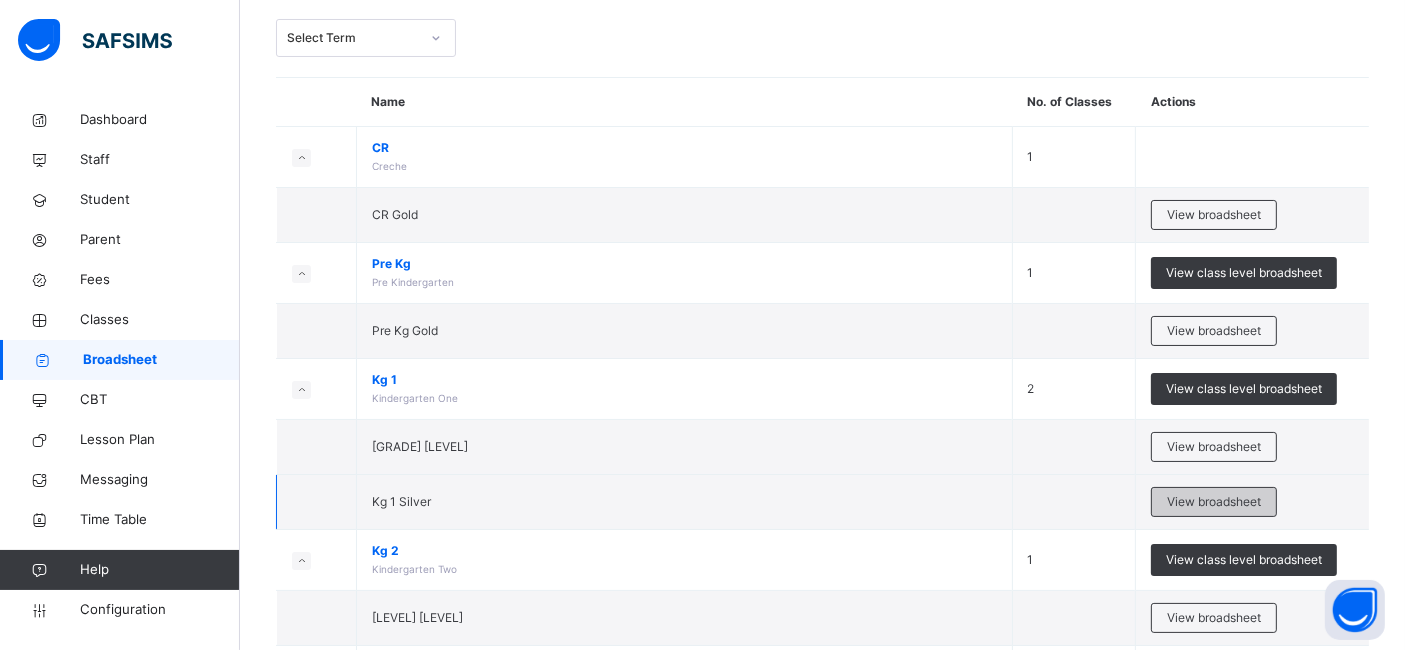 click on "View broadsheet" at bounding box center [1214, 502] 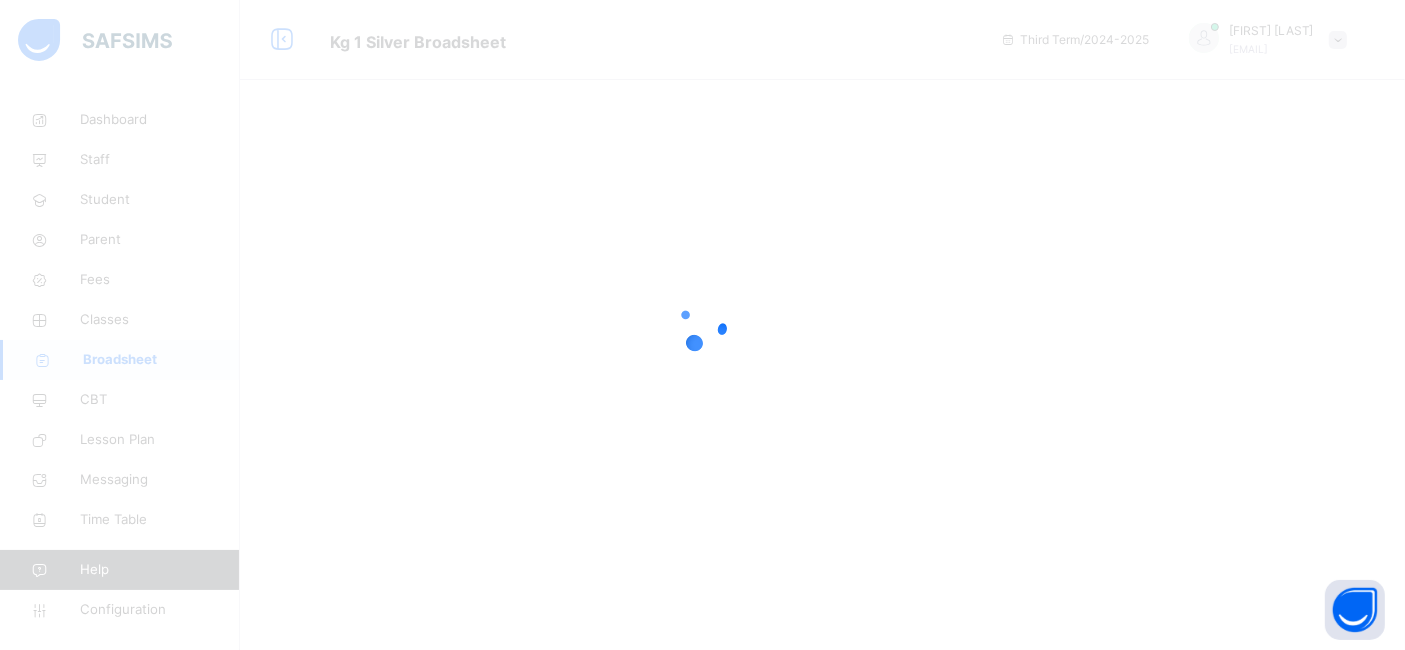 scroll, scrollTop: 0, scrollLeft: 0, axis: both 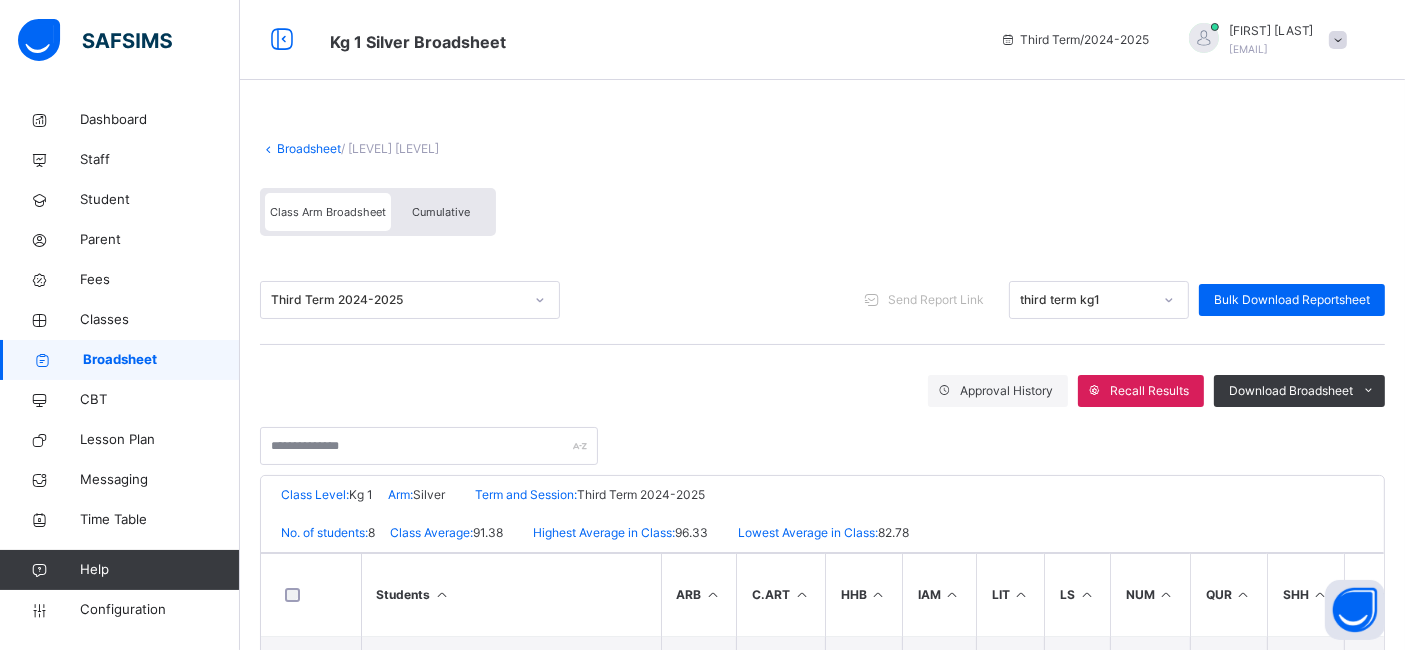 click on "Class Arm Broadsheet" at bounding box center (328, 212) 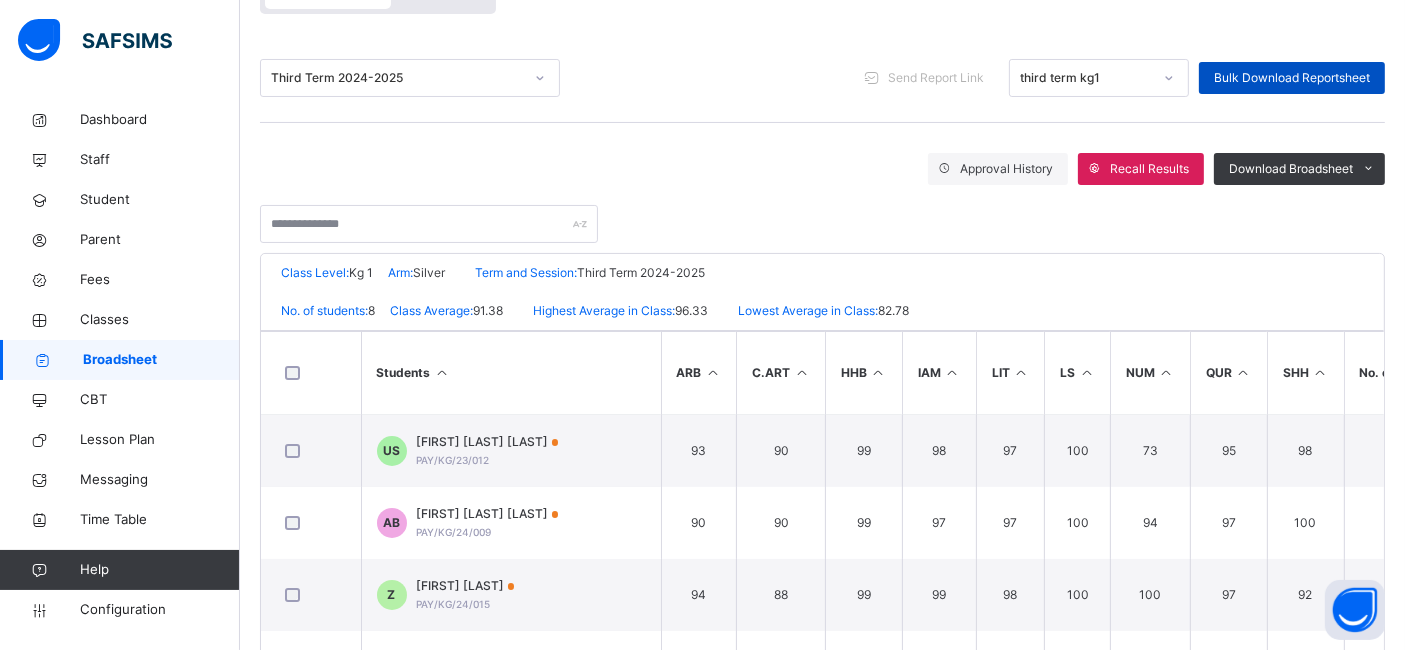 click on "Bulk Download Reportsheet" at bounding box center [1292, 78] 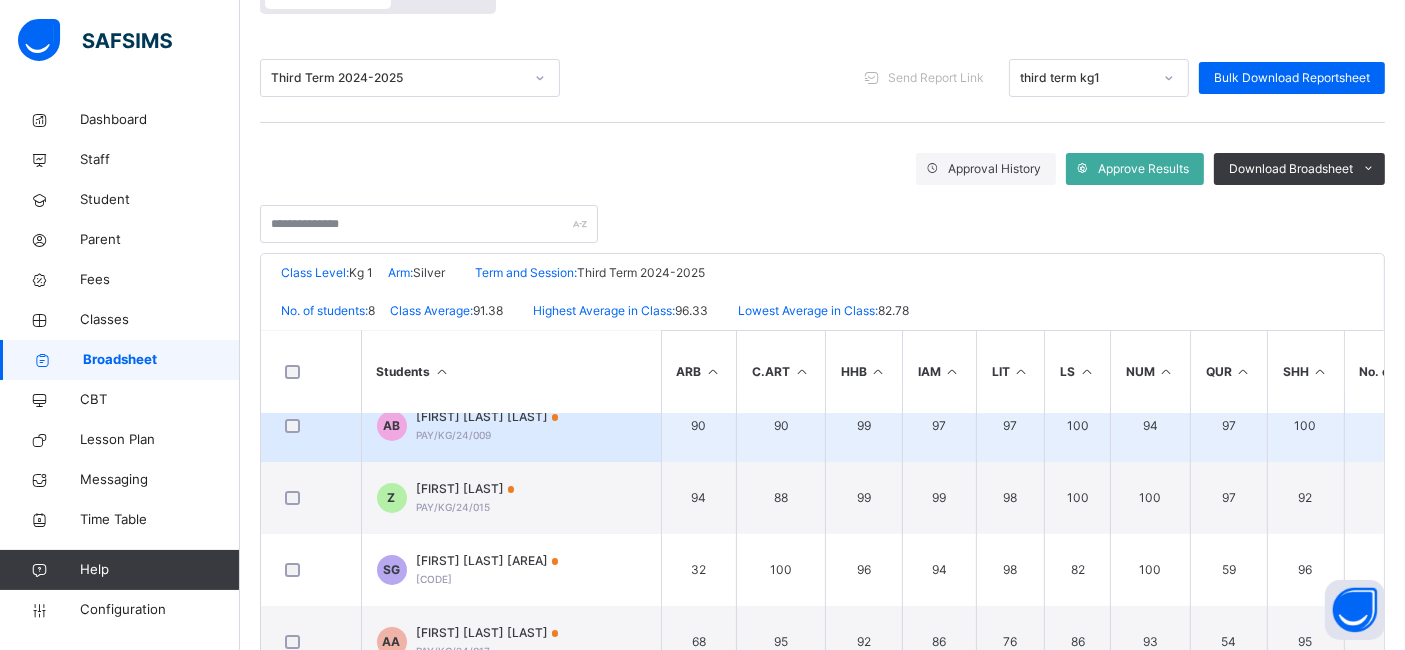 scroll, scrollTop: 167, scrollLeft: 0, axis: vertical 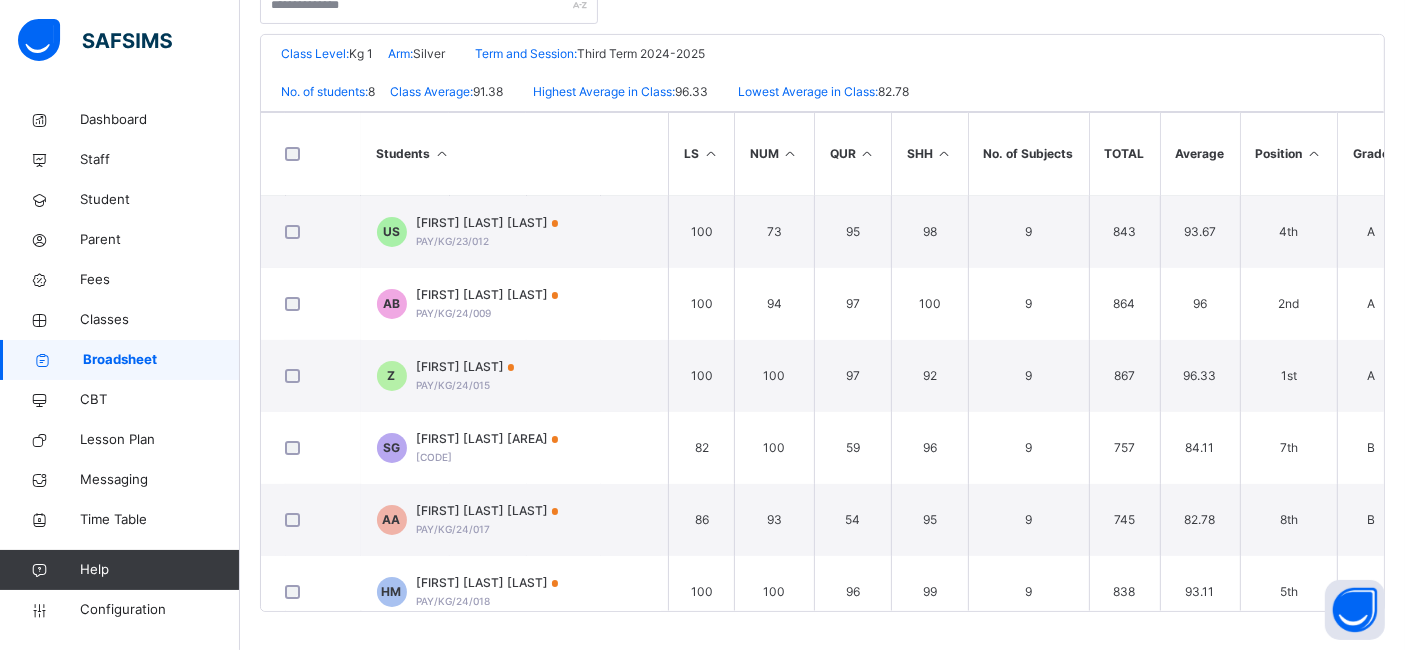 click at bounding box center (1314, 153) 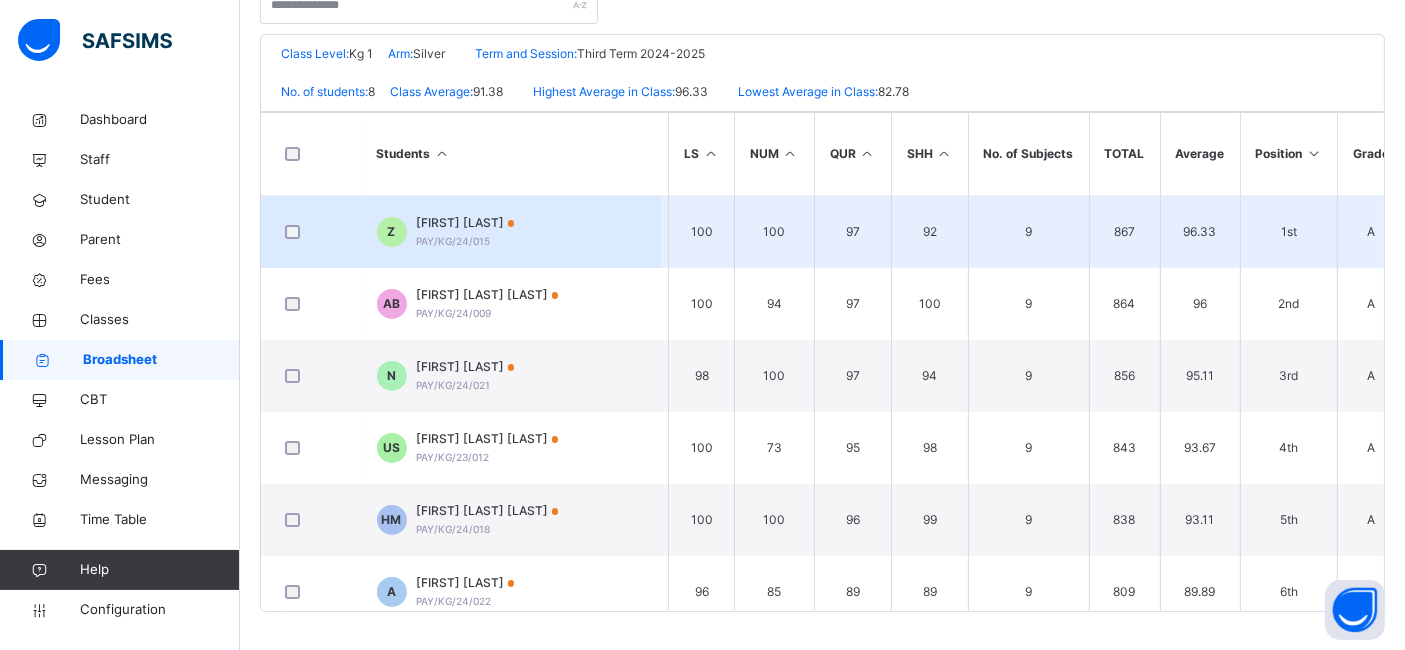 scroll, scrollTop: 108, scrollLeft: 0, axis: vertical 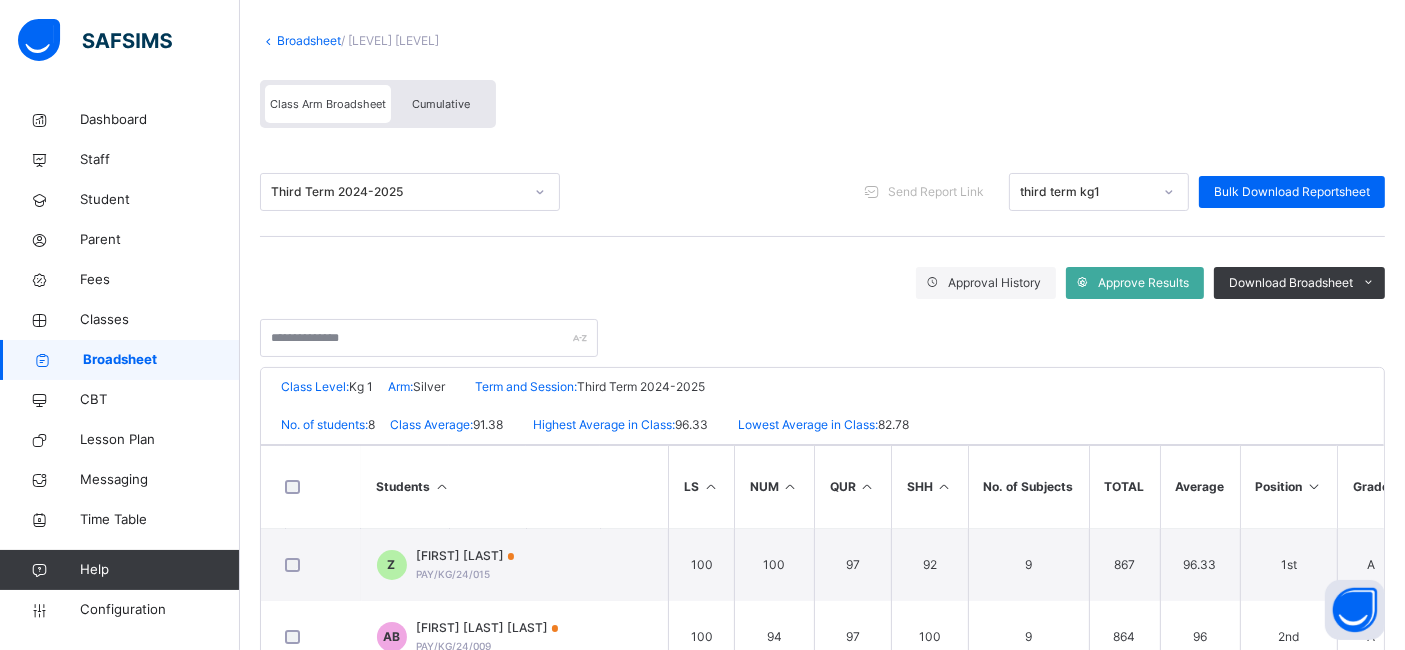 click on "Cumulative" at bounding box center (441, 104) 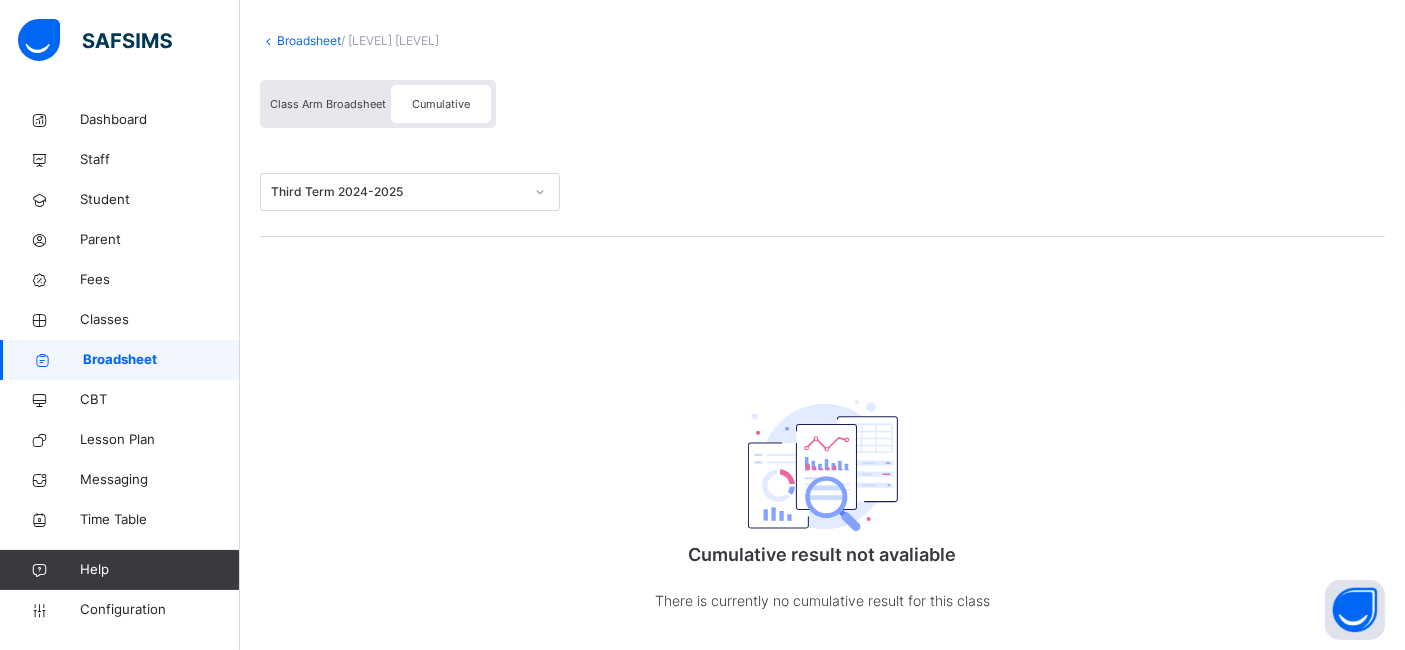 scroll, scrollTop: 20, scrollLeft: 0, axis: vertical 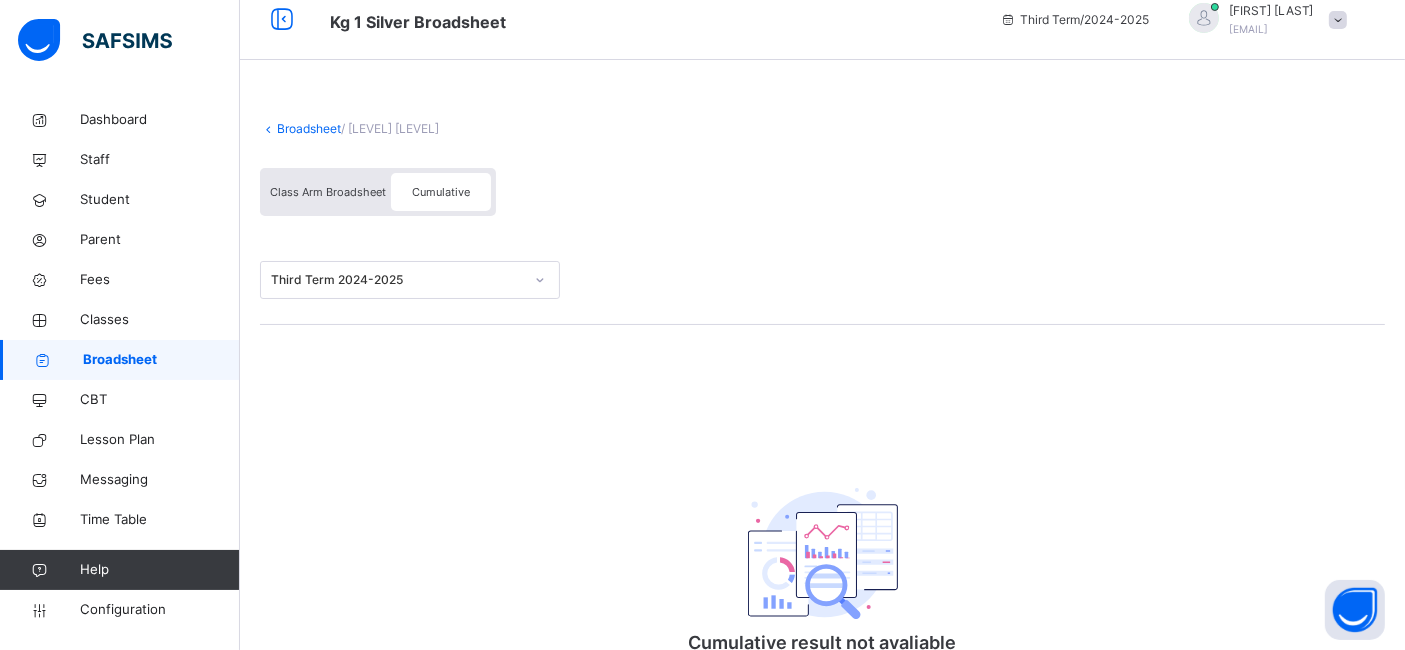 click on "Class Arm Broadsheet" at bounding box center [328, 192] 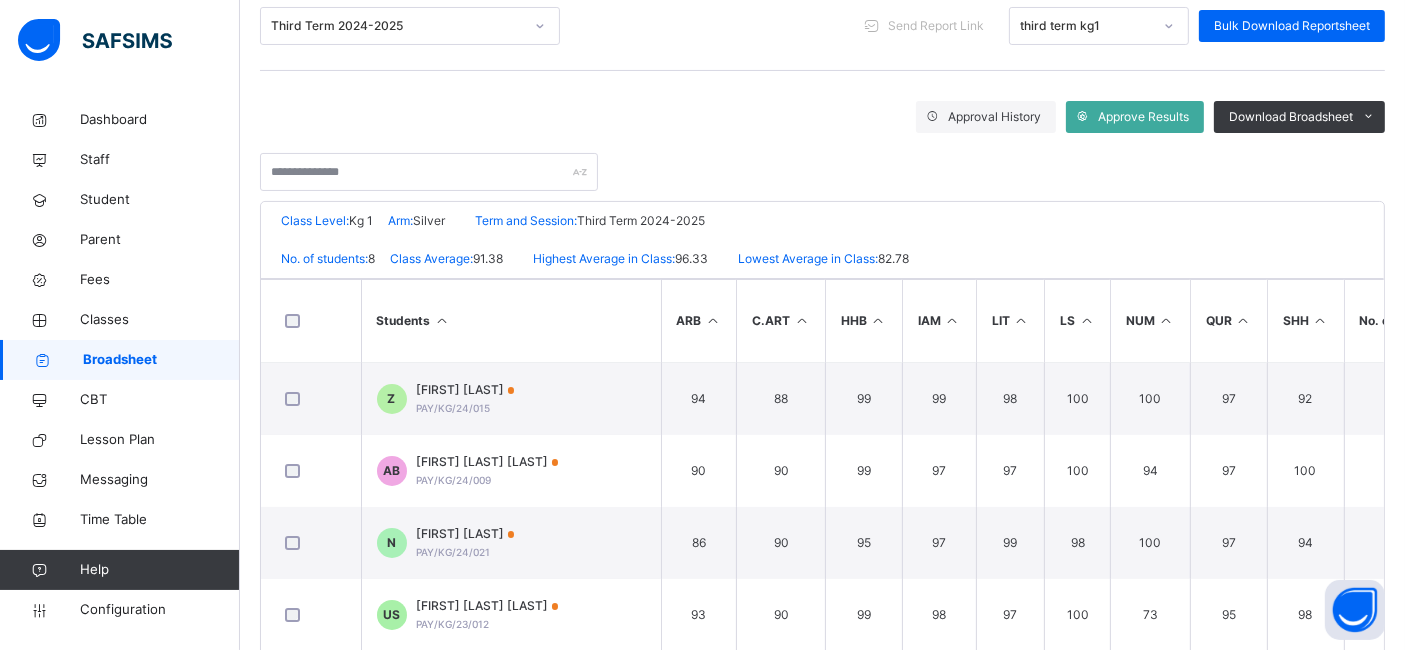 scroll, scrollTop: 330, scrollLeft: 0, axis: vertical 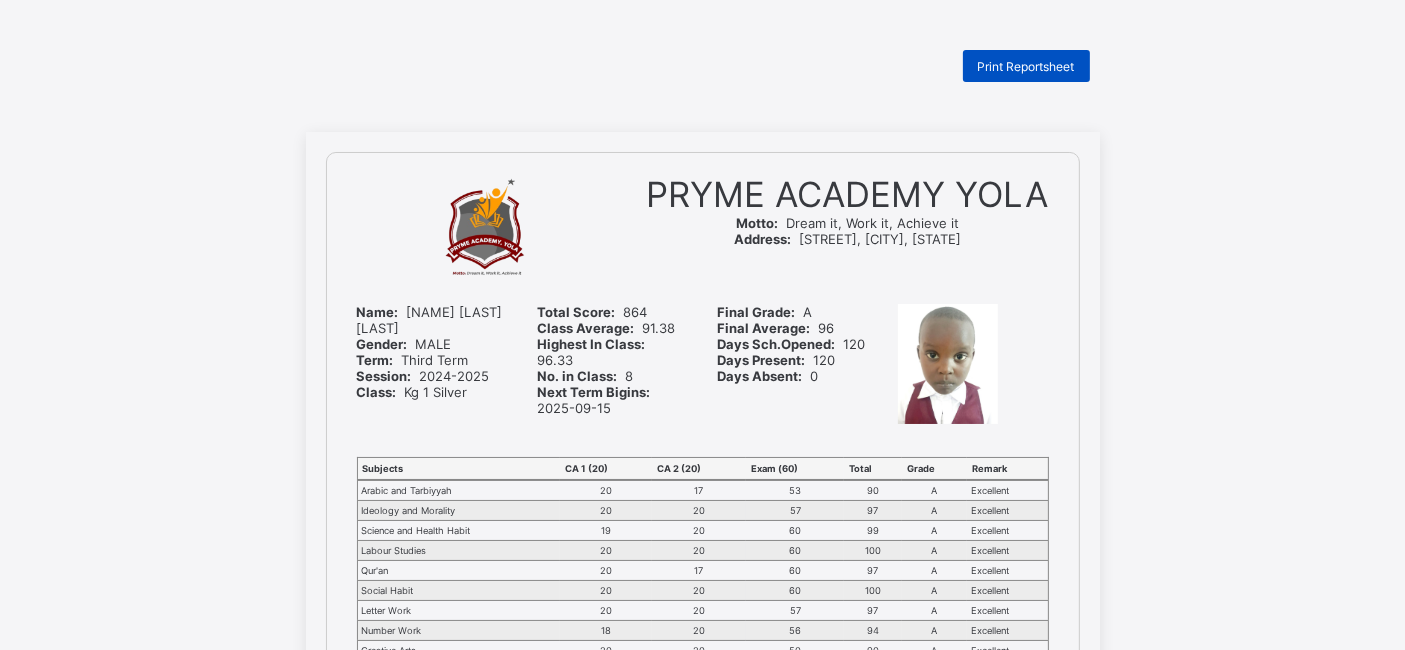 click on "Print Reportsheet" at bounding box center (1026, 66) 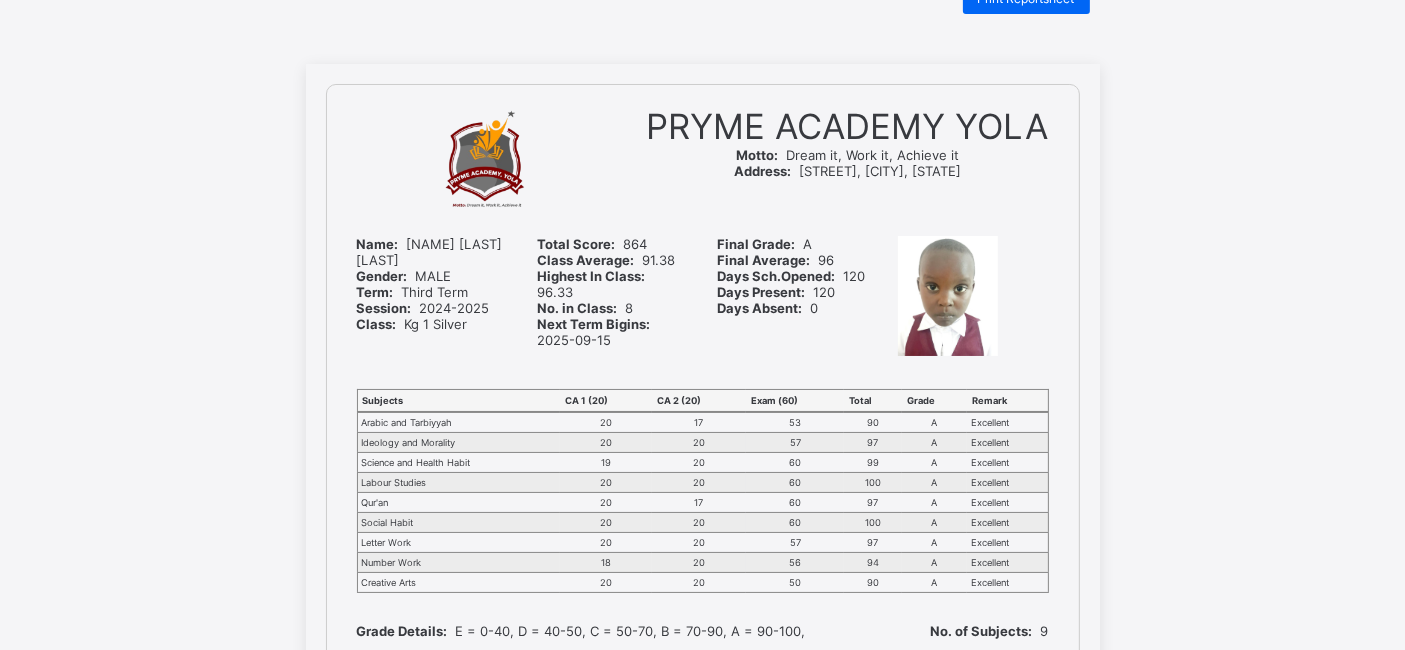 scroll, scrollTop: 0, scrollLeft: 0, axis: both 